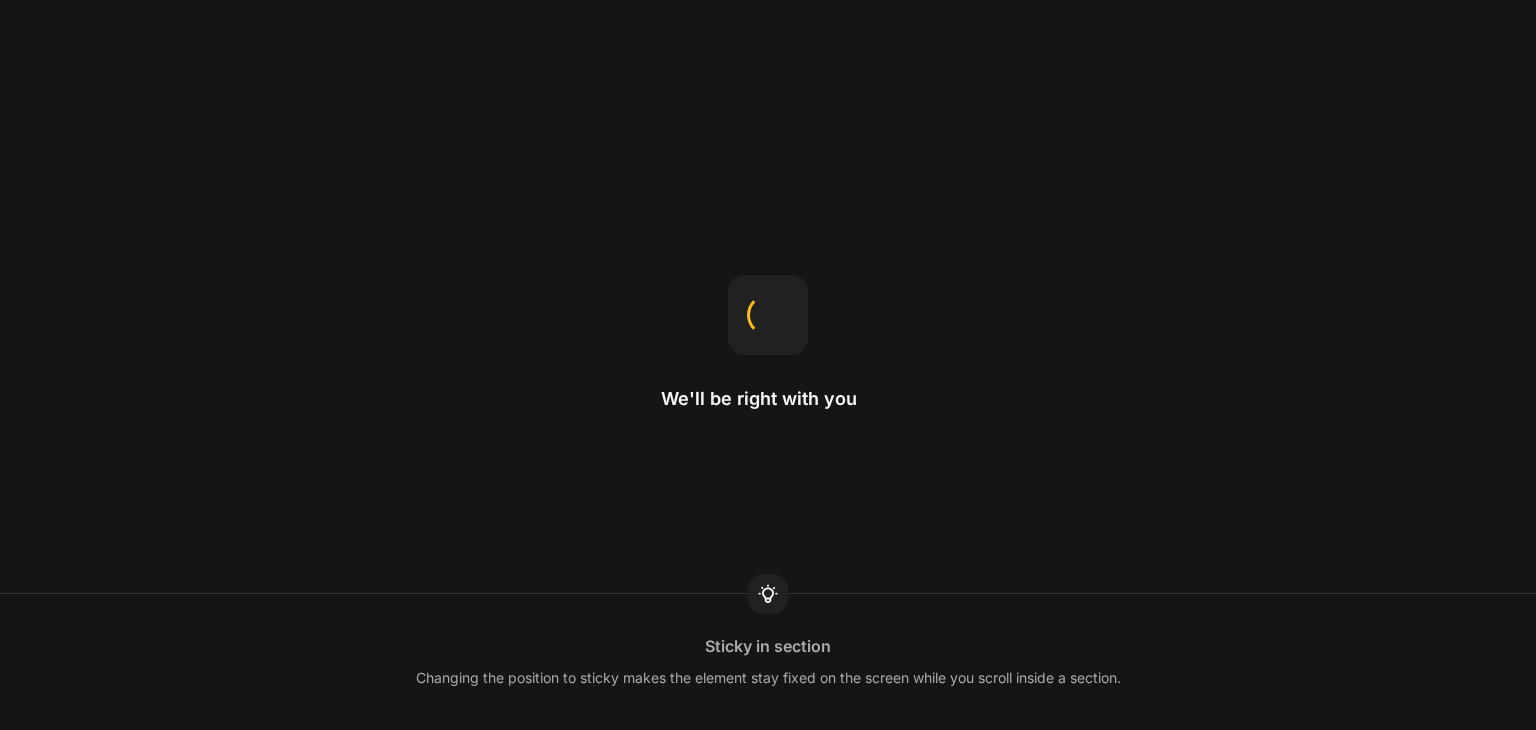 scroll, scrollTop: 0, scrollLeft: 0, axis: both 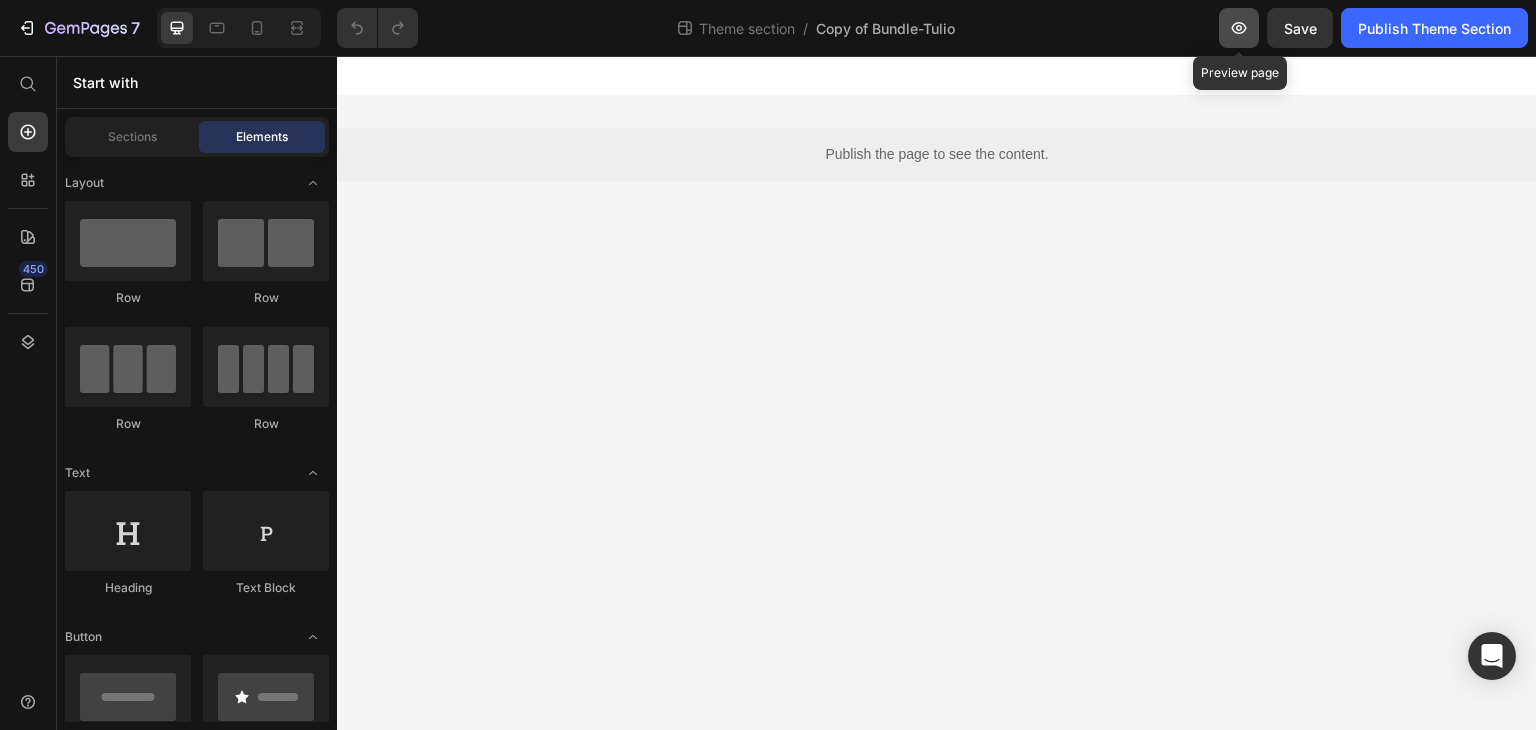 click 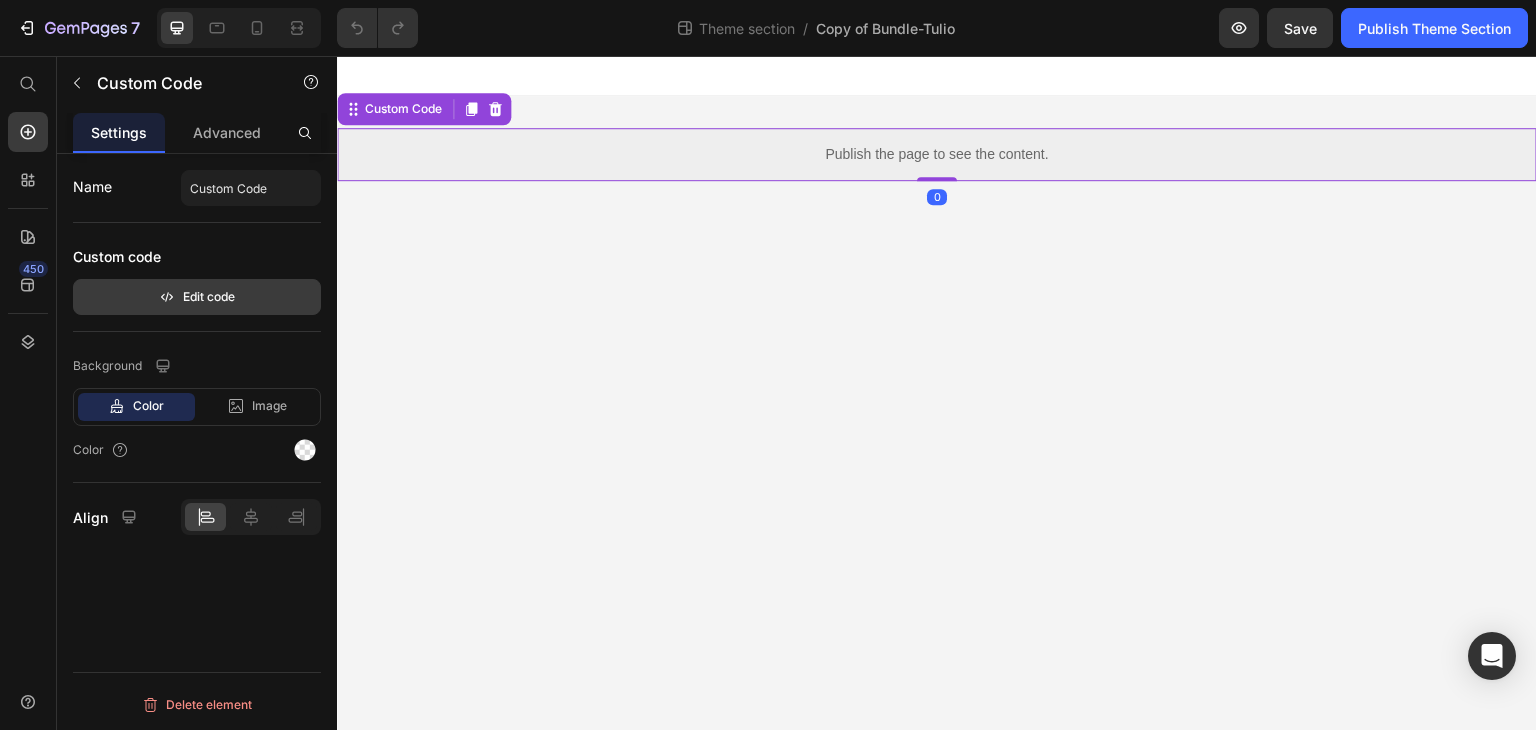 click on "Edit code" at bounding box center [197, 297] 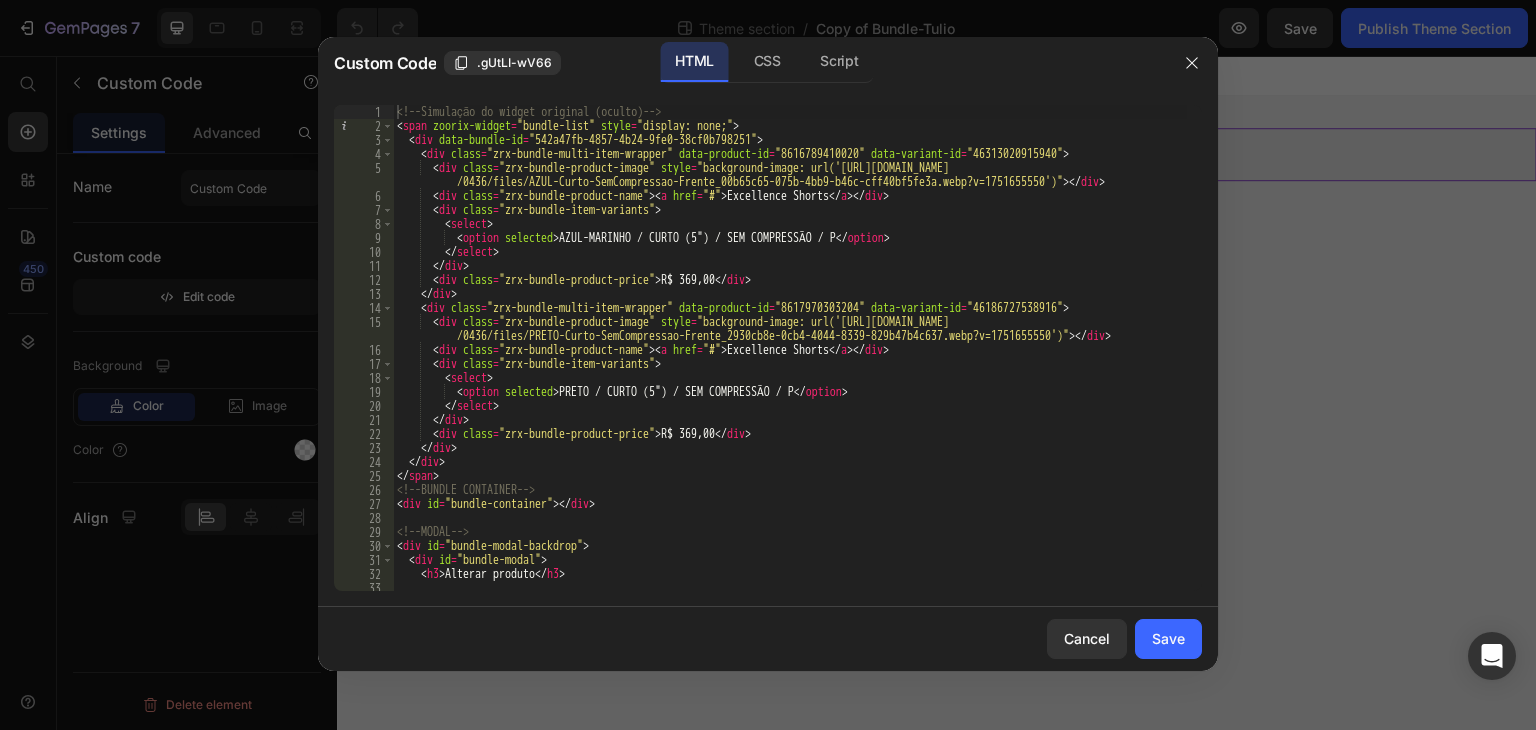 type on "<div class="zrx-bundle-product-name"><a href="#">Excellence Shorts</a></div>" 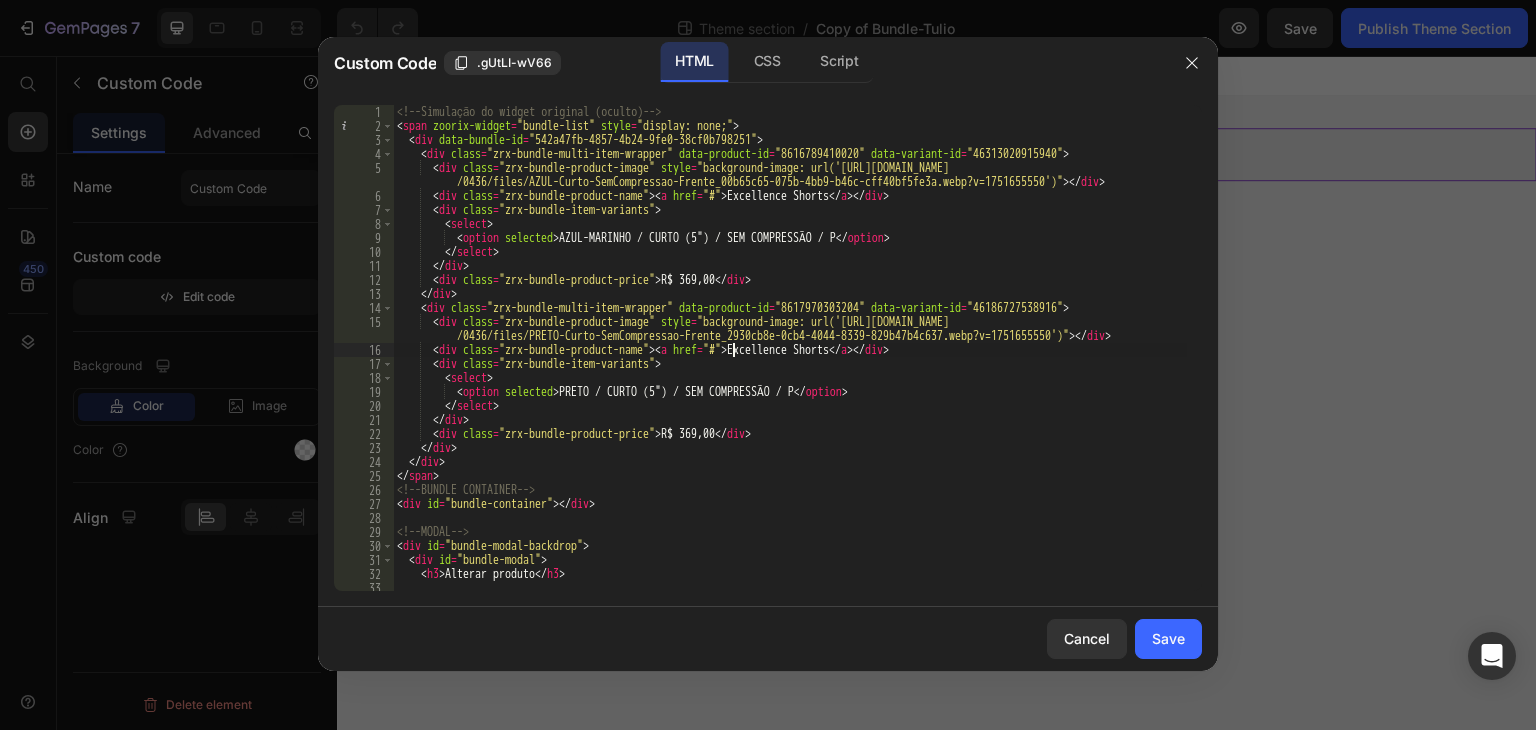 type 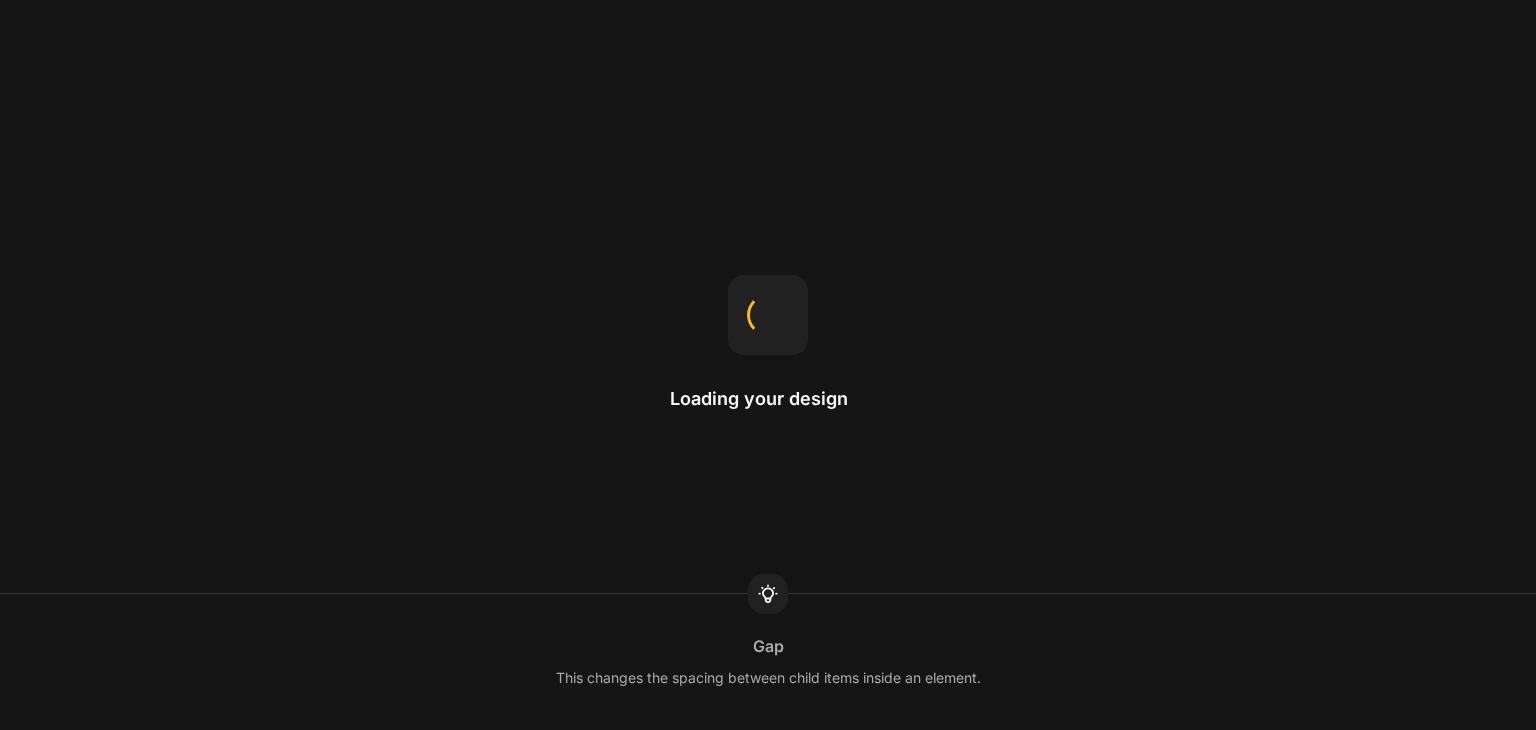 scroll, scrollTop: 0, scrollLeft: 0, axis: both 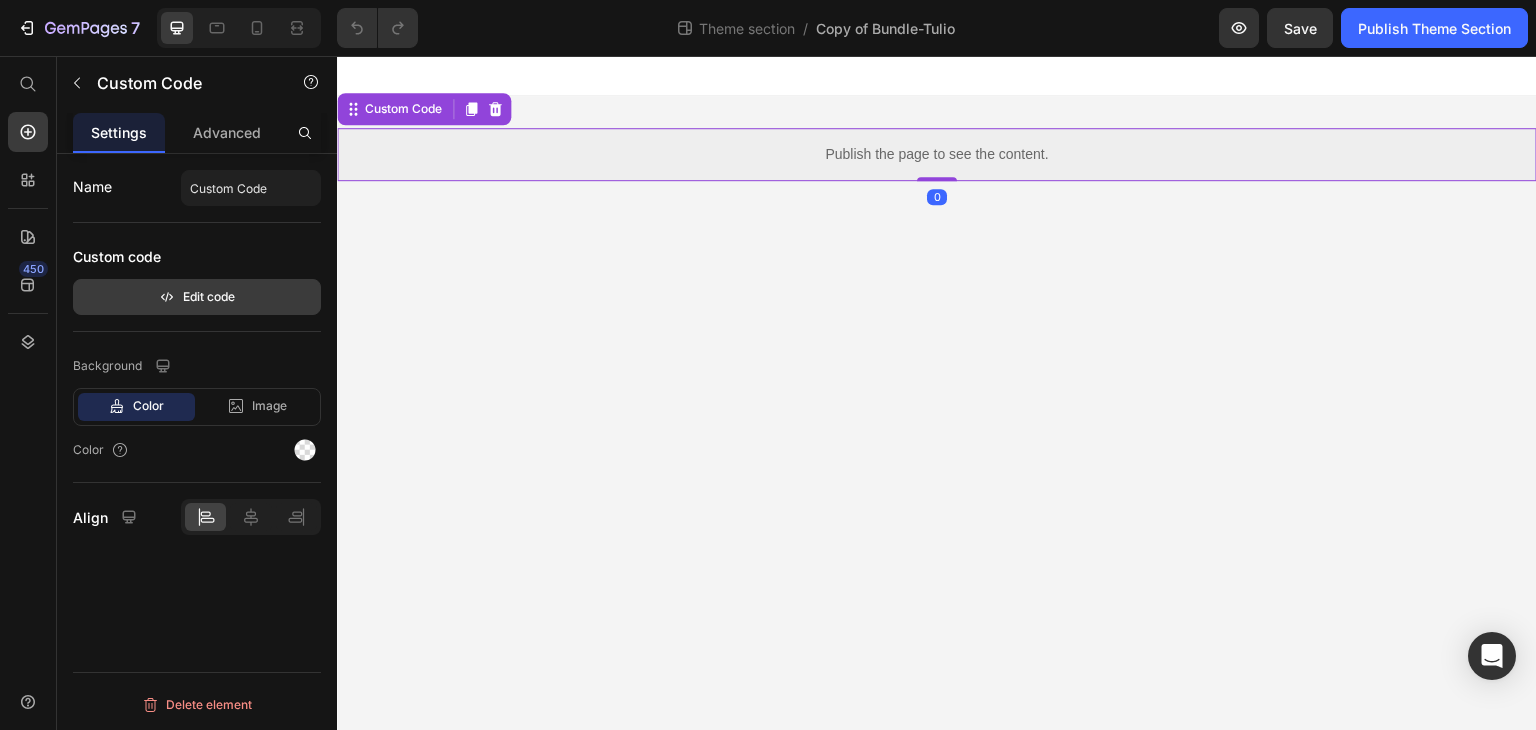 click on "Edit code" at bounding box center [197, 297] 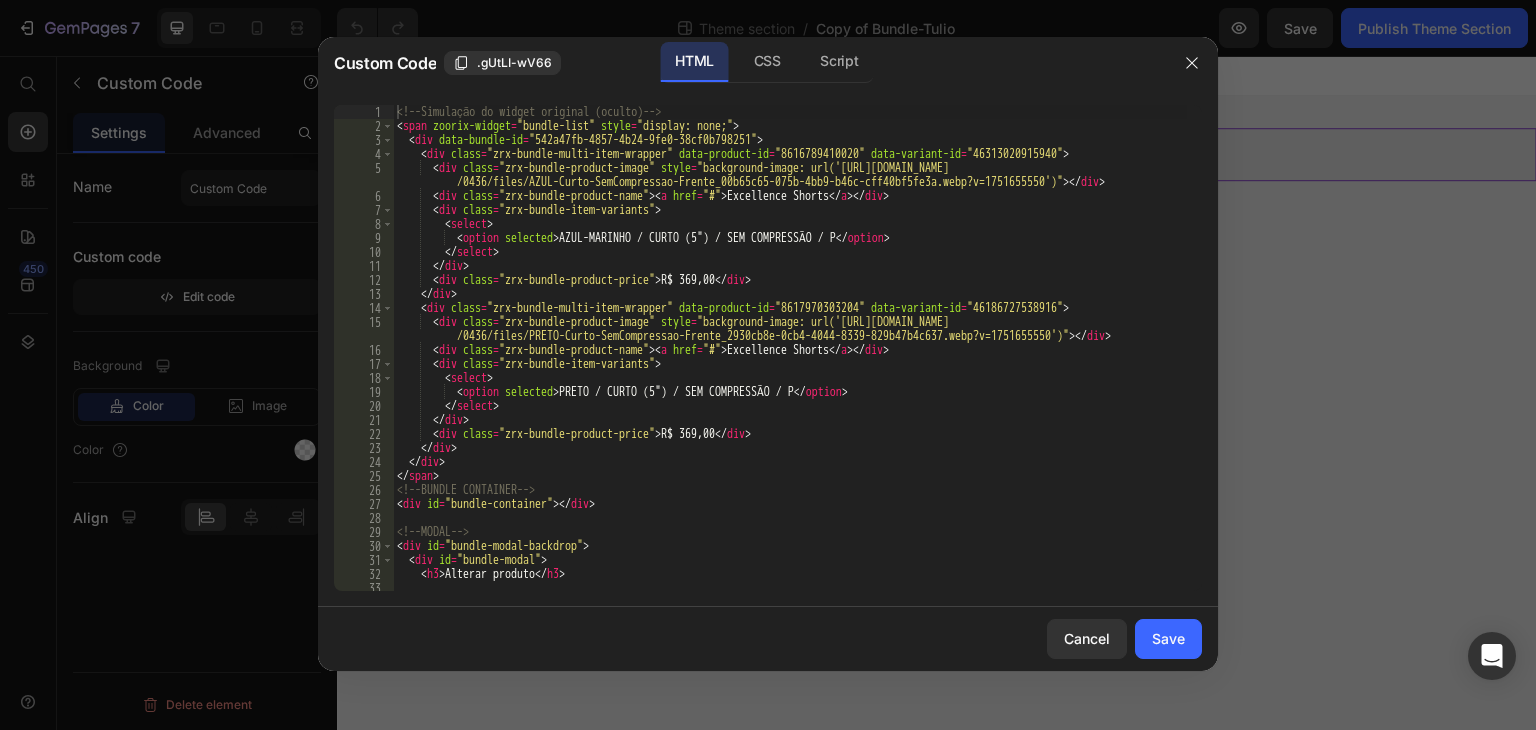 type on "</div>" 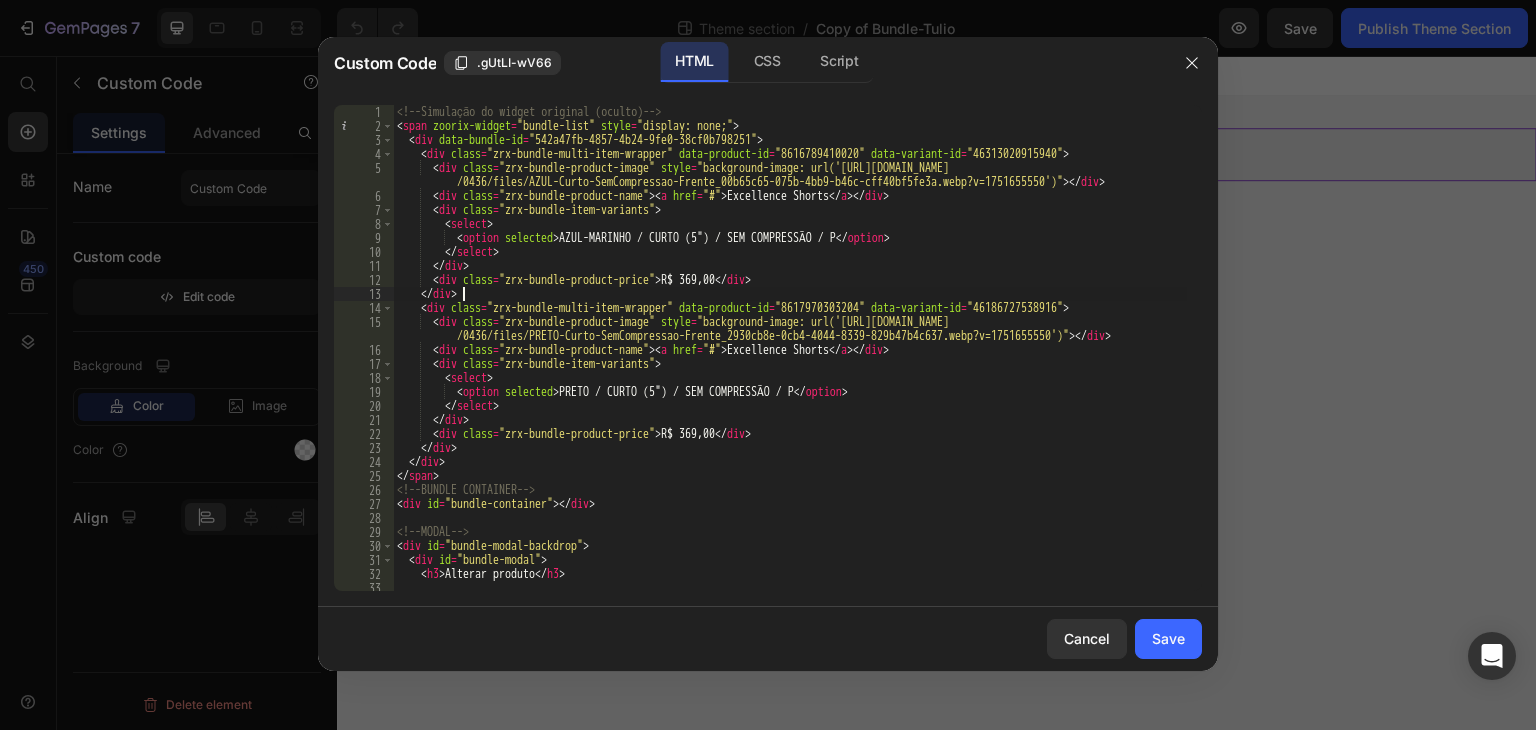 click on "<!--  Simulação do widget original (oculto)  --> < span   zoorix-widget = "bundle-list"   style = "display: none;" >    < div   data-bundle-id = "542a47fb-4857-4b24-9fe0-38cf0b798251" >      < div   class = "zrx-bundle-multi-item-wrapper"   data-product-id = "8616789410020"   data-variant-id = "46313020915940" >         < div   class = "zrx-bundle-product-image"   style = "background-image: url('https://cdn.shopify.com/s/files/1/0720/1443            /0436/files/AZUL-Curto-SemCompressao-Frente_00b65c65-075b-4bb9-b46c-cff40bf5fe3a.webp?v=1751655550')" > </ div >         < div   class = "zrx-bundle-product-name" > < a   href = "#" > Excellence Shorts </ a > </ div >         < div   class = "zrx-bundle-item-variants" >           < select >              < option   selected > AZUL-MARINHO / CURTO (5") / SEM COMPRESSÃO / P </ option >           </ select >         </ div >         < div   class = "zrx-bundle-product-price" > R$ 369,00 </ div >      </ div >      < div   class =   data-product-id =   = >" at bounding box center (790, 362) 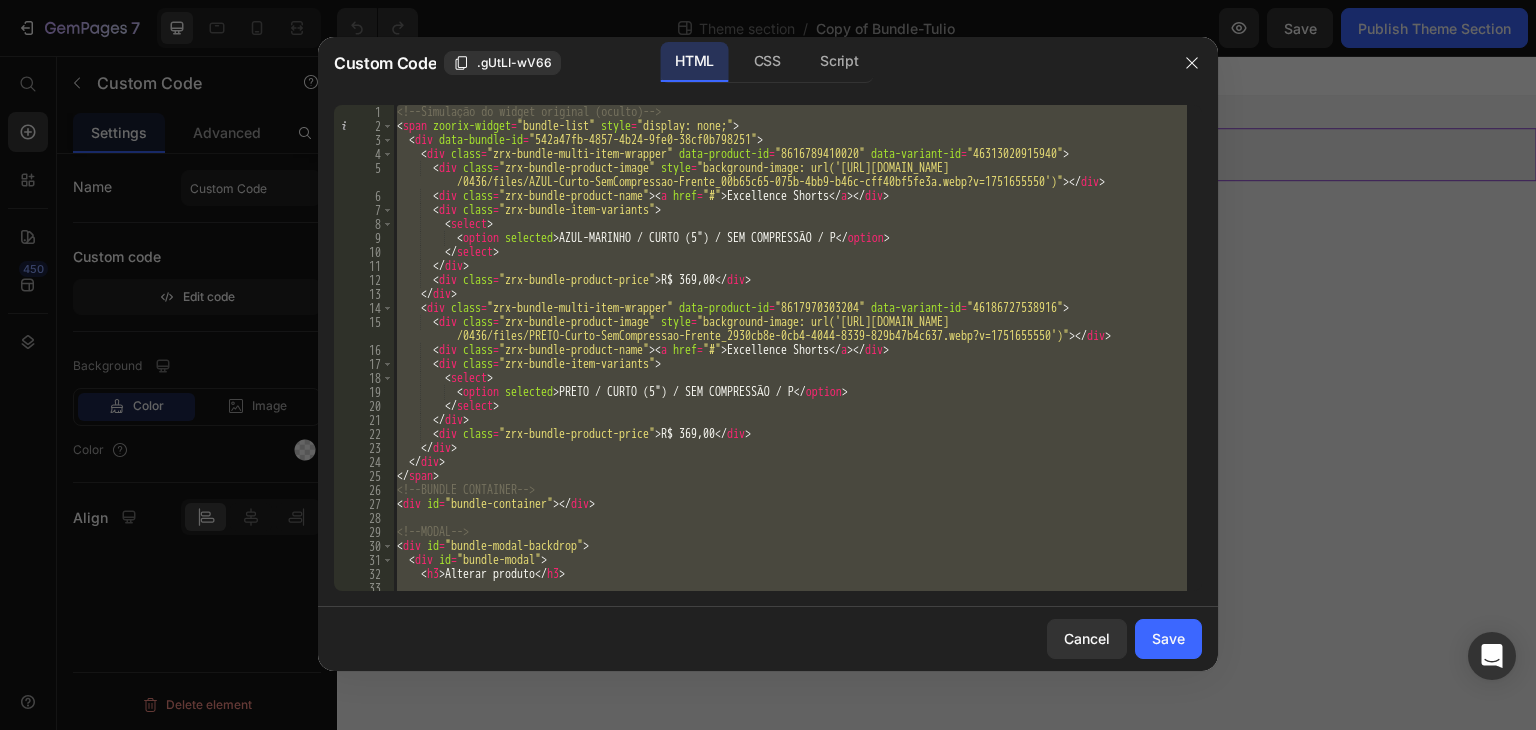 paste 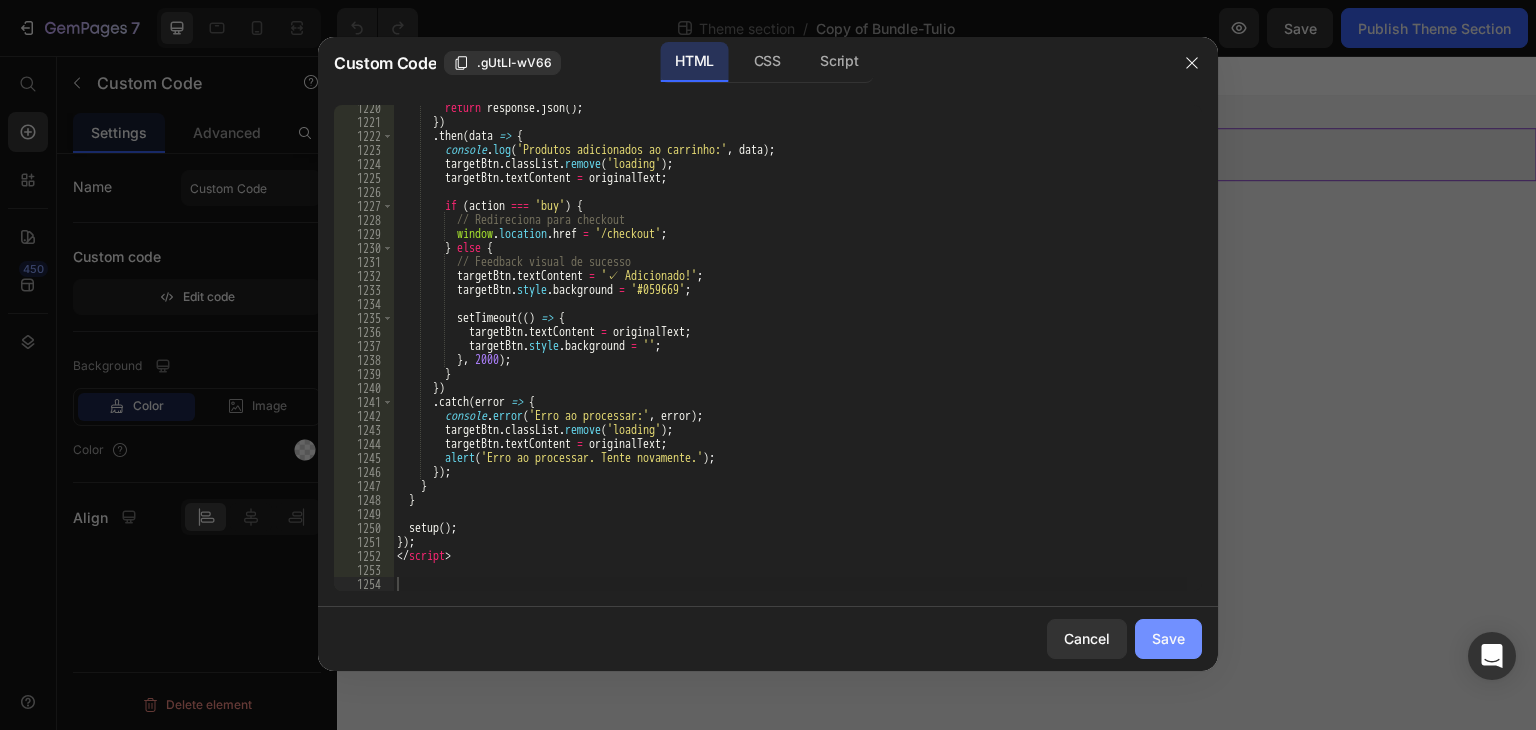 click on "Save" at bounding box center [1168, 638] 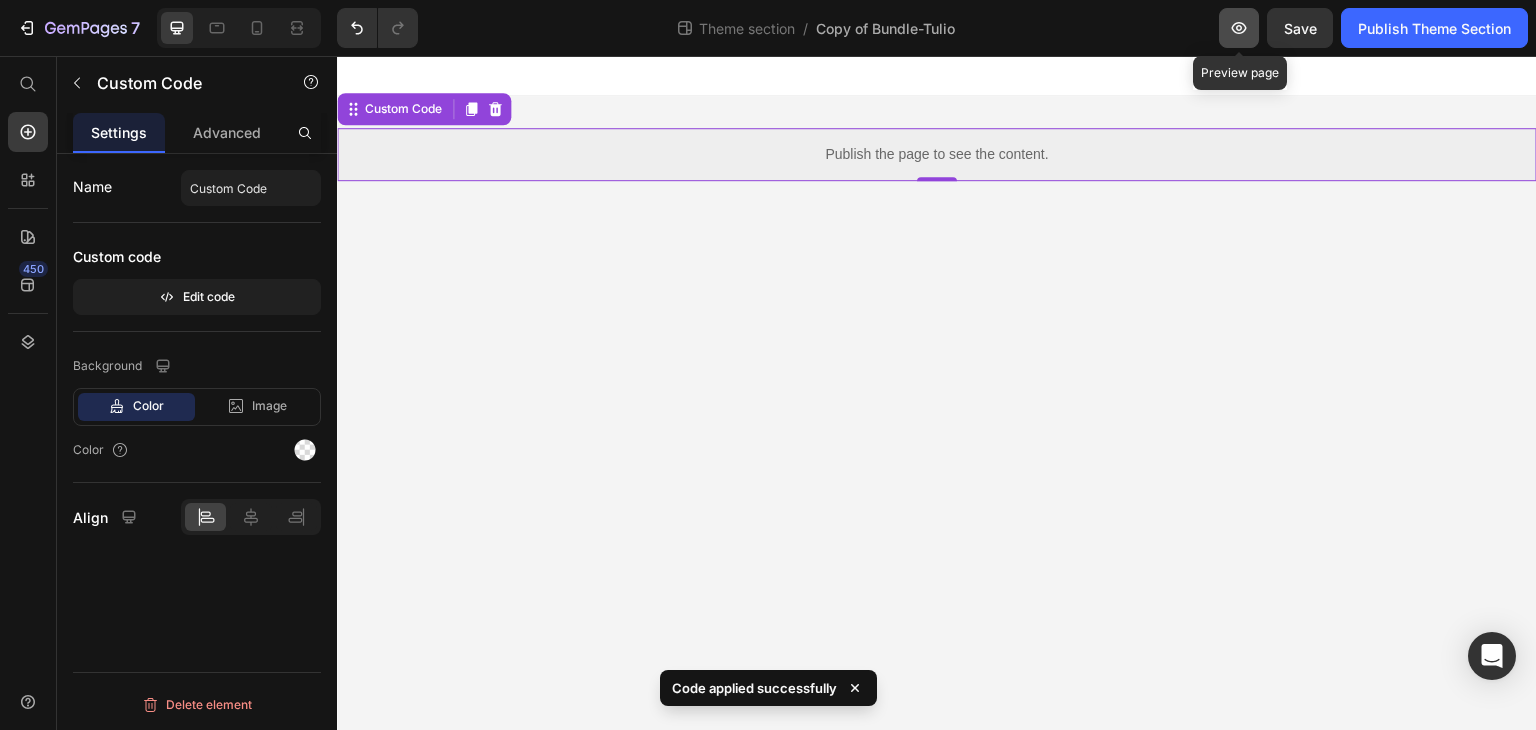 click 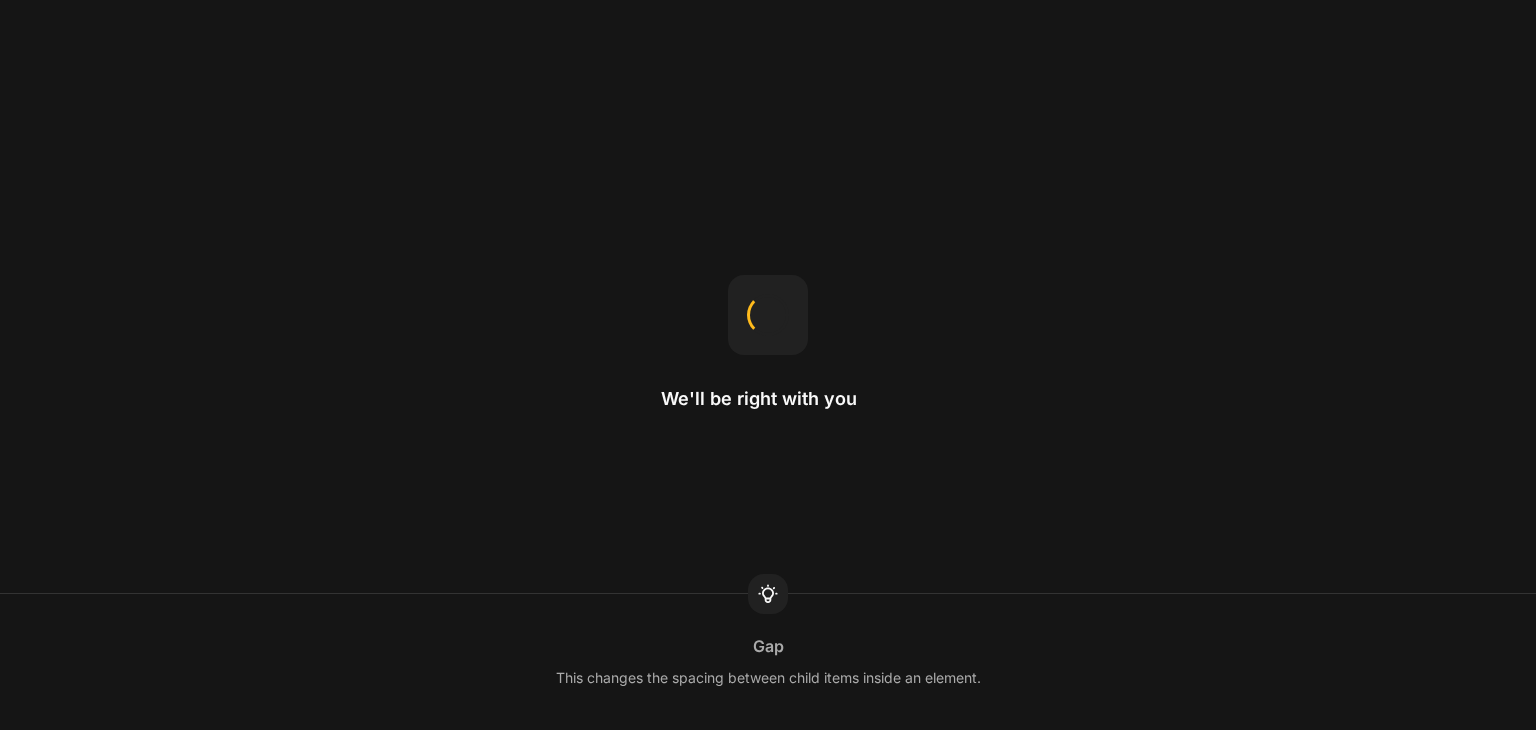 scroll, scrollTop: 0, scrollLeft: 0, axis: both 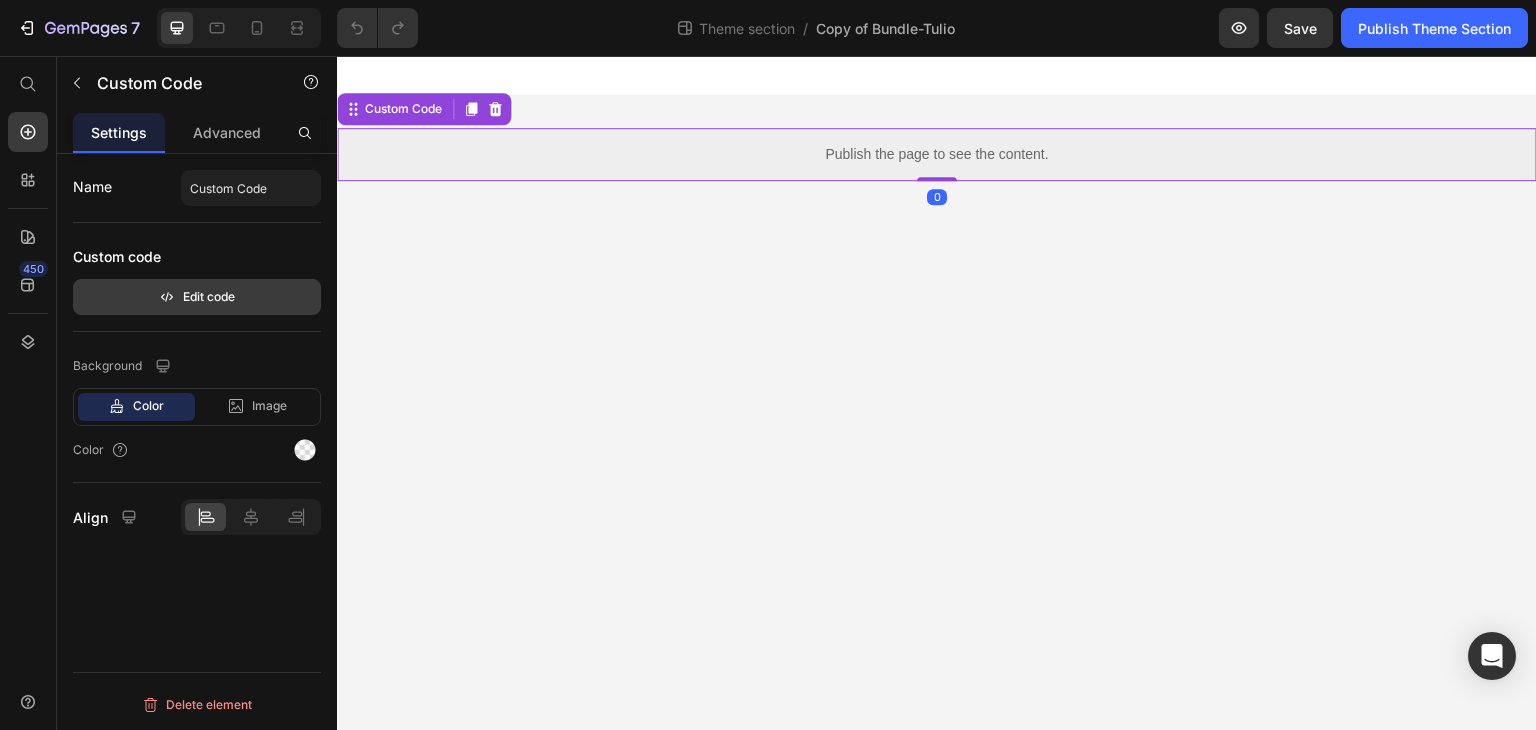 click on "Edit code" at bounding box center [197, 297] 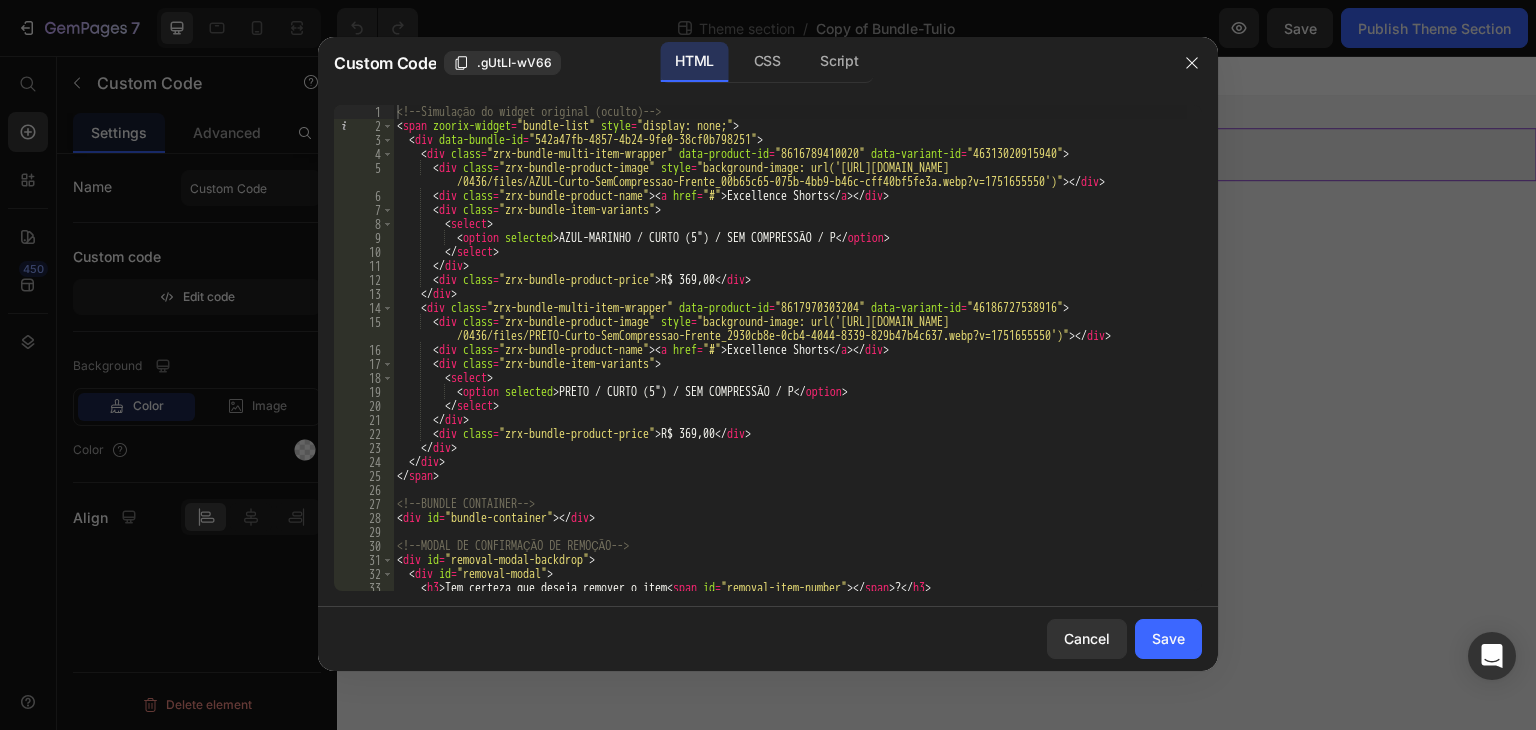 type on "<div class="zrx-bundle-multi-item-wrapper" data-product-id="8617970303204" data-variant-id="46186727538916">" 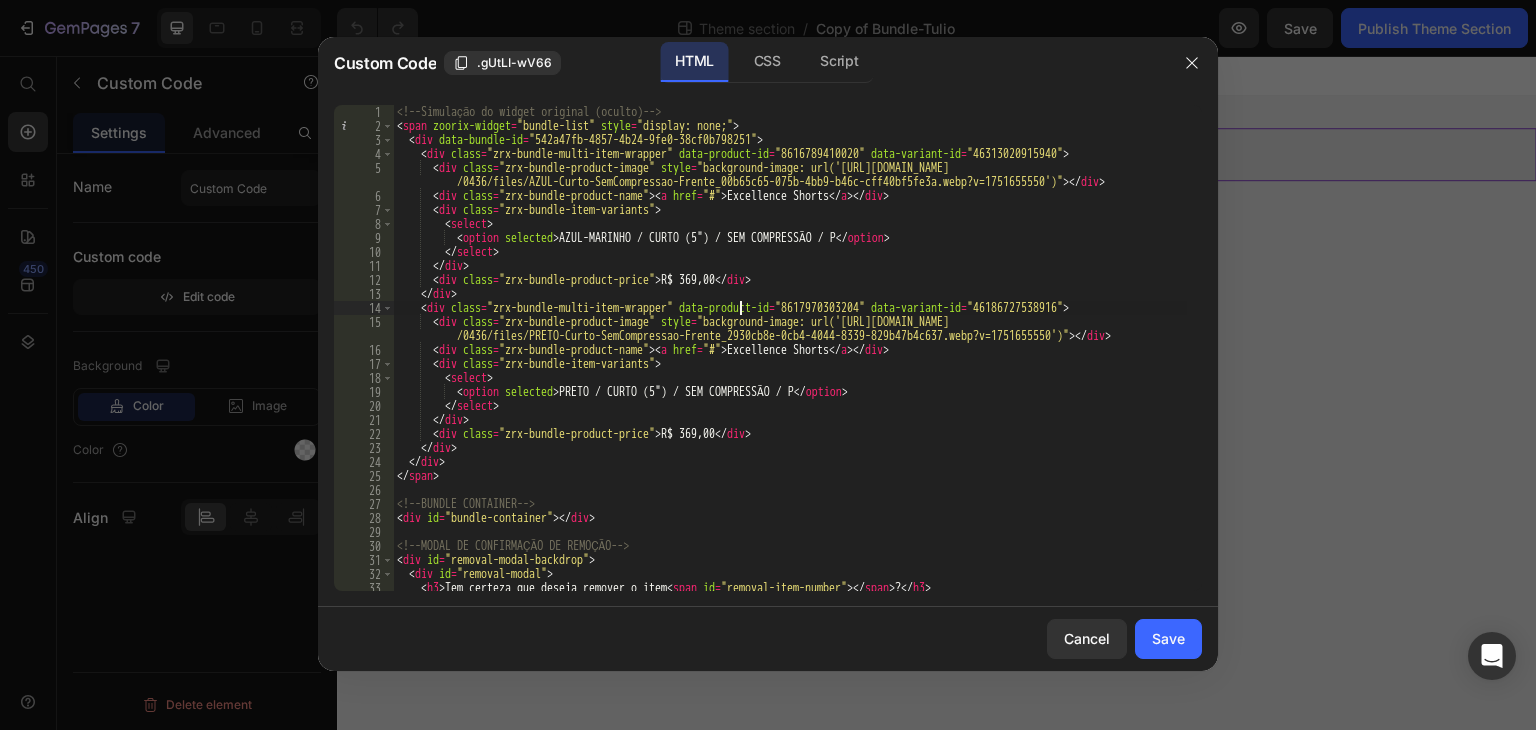 click on "<!--  Simulação do widget original (oculto)  --> < span   zoorix-widget = "bundle-list"   style = "display: none;" >    < div   data-bundle-id = "542a47fb-4857-4b24-9fe0-38cf0b798251" >      < div   class = "zrx-bundle-multi-item-wrapper"   data-product-id = "8616789410020"   data-variant-id = "46313020915940" >         < div   class = "zrx-bundle-product-image"   style = "background-image: url('[URL][DOMAIN_NAME]            /0436/files/AZUL-[PERSON_NAME]-SemCompressao-Frente_00b65c65-075b-4bb9-b46c-cff40bf5fe3a.webp?v=1751655550')" > </ div >         < div   class = "zrx-bundle-product-name" > < a   href = "#" > Excellence Shorts </ a > </ div >         < div   class = "zrx-bundle-item-variants" >           < select >              < option   selected > AZUL-MARINHO / [PERSON_NAME] (5") / SEM COMPRESSÃO / P </ option >           </ select >         </ div >         < div   class = "zrx-bundle-product-price" > R$ 369,00 </ div >      </ div >      < div   class =   data-product-id =   = >" at bounding box center (790, 362) 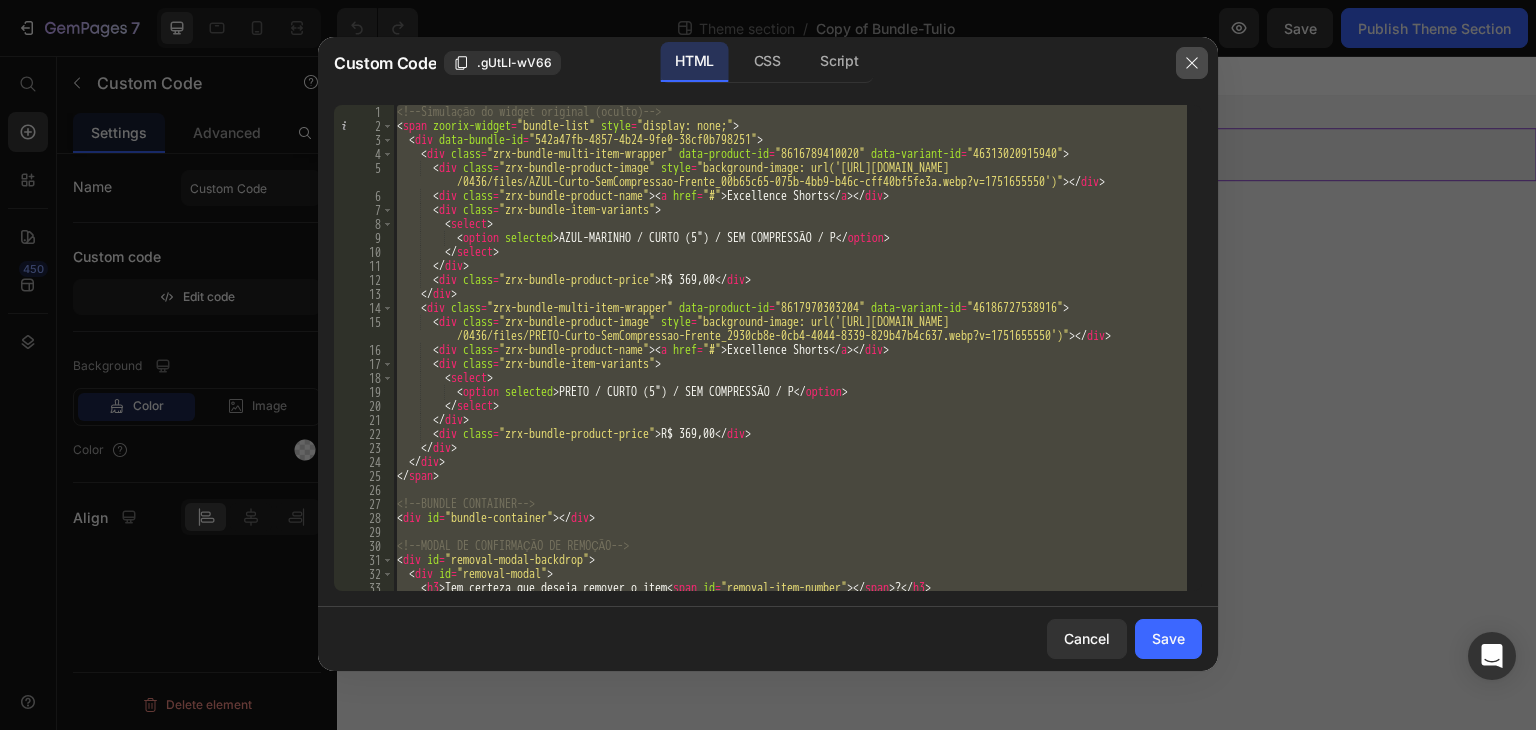 click 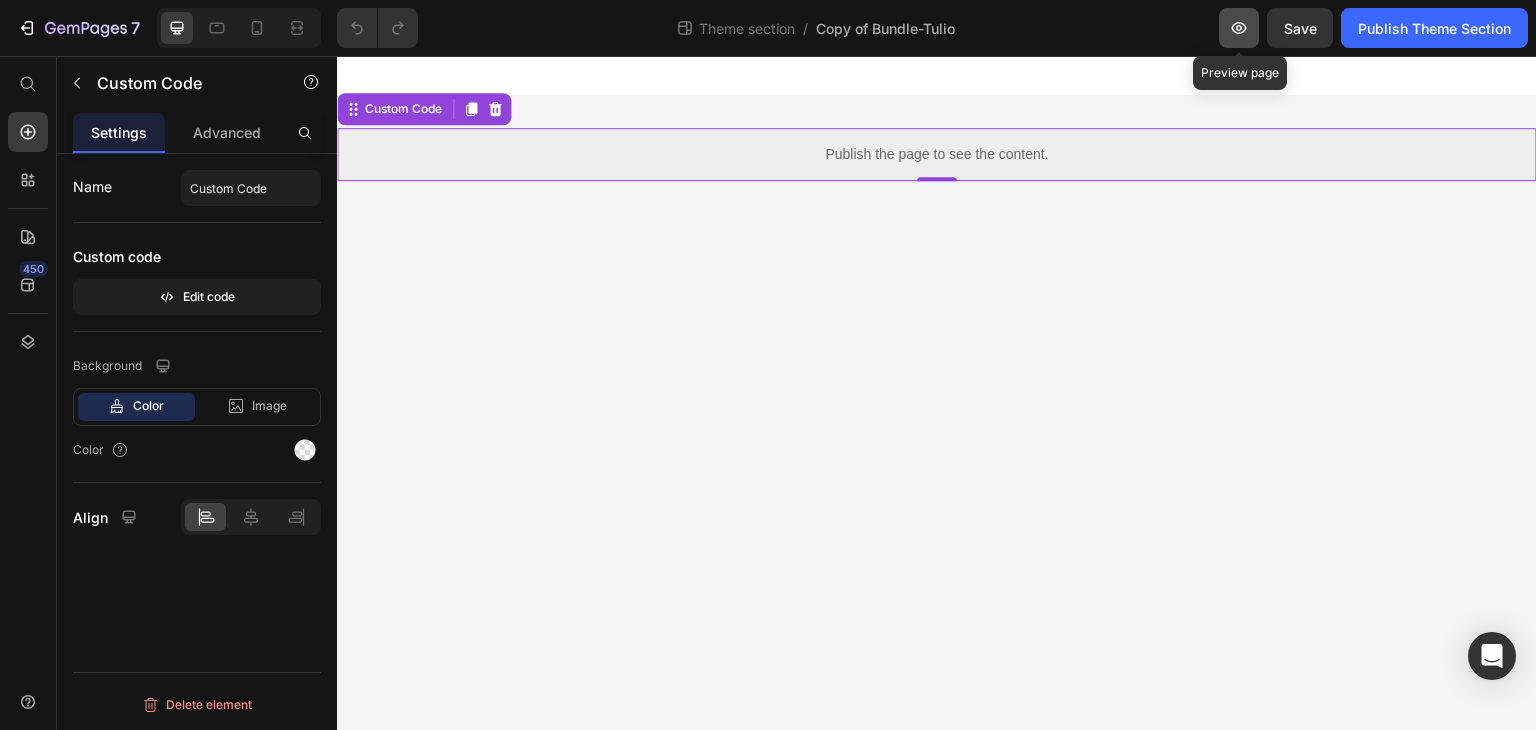 click 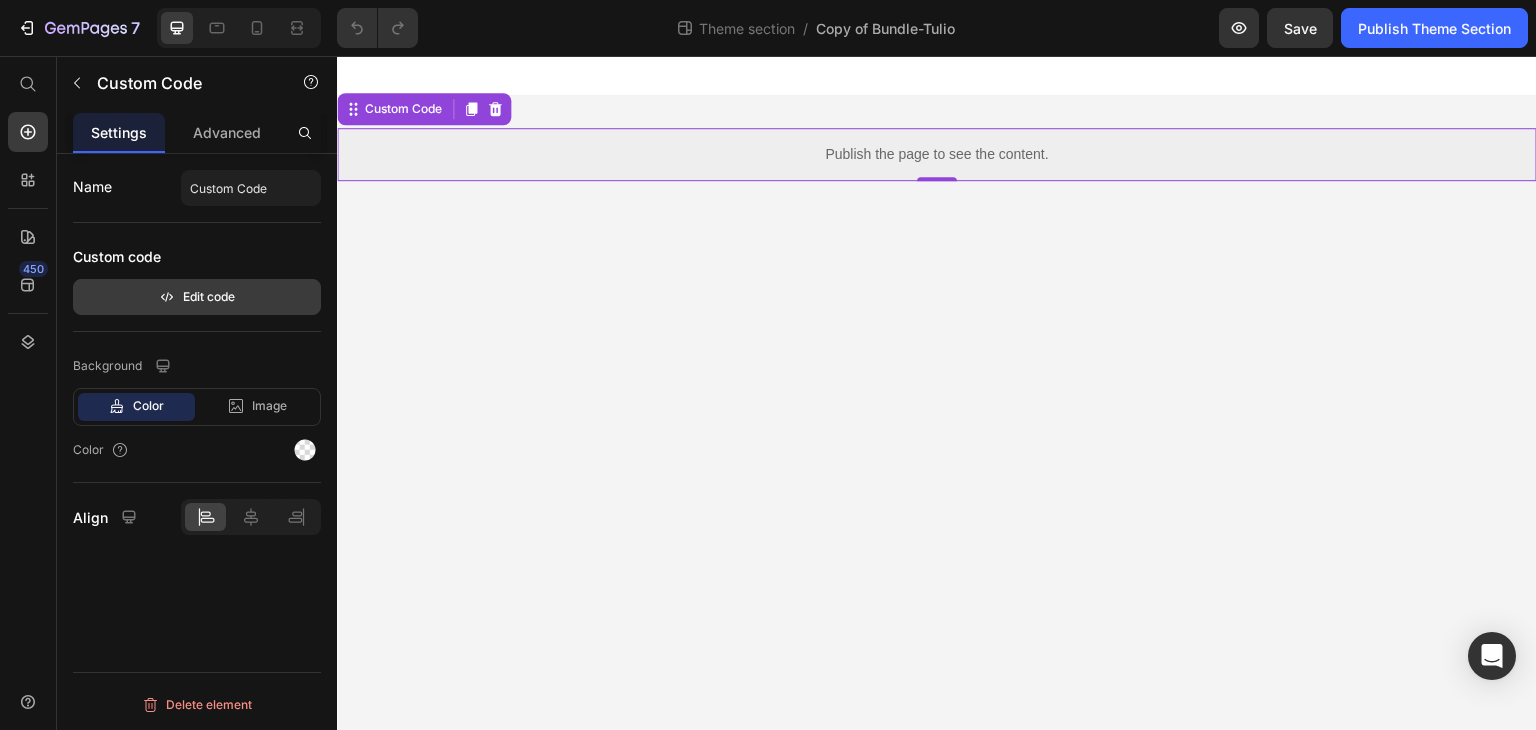 click on "Edit code" at bounding box center (197, 297) 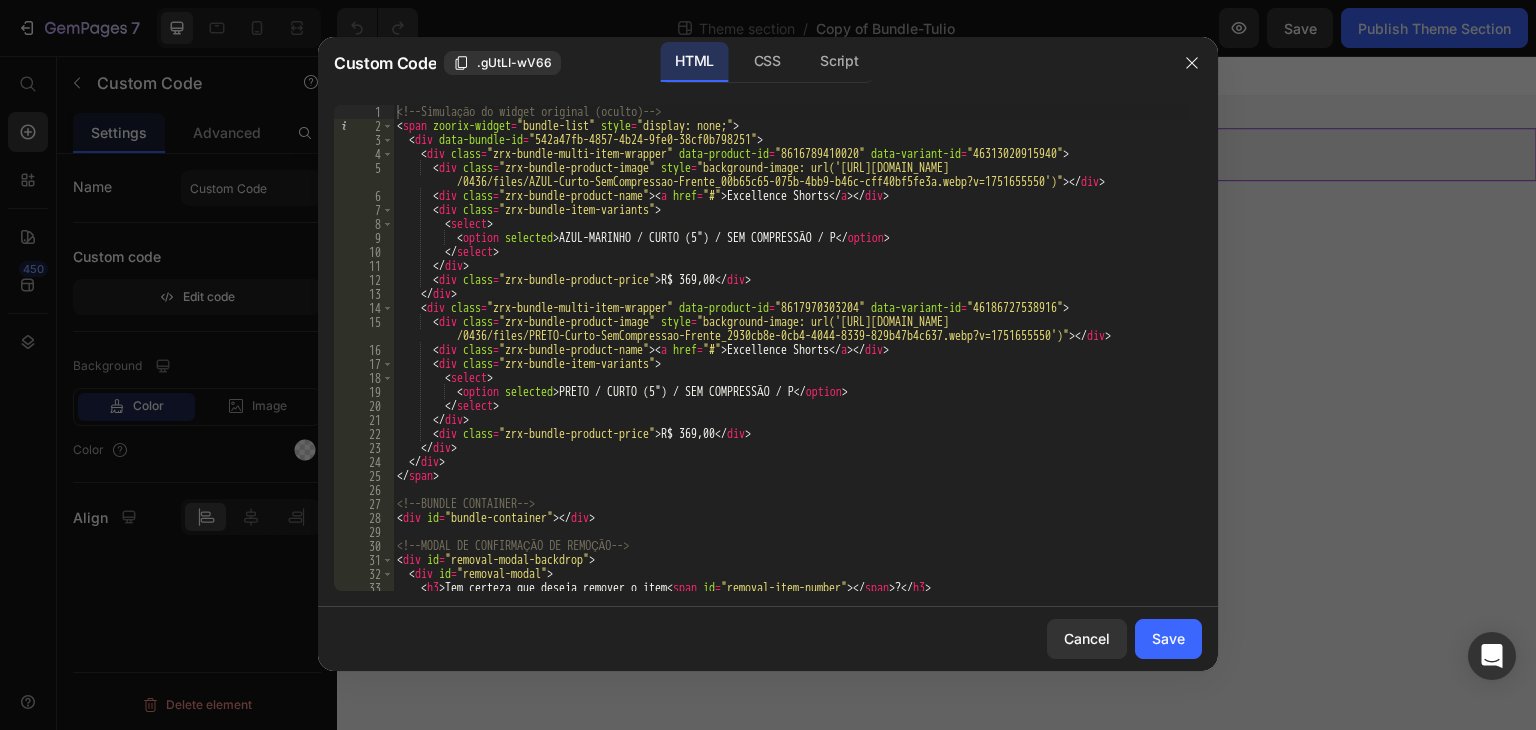 type on "<div class="zrx-bundle-multi-item-wrapper" data-product-id="8617970303204" data-variant-id="46186727538916">" 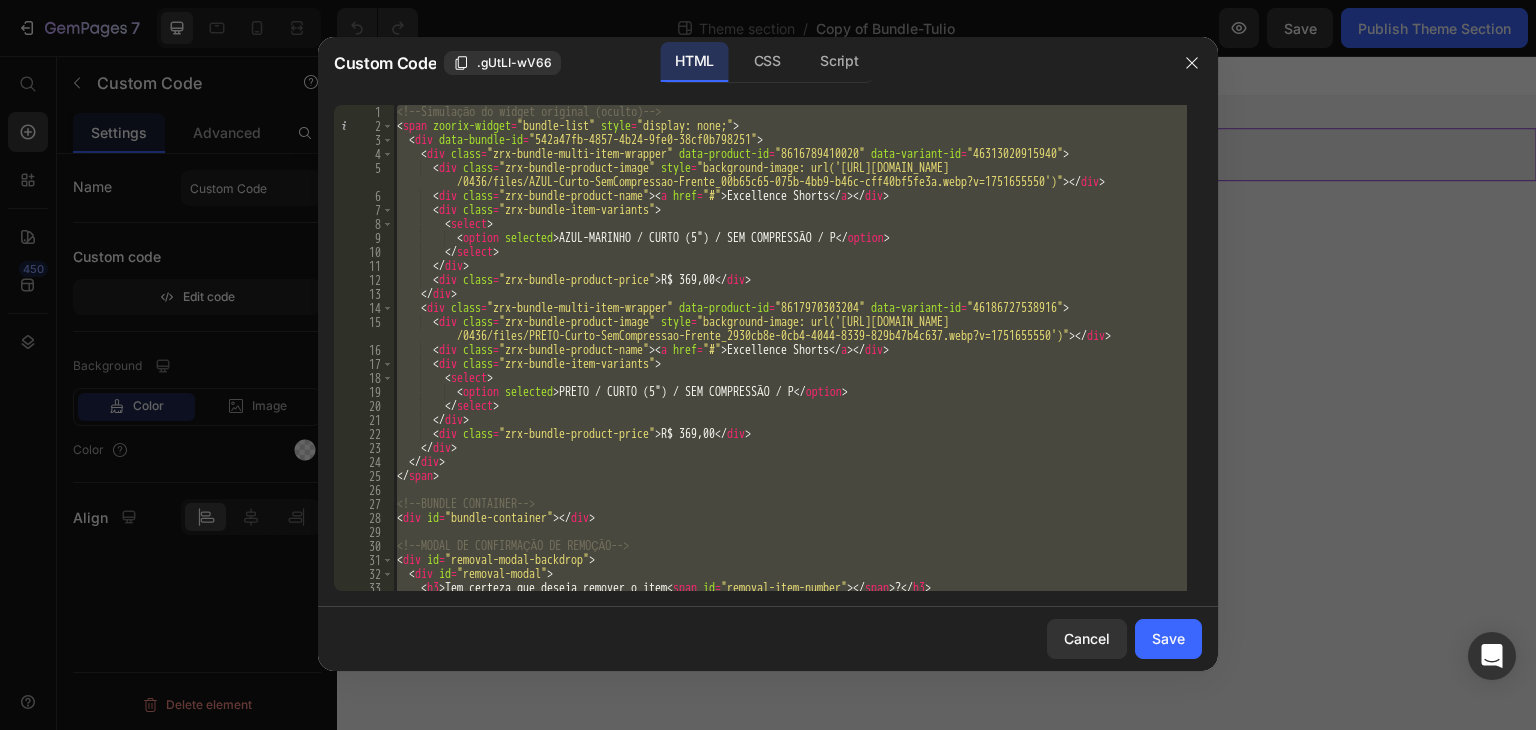 click on "<!--  Simulação do widget original (oculto)  --> < span   zoorix-widget = "bundle-list"   style = "display: none;" >    < div   data-bundle-id = "542a47fb-4857-4b24-9fe0-38cf0b798251" >      < div   class = "zrx-bundle-multi-item-wrapper"   data-product-id = "8616789410020"   data-variant-id = "46313020915940" >         < div   class = "zrx-bundle-product-image"   style = "background-image: url('[URL][DOMAIN_NAME]            /0436/files/AZUL-[PERSON_NAME]-SemCompressao-Frente_00b65c65-075b-4bb9-b46c-cff40bf5fe3a.webp?v=1751655550')" > </ div >         < div   class = "zrx-bundle-product-name" > < a   href = "#" > Excellence Shorts </ a > </ div >         < div   class = "zrx-bundle-item-variants" >           < select >              < option   selected > AZUL-MARINHO / [PERSON_NAME] (5") / SEM COMPRESSÃO / P </ option >           </ select >         </ div >         < div   class = "zrx-bundle-product-price" > R$ 369,00 </ div >      </ div >      < div   class =   data-product-id =   = >" at bounding box center (790, 362) 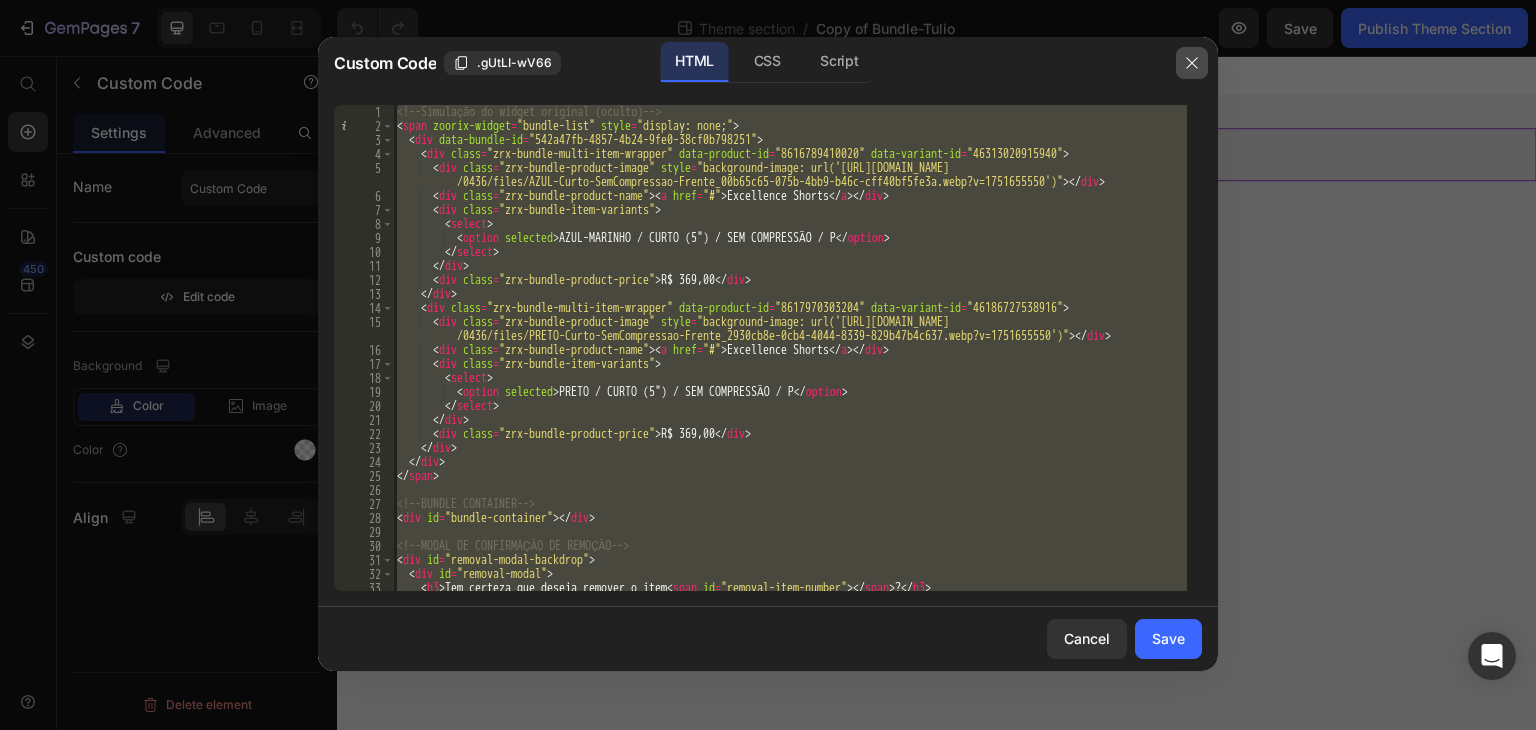 click 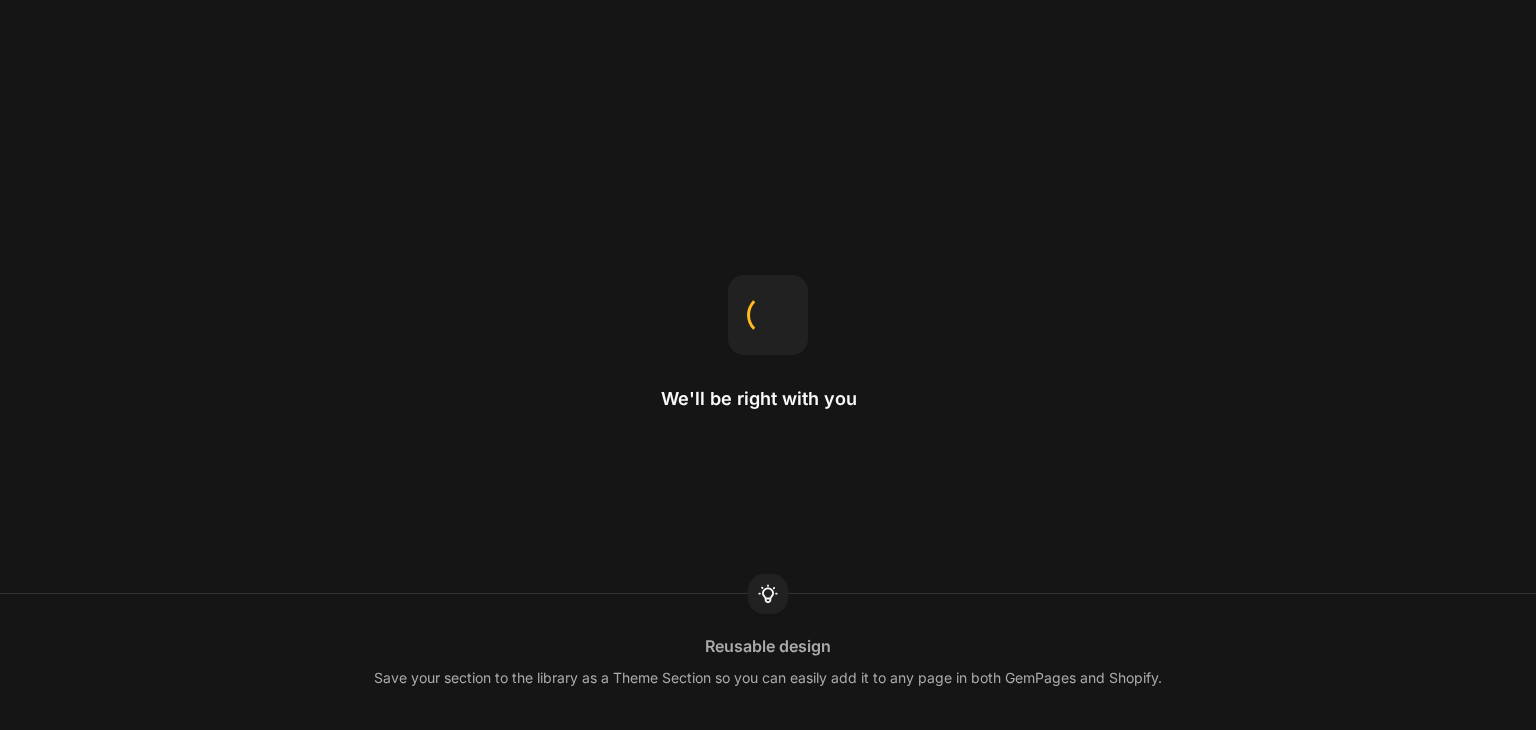 scroll, scrollTop: 0, scrollLeft: 0, axis: both 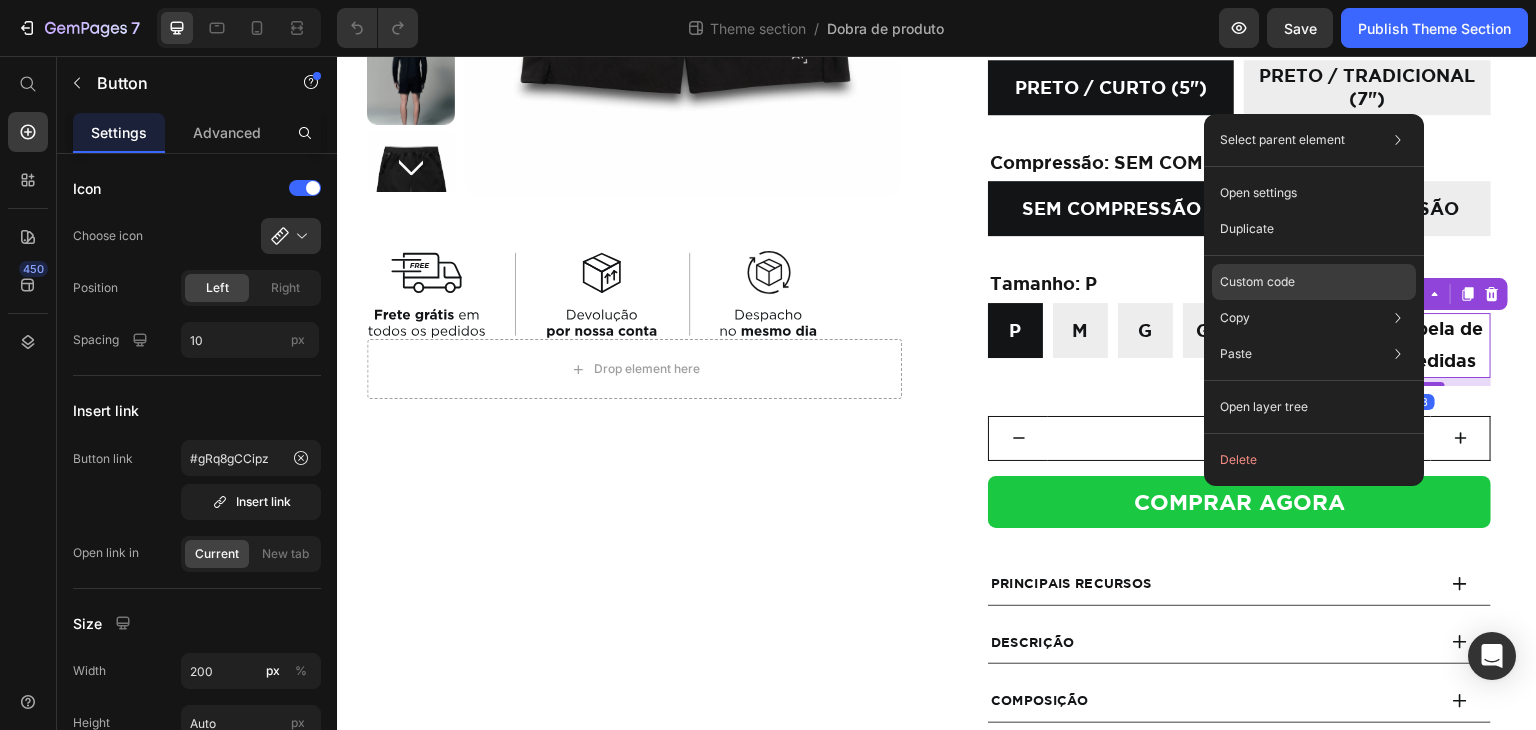 click on "Custom code" 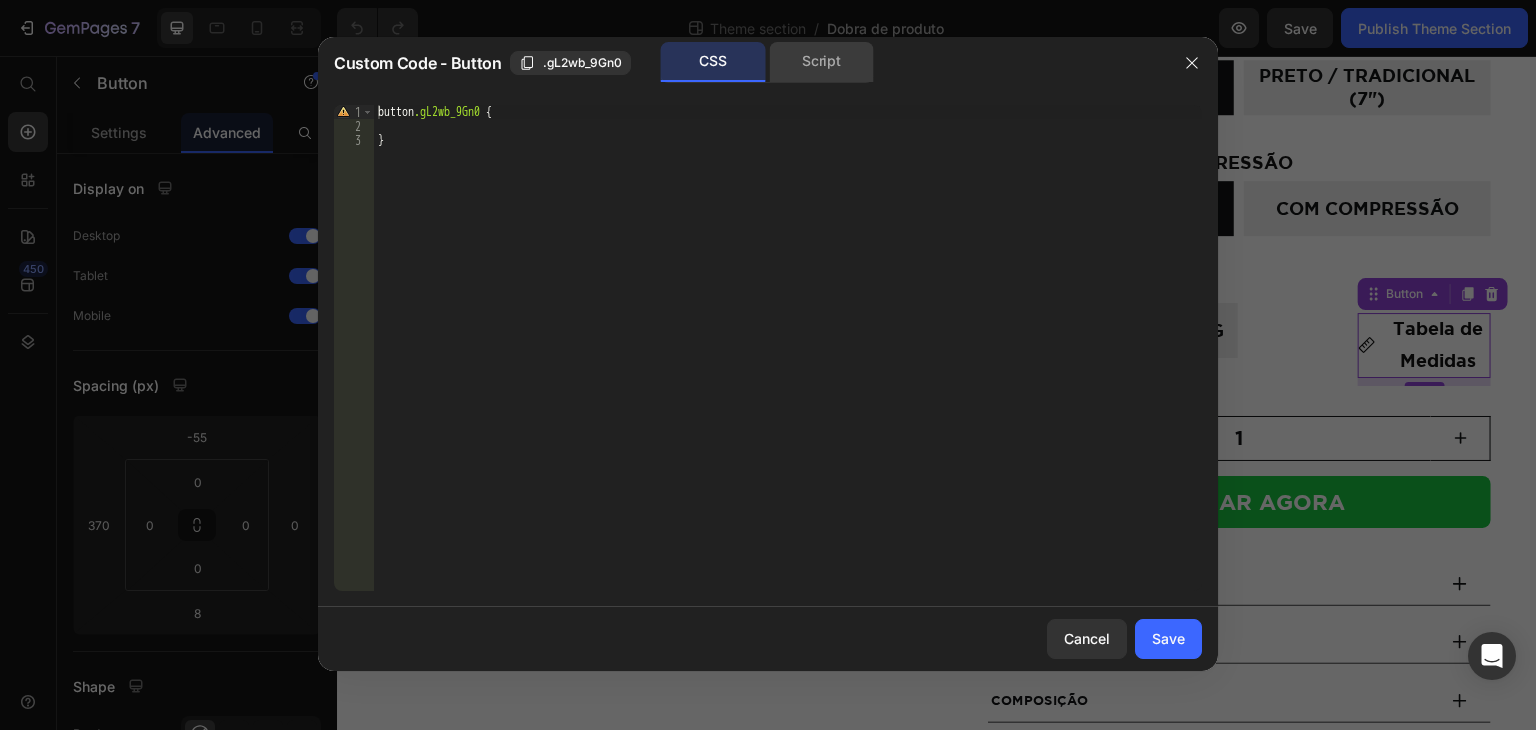 click on "Script" 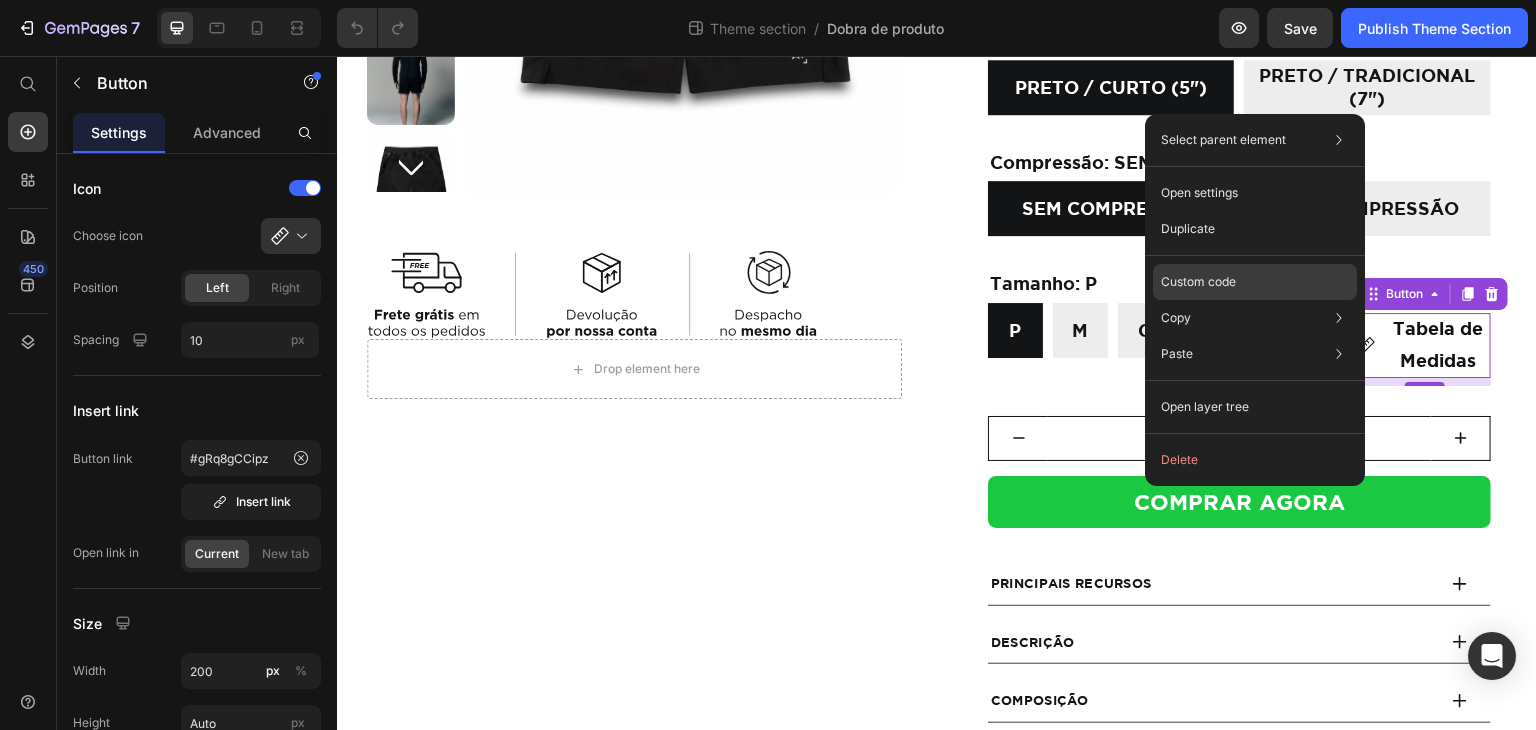 click on "Custom code" 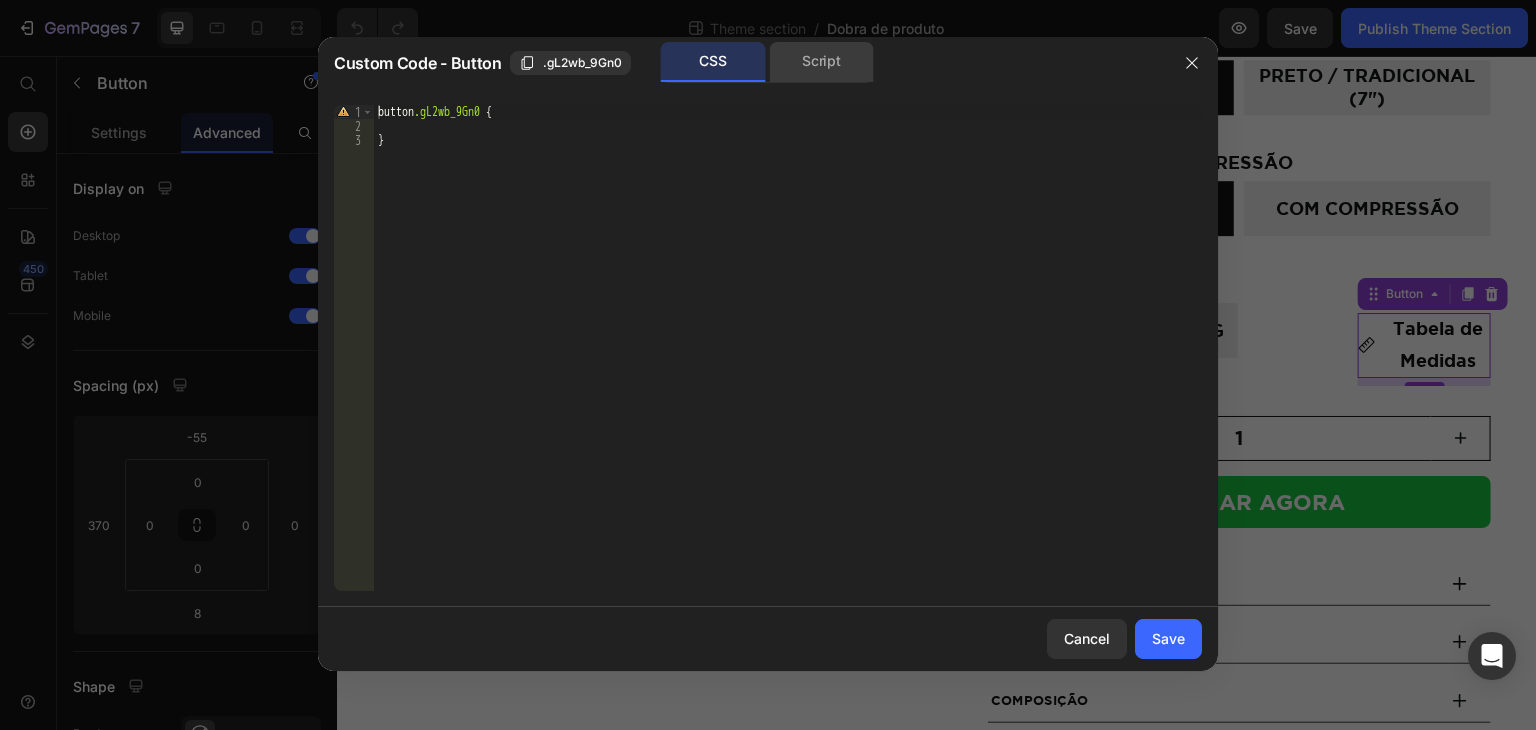click on "Script" 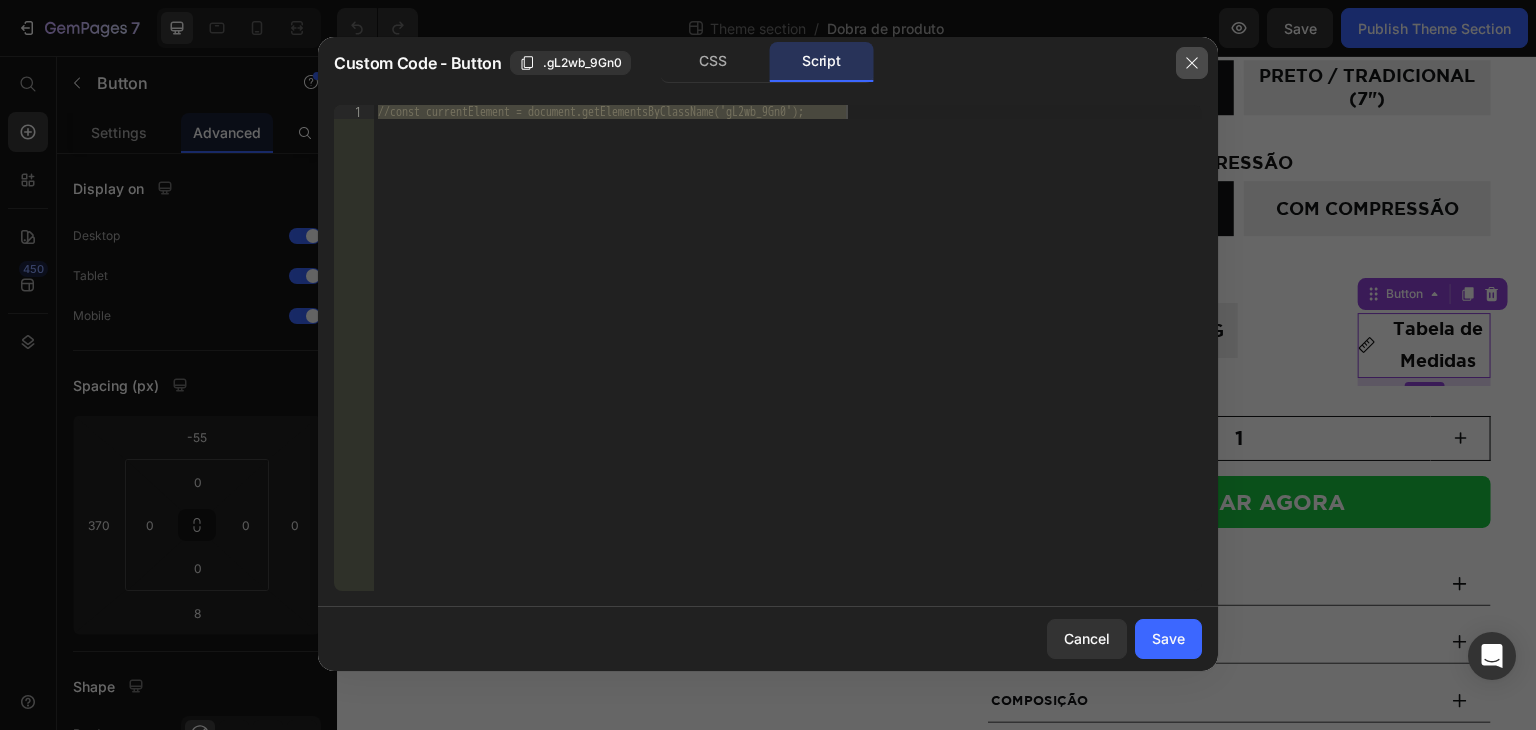 drag, startPoint x: 1193, startPoint y: 58, endPoint x: 933, endPoint y: 53, distance: 260.04807 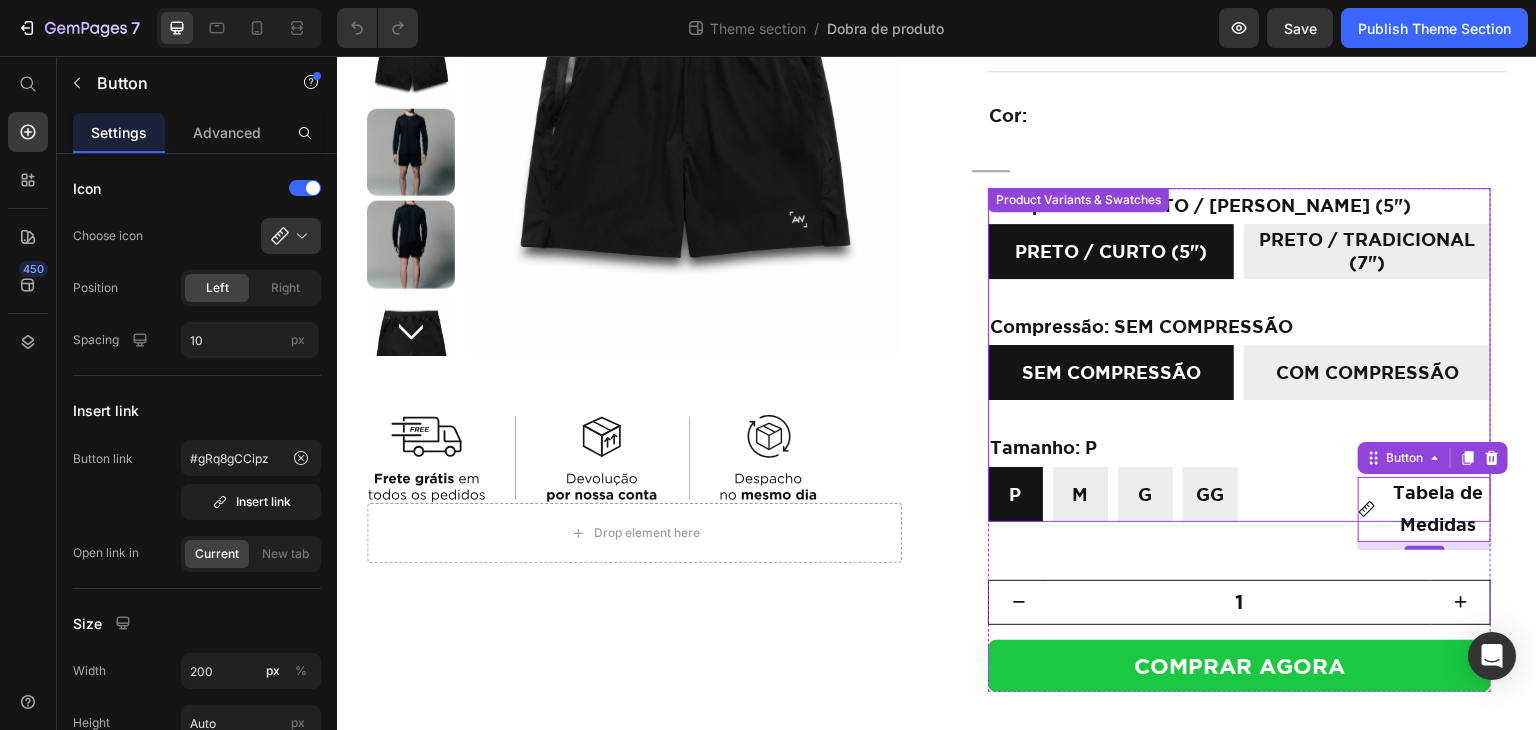 scroll, scrollTop: 90, scrollLeft: 0, axis: vertical 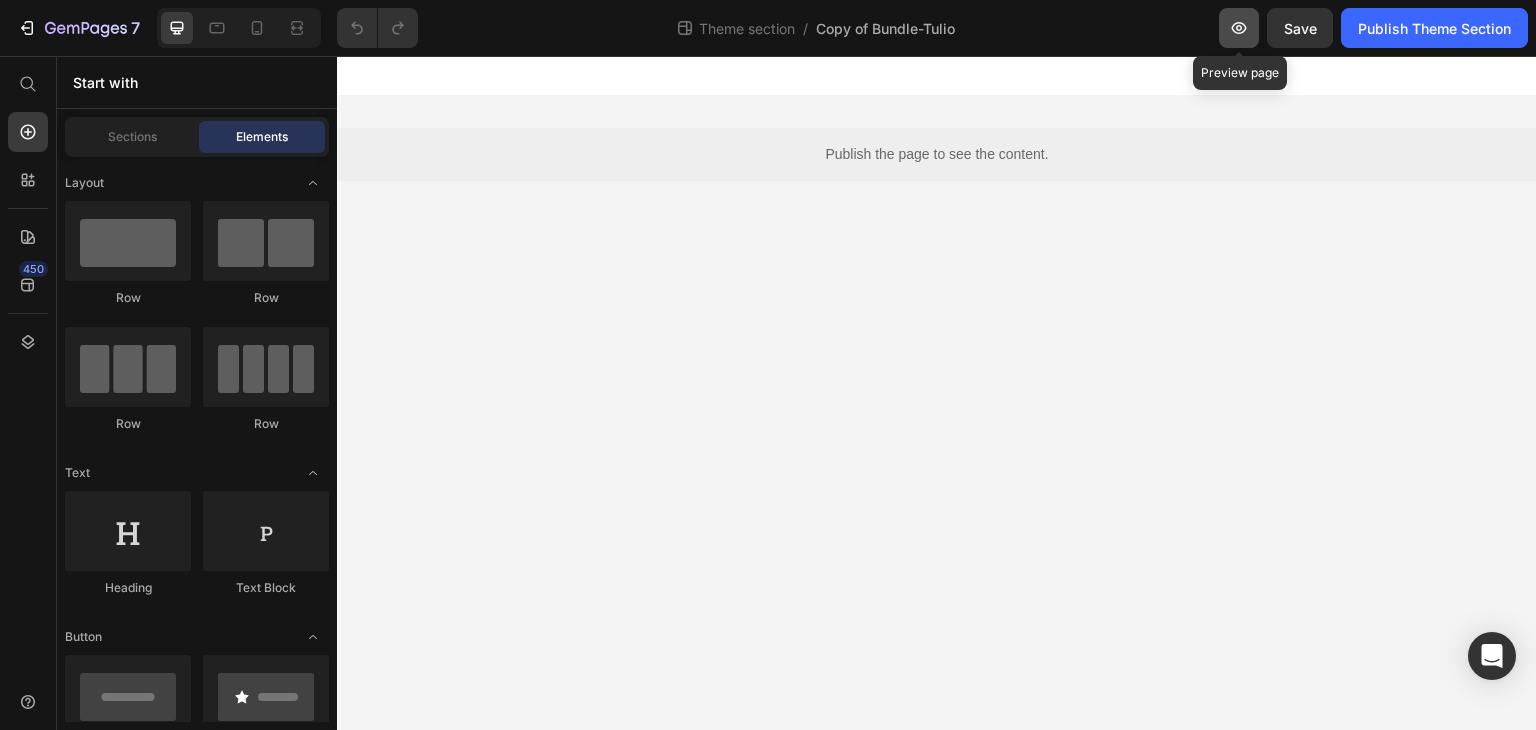 click 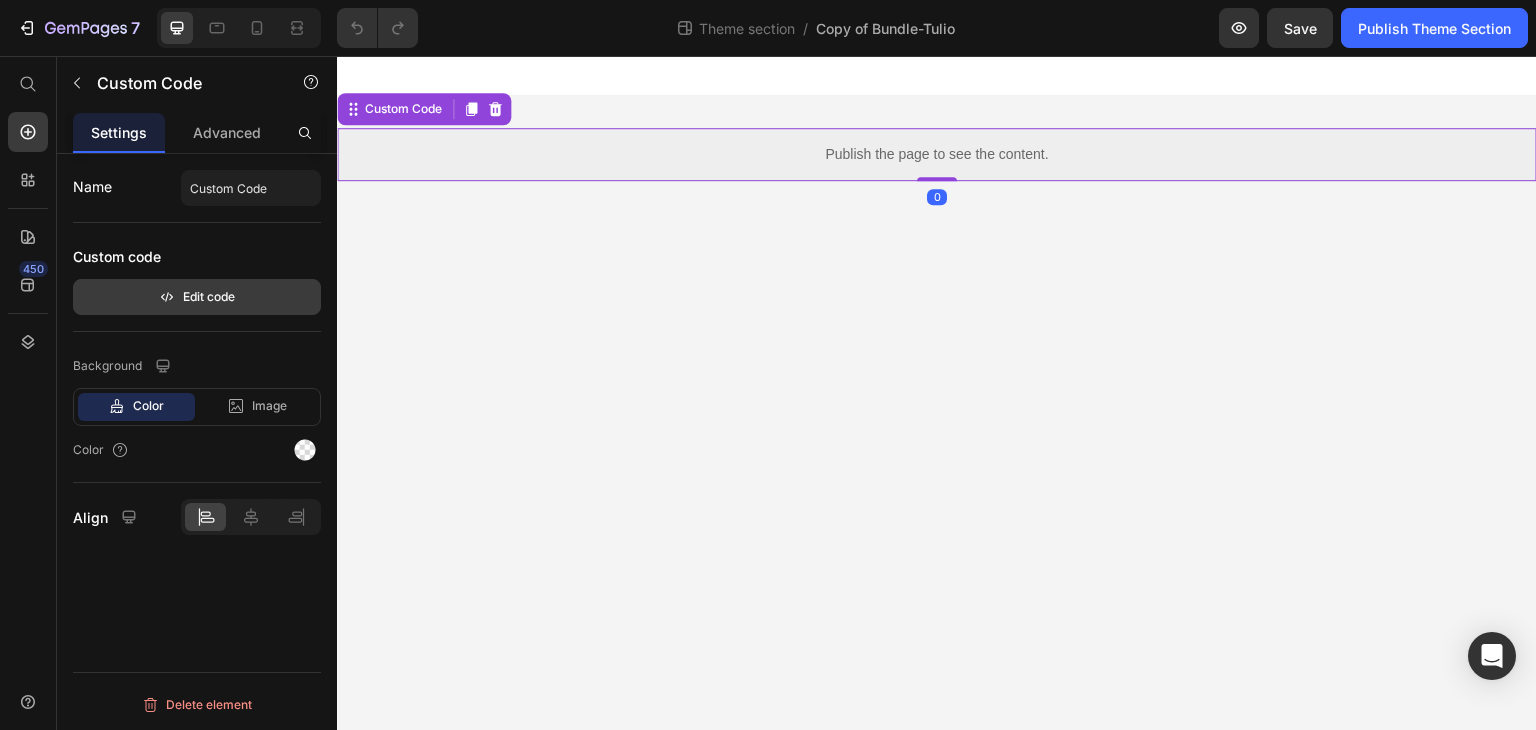 click on "Edit code" at bounding box center [197, 297] 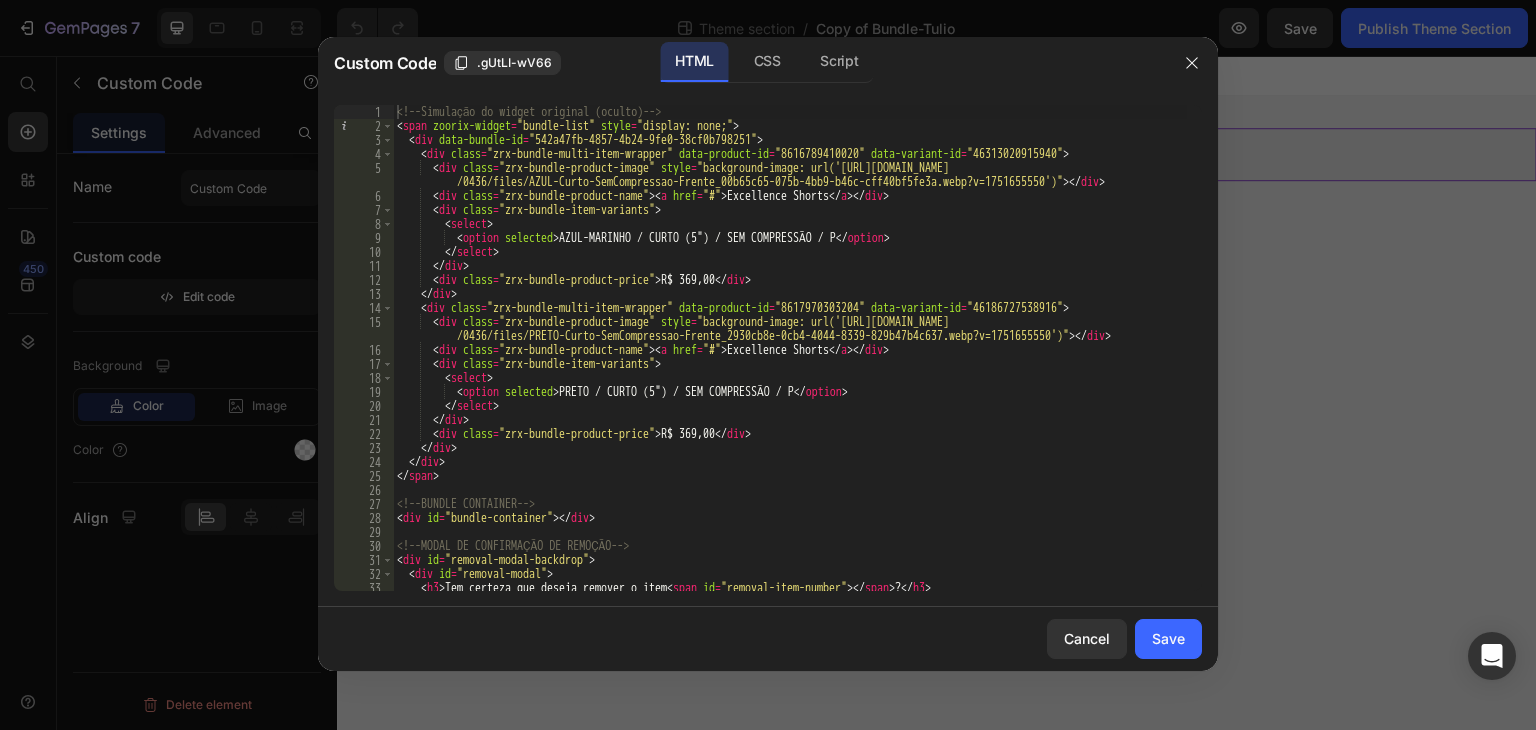 type on "</div>" 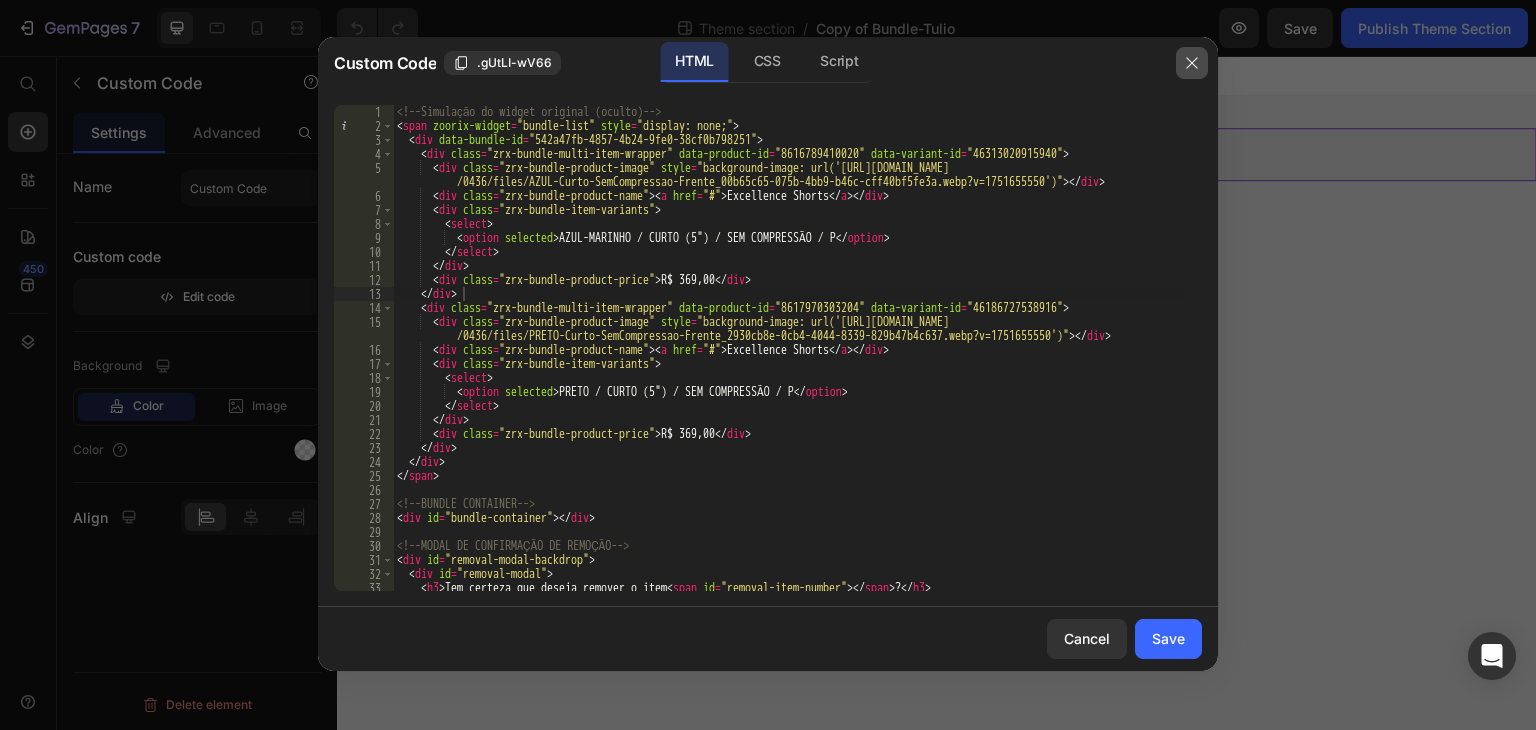 drag, startPoint x: 1200, startPoint y: 69, endPoint x: 868, endPoint y: 7, distance: 337.73953 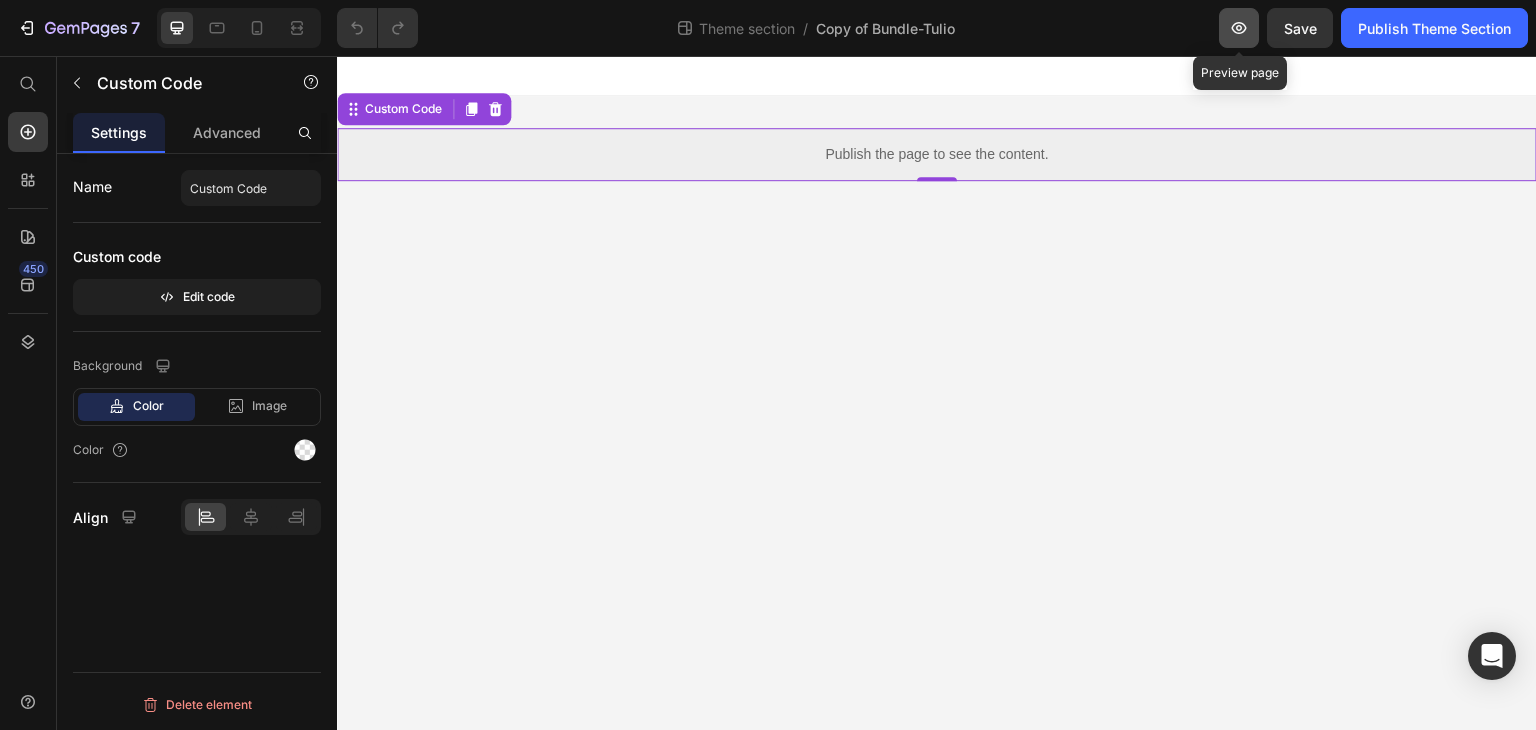 click 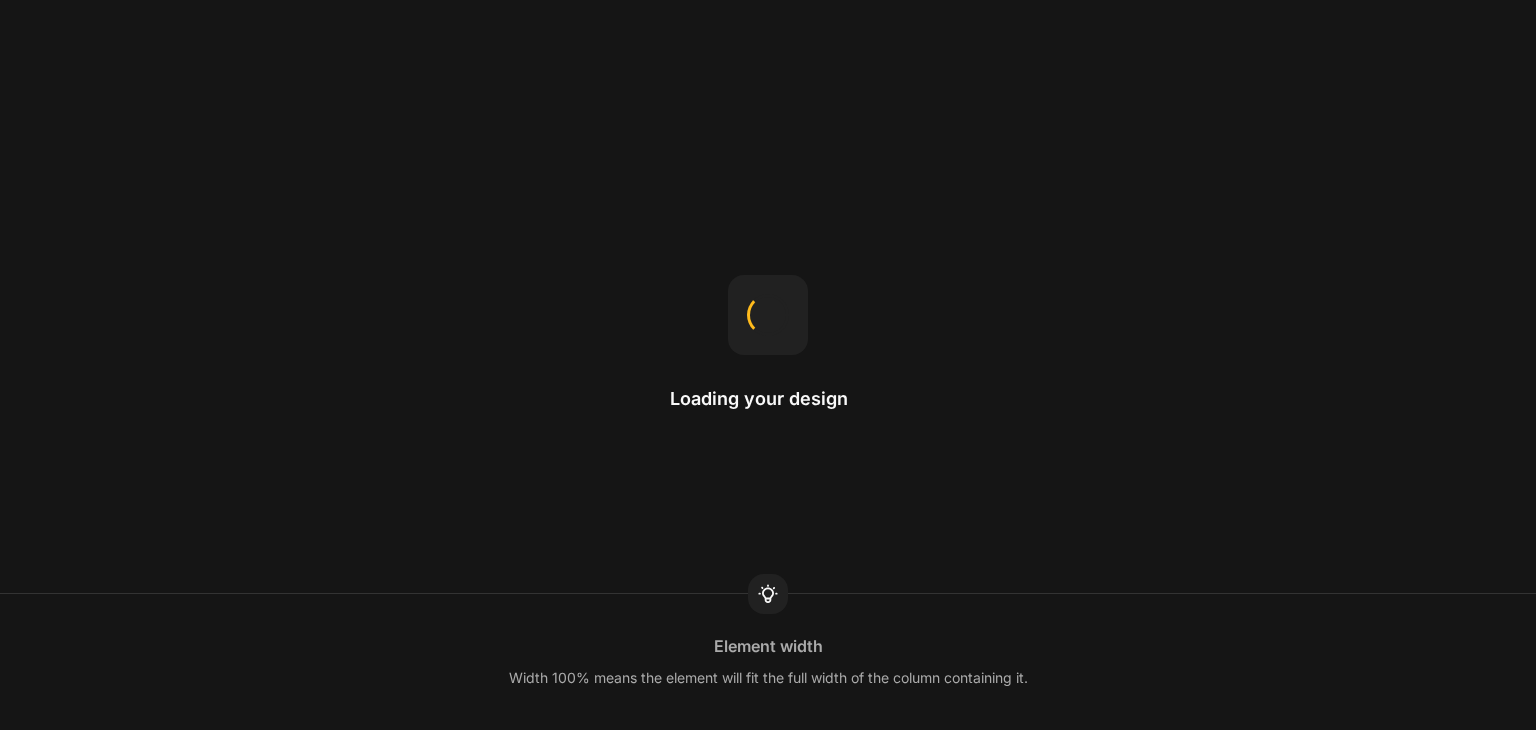 scroll, scrollTop: 0, scrollLeft: 0, axis: both 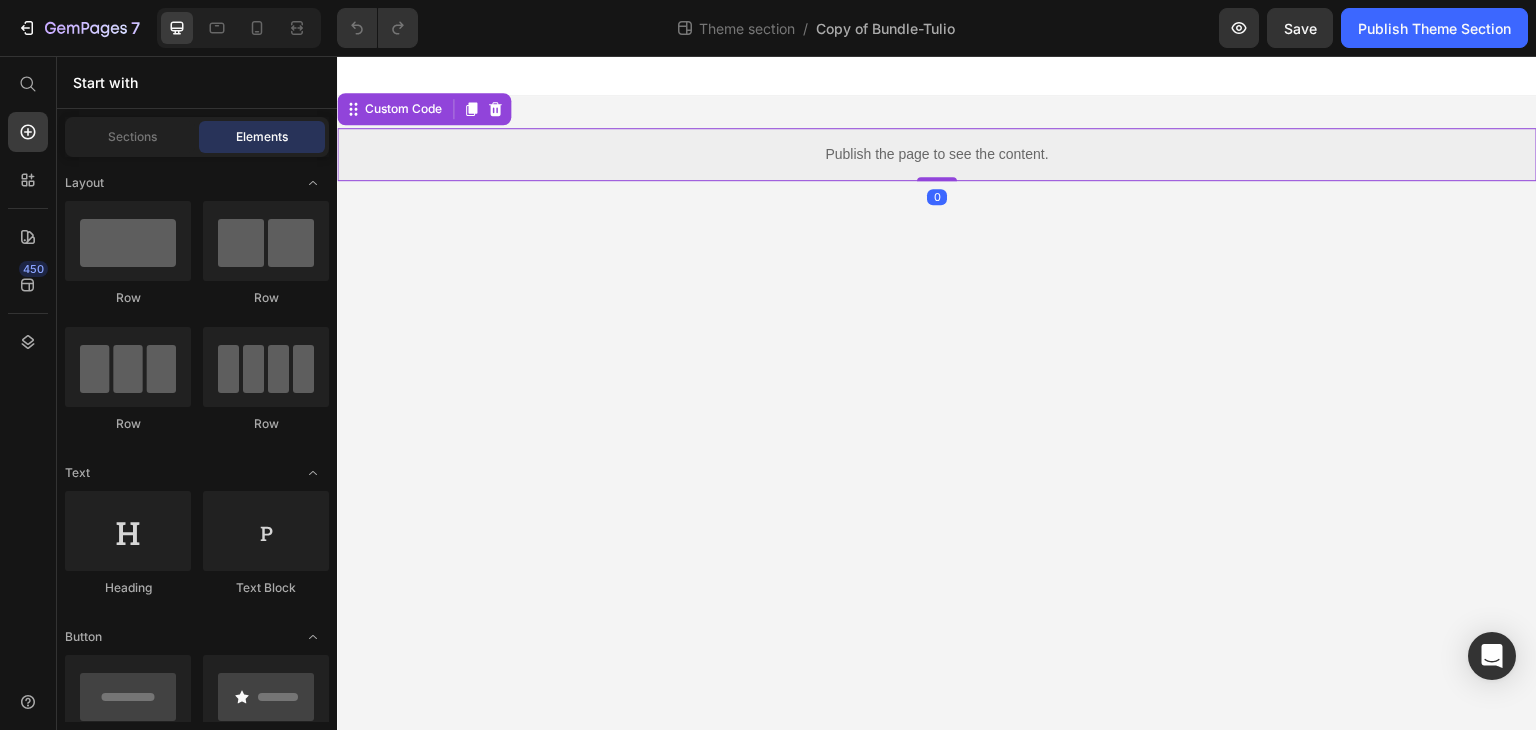 click on "Publish the page to see the content." at bounding box center [937, 154] 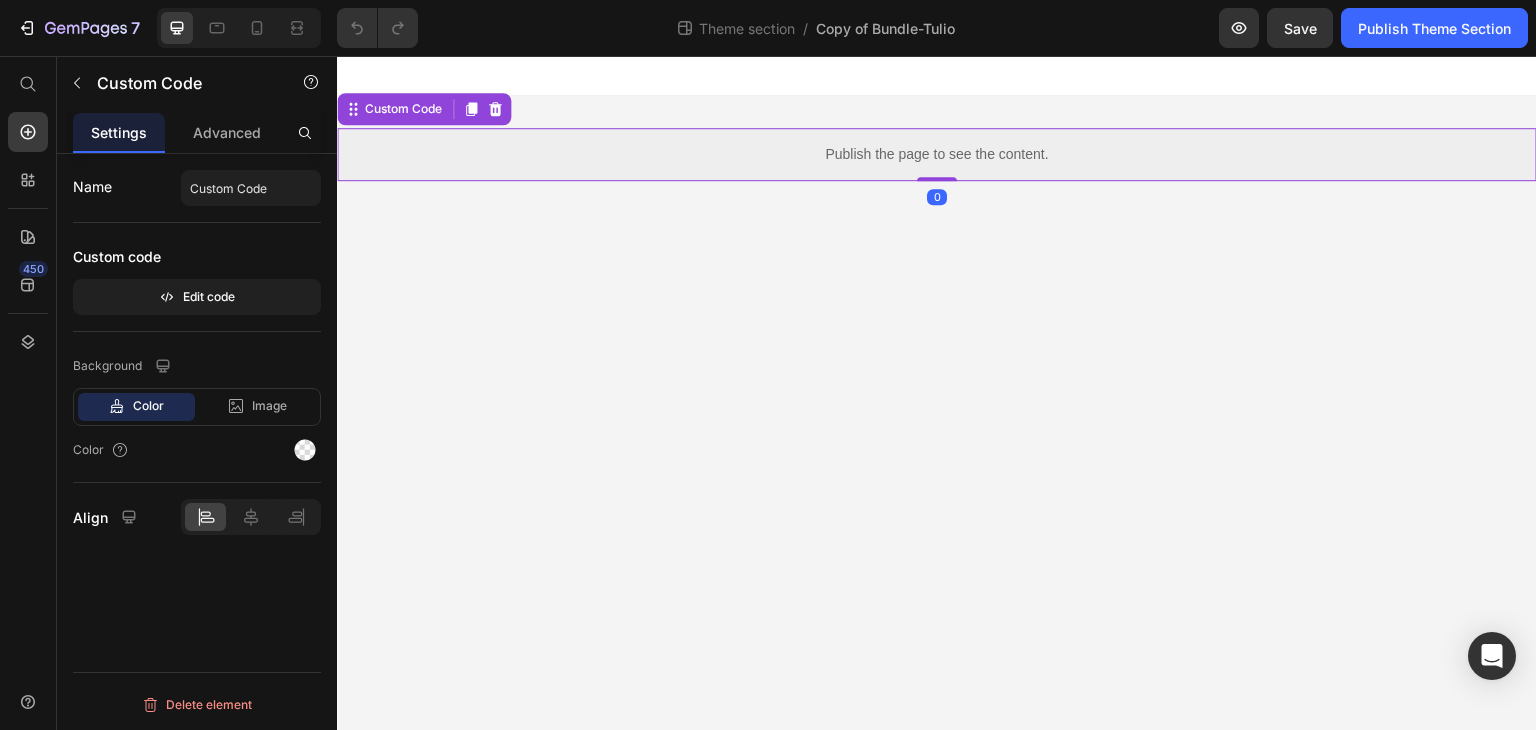 click on "Publish the page to see the content." at bounding box center [937, 154] 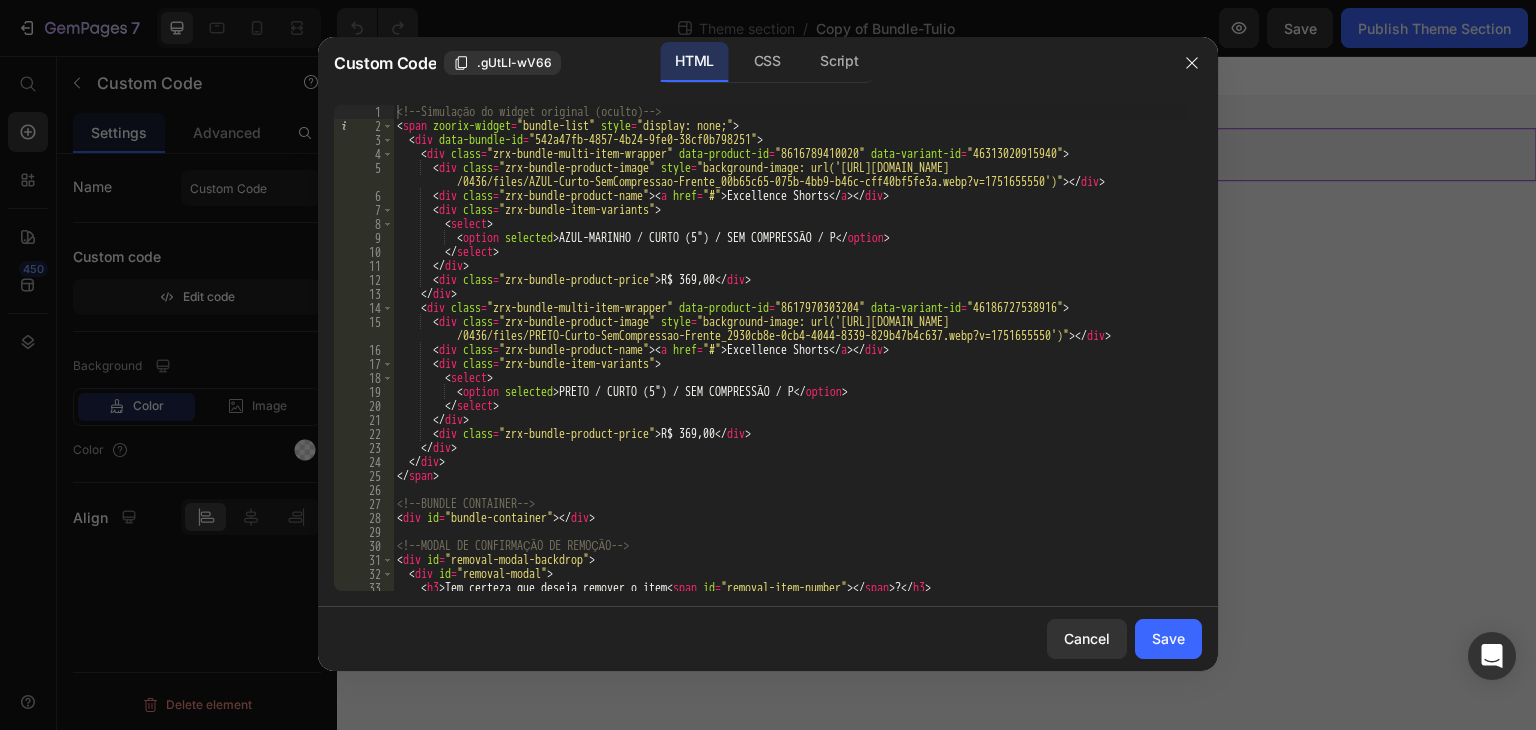 type on "<div class="zrx-bundle-item-variants">" 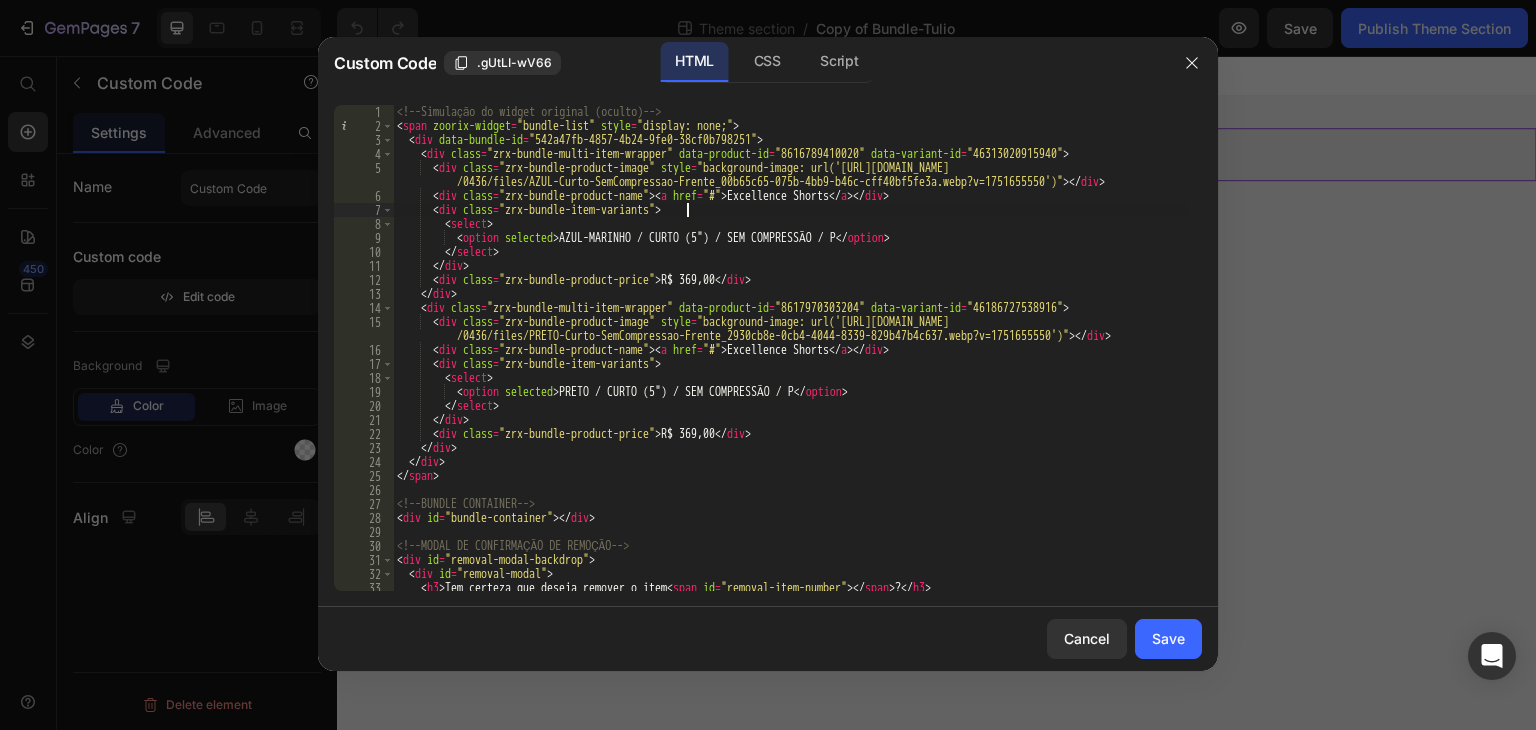 click on "<!--  Simulação do widget original (oculto)  --> < span   zoorix-widget = "bundle-list"   style = "display: none;" >    < div   data-bundle-id = "542a47fb-4857-4b24-9fe0-38cf0b798251" >      < div   class = "zrx-bundle-multi-item-wrapper"   data-product-id = "8616789410020"   data-variant-id = "46313020915940" >         < div   class = "zrx-bundle-product-image"   style = "background-image: url('[URL][DOMAIN_NAME]            /0436/files/AZUL-[PERSON_NAME]-SemCompressao-Frente_00b65c65-075b-4bb9-b46c-cff40bf5fe3a.webp?v=1751655550')" > </ div >         < div   class = "zrx-bundle-product-name" > < a   href = "#" > Excellence Shorts </ a > </ div >         < div   class = "zrx-bundle-item-variants" >           < select >              < option   selected > AZUL-MARINHO / [PERSON_NAME] (5") / SEM COMPRESSÃO / P </ option >           </ select >         </ div >         < div   class = "zrx-bundle-product-price" > R$ 369,00 </ div >      </ div >      < div   class =   data-product-id =   = >" at bounding box center (790, 362) 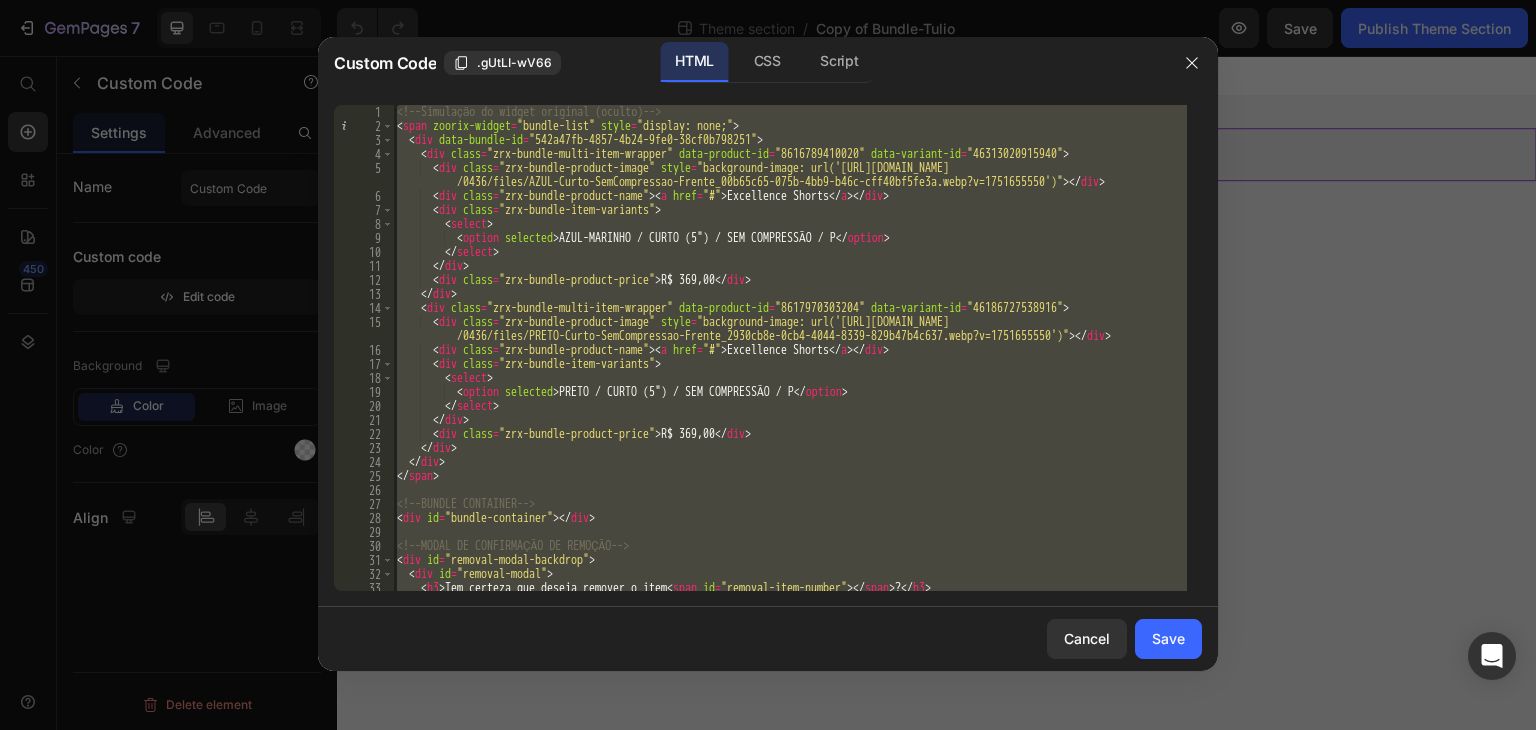 paste 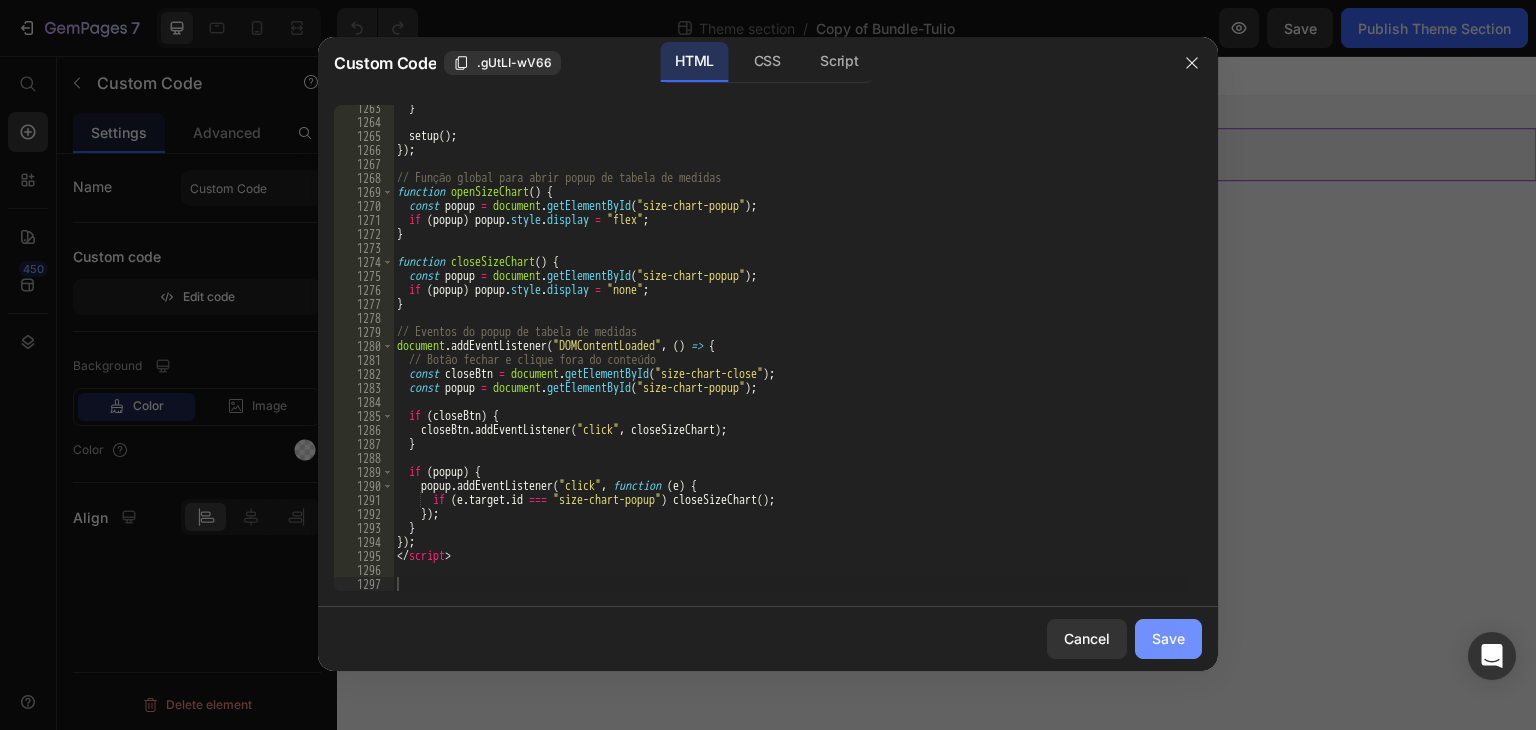 click on "Save" at bounding box center (1168, 638) 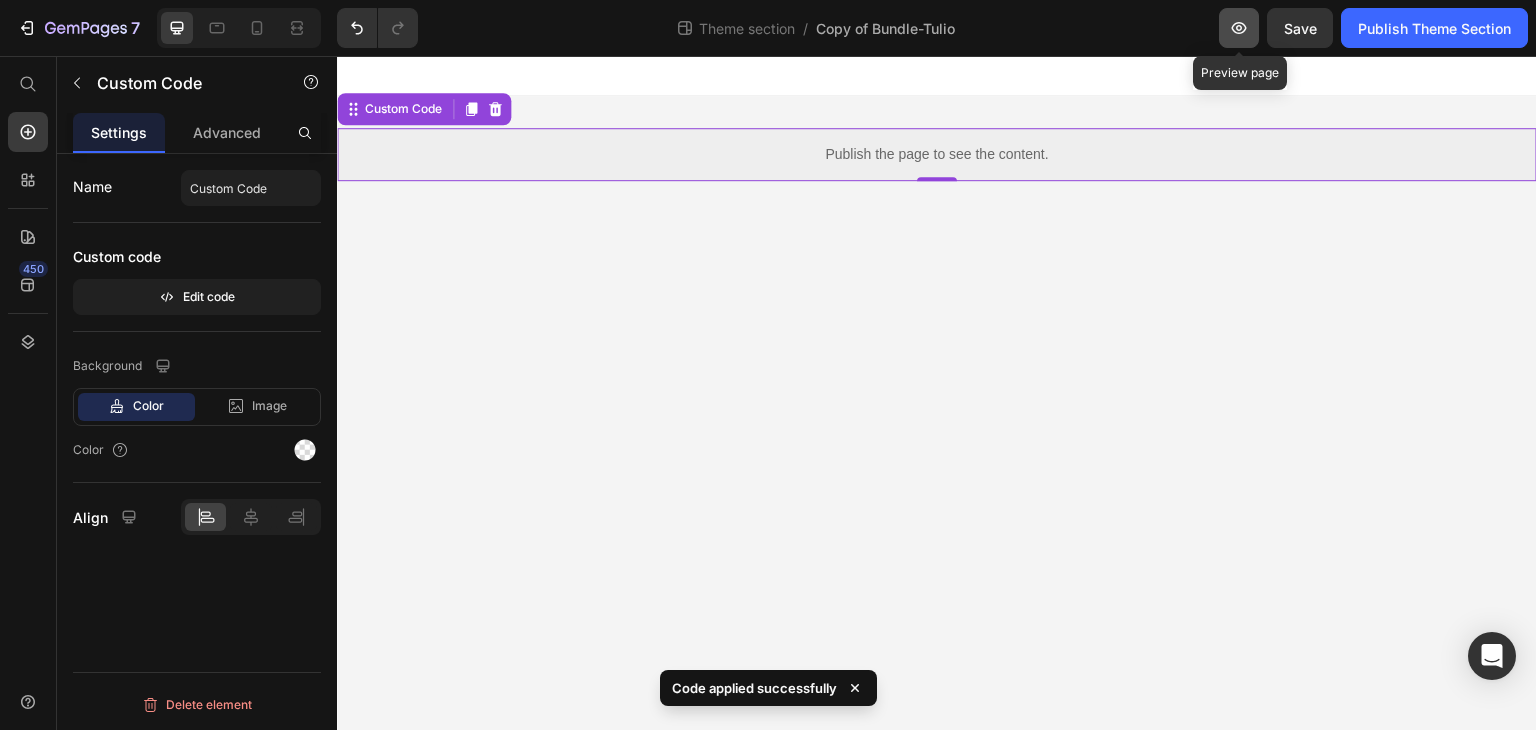 click 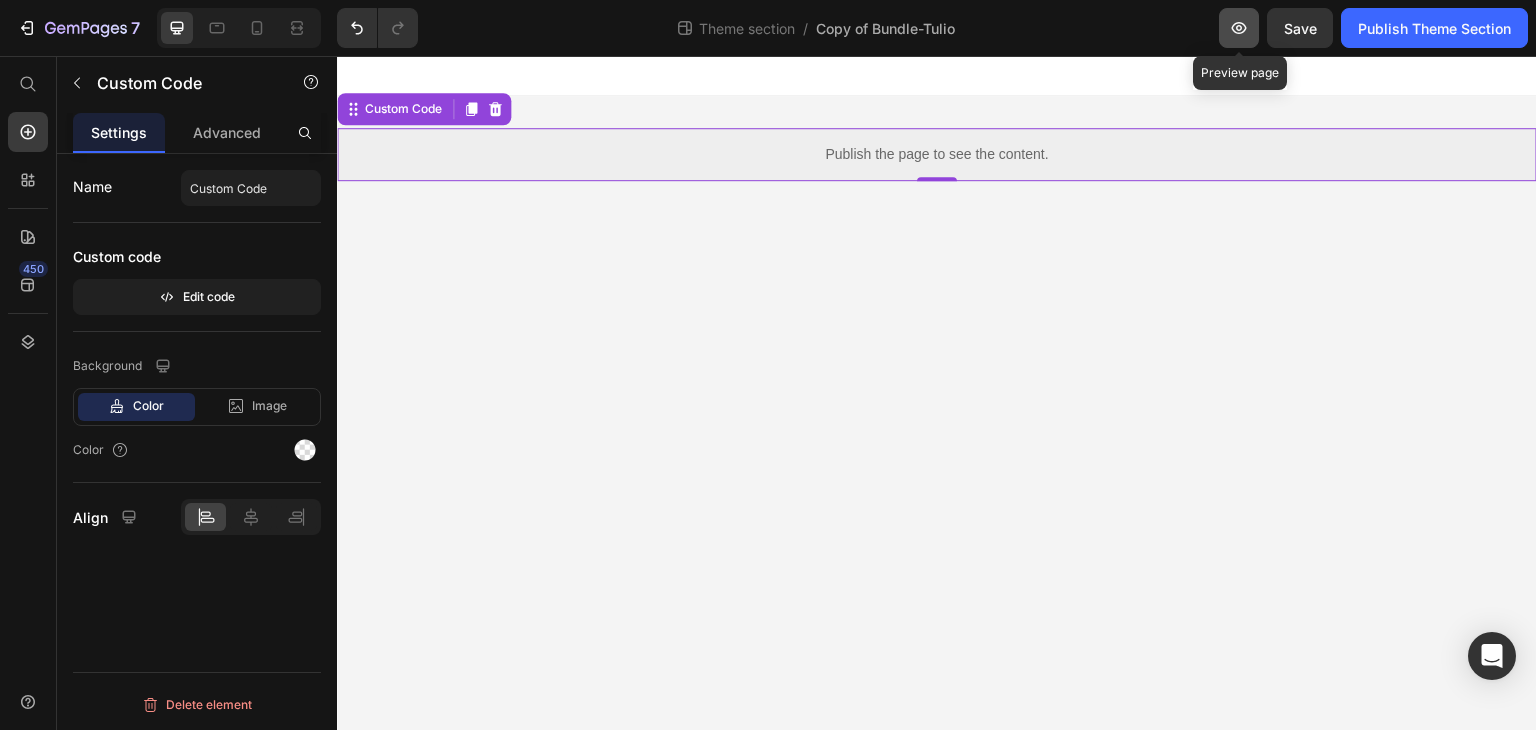 click 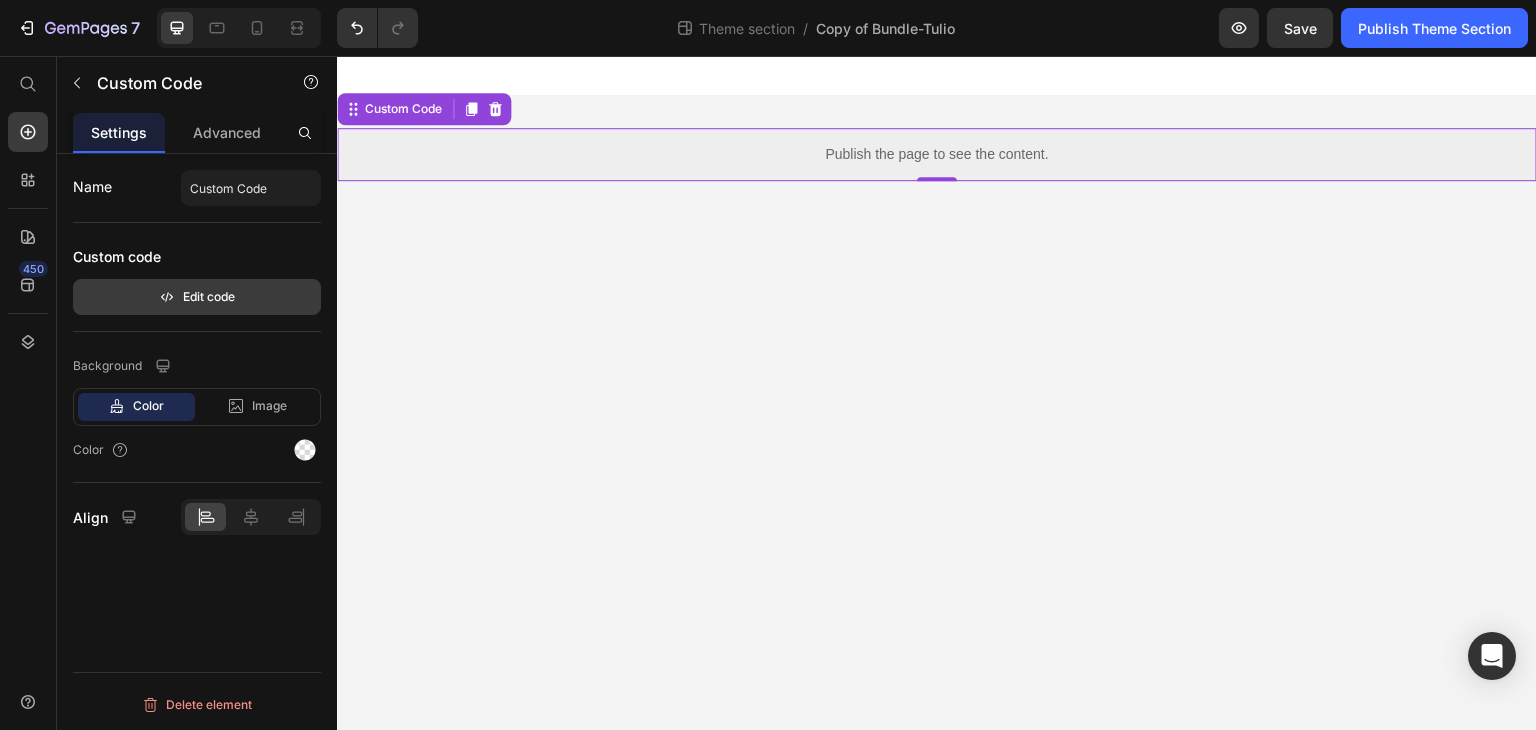 click on "Edit code" at bounding box center (197, 297) 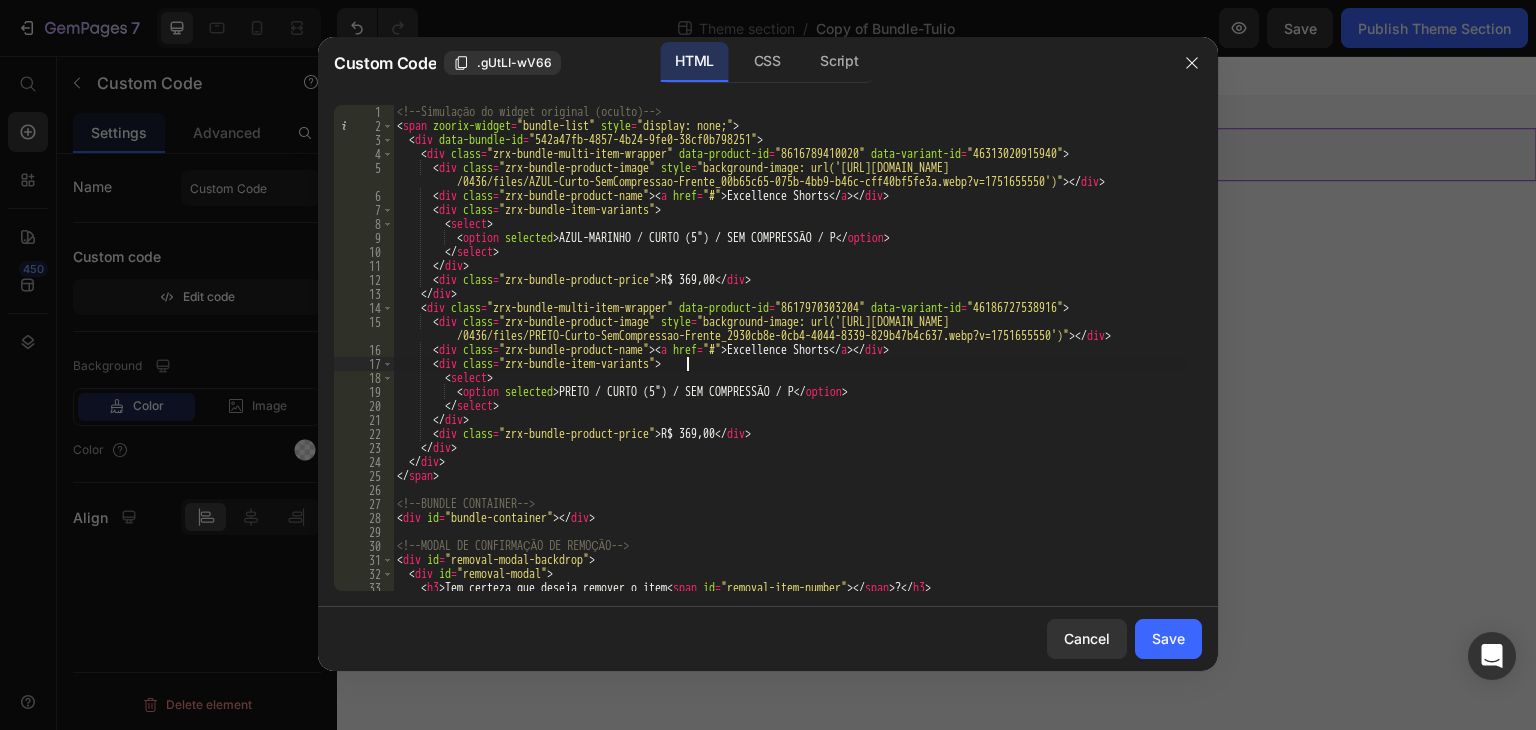 type on "<div class="zrx-bundle-item-variants">" 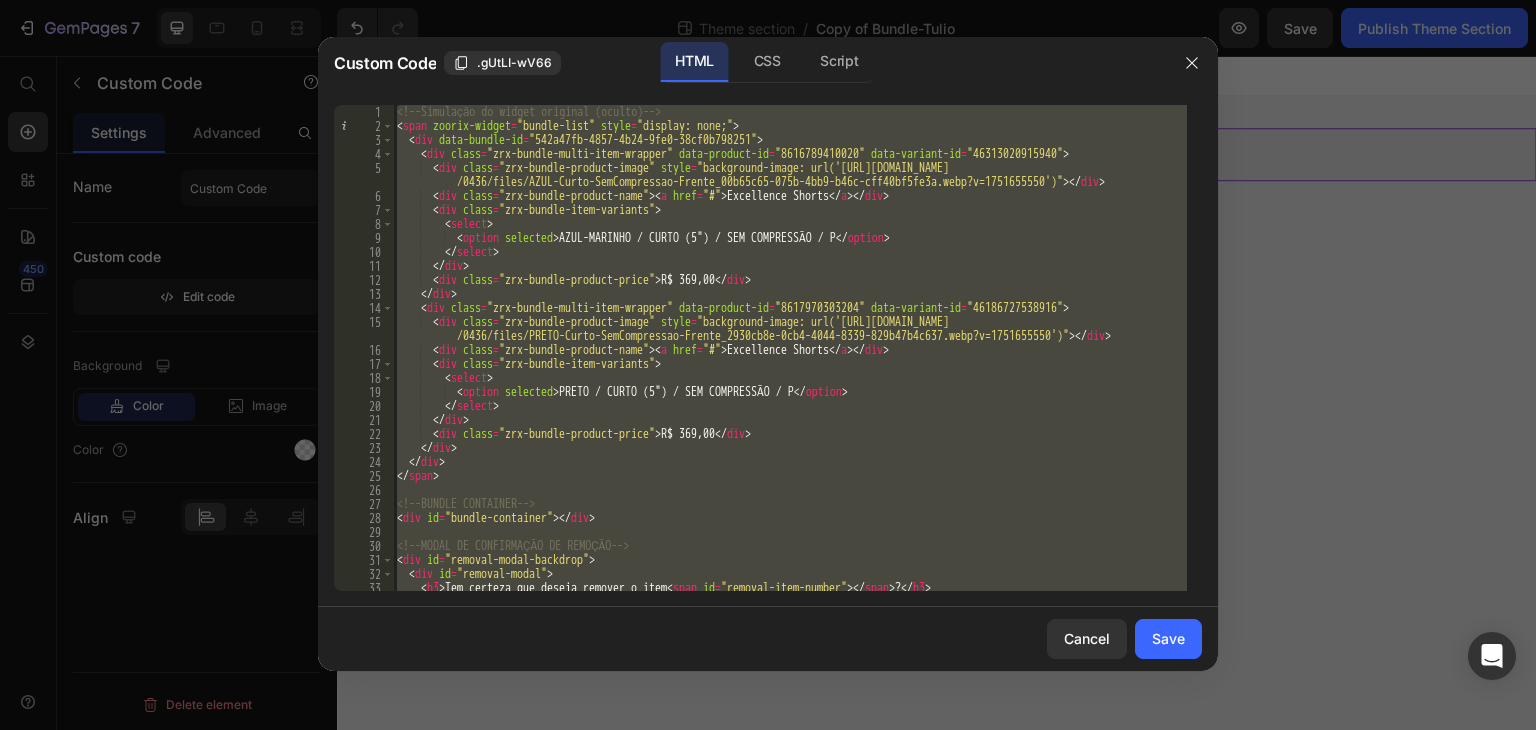 click on "<!--  Simulação do widget original (oculto)  --> < span   zoorix-widget = "bundle-list"   style = "display: none;" >    < div   data-bundle-id = "542a47fb-4857-4b24-9fe0-38cf0b798251" >      < div   class = "zrx-bundle-multi-item-wrapper"   data-product-id = "8616789410020"   data-variant-id = "46313020915940" >         < div   class = "zrx-bundle-product-image"   style = "background-image: url('[URL][DOMAIN_NAME]            /0436/files/AZUL-[PERSON_NAME]-SemCompressao-Frente_00b65c65-075b-4bb9-b46c-cff40bf5fe3a.webp?v=1751655550')" > </ div >         < div   class = "zrx-bundle-product-name" > < a   href = "#" > Excellence Shorts </ a > </ div >         < div   class = "zrx-bundle-item-variants" >           < select >              < option   selected > AZUL-MARINHO / [PERSON_NAME] (5") / SEM COMPRESSÃO / P </ option >           </ select >         </ div >         < div   class = "zrx-bundle-product-price" > R$ 369,00 </ div >      </ div >      < div   class =   data-product-id =   = >" at bounding box center (790, 348) 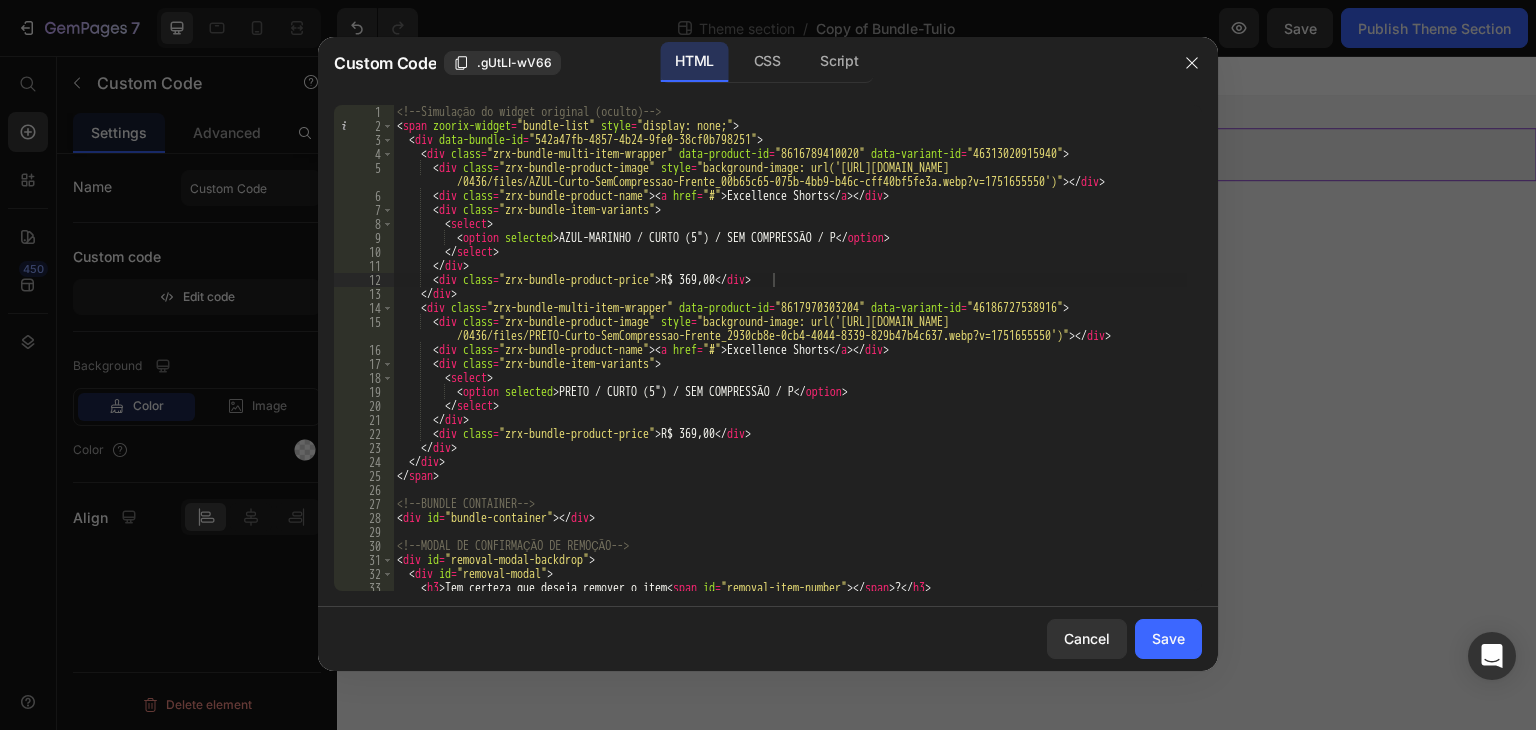 type on "<div class="zrx-bundle-product-price">R$ 369,00</div>" 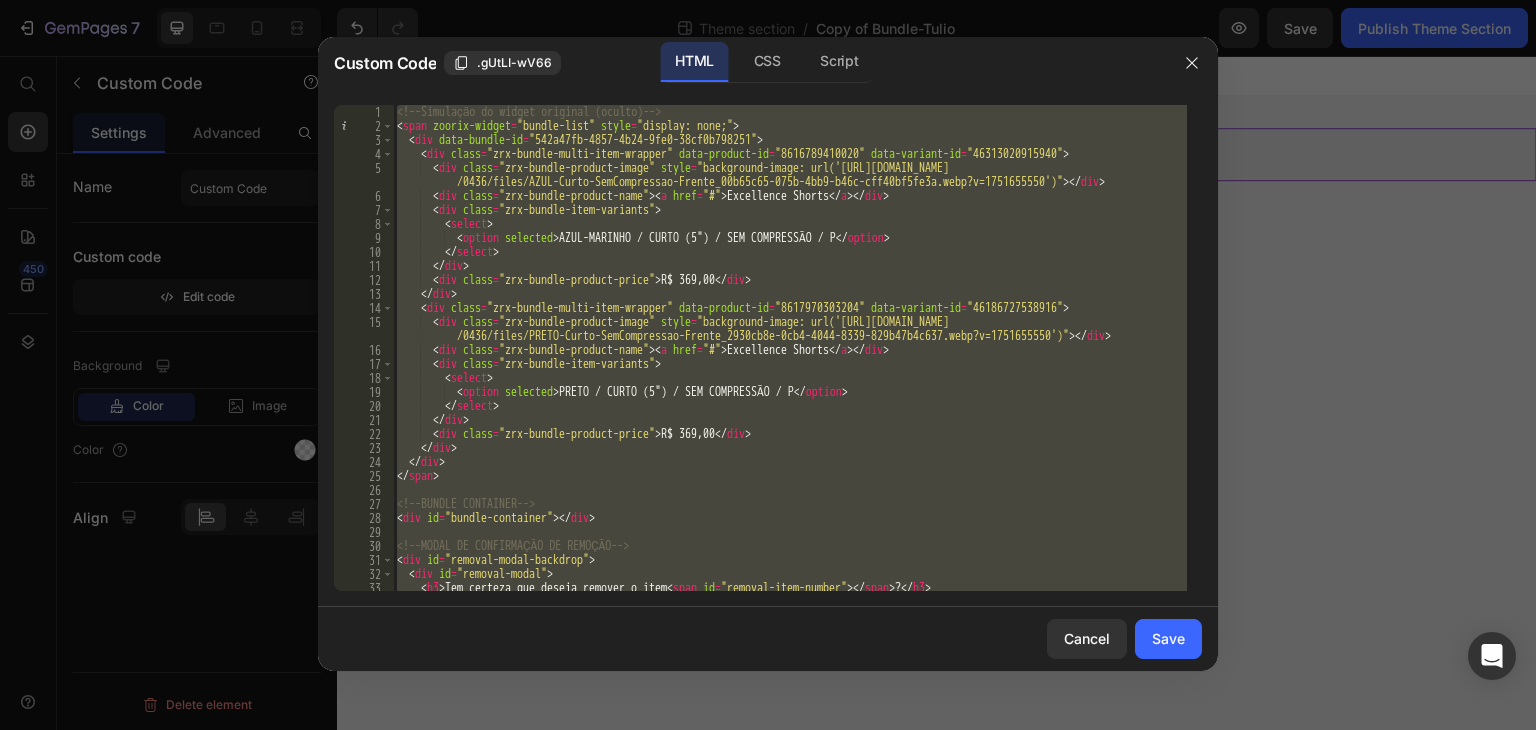 click on "<!--  Simulação do widget original (oculto)  --> < span   zoorix-widget = "bundle-list"   style = "display: none;" >    < div   data-bundle-id = "542a47fb-4857-4b24-9fe0-38cf0b798251" >      < div   class = "zrx-bundle-multi-item-wrapper"   data-product-id = "8616789410020"   data-variant-id = "46313020915940" >         < div   class = "zrx-bundle-product-image"   style = "background-image: url('[URL][DOMAIN_NAME]            /0436/files/AZUL-[PERSON_NAME]-SemCompressao-Frente_00b65c65-075b-4bb9-b46c-cff40bf5fe3a.webp?v=1751655550')" > </ div >         < div   class = "zrx-bundle-product-name" > < a   href = "#" > Excellence Shorts </ a > </ div >         < div   class = "zrx-bundle-item-variants" >           < select >              < option   selected > AZUL-MARINHO / [PERSON_NAME] (5") / SEM COMPRESSÃO / P </ option >           </ select >         </ div >         < div   class = "zrx-bundle-product-price" > R$ 369,00 </ div >      </ div >      < div   class =   data-product-id =   = >" at bounding box center [790, 348] 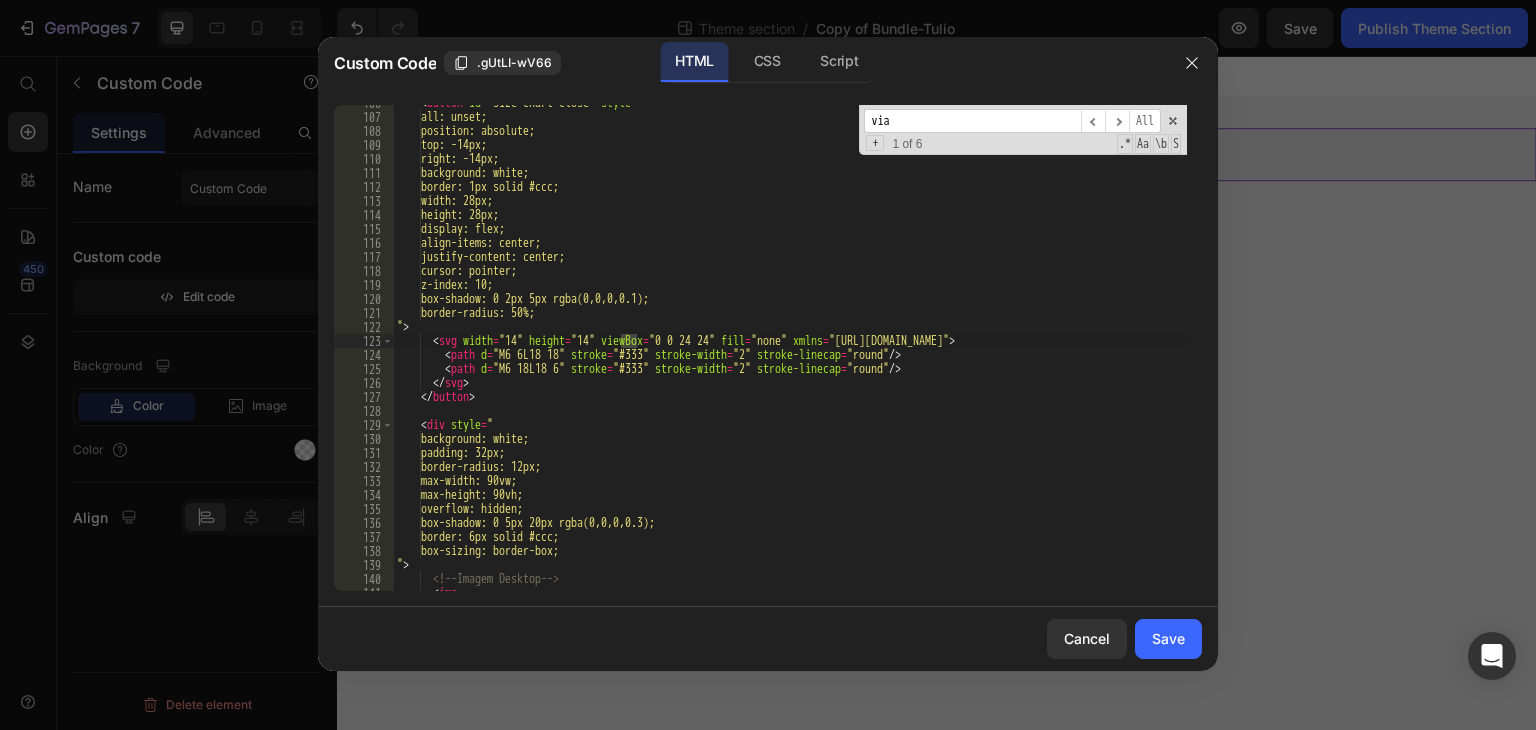 scroll, scrollTop: 12959, scrollLeft: 0, axis: vertical 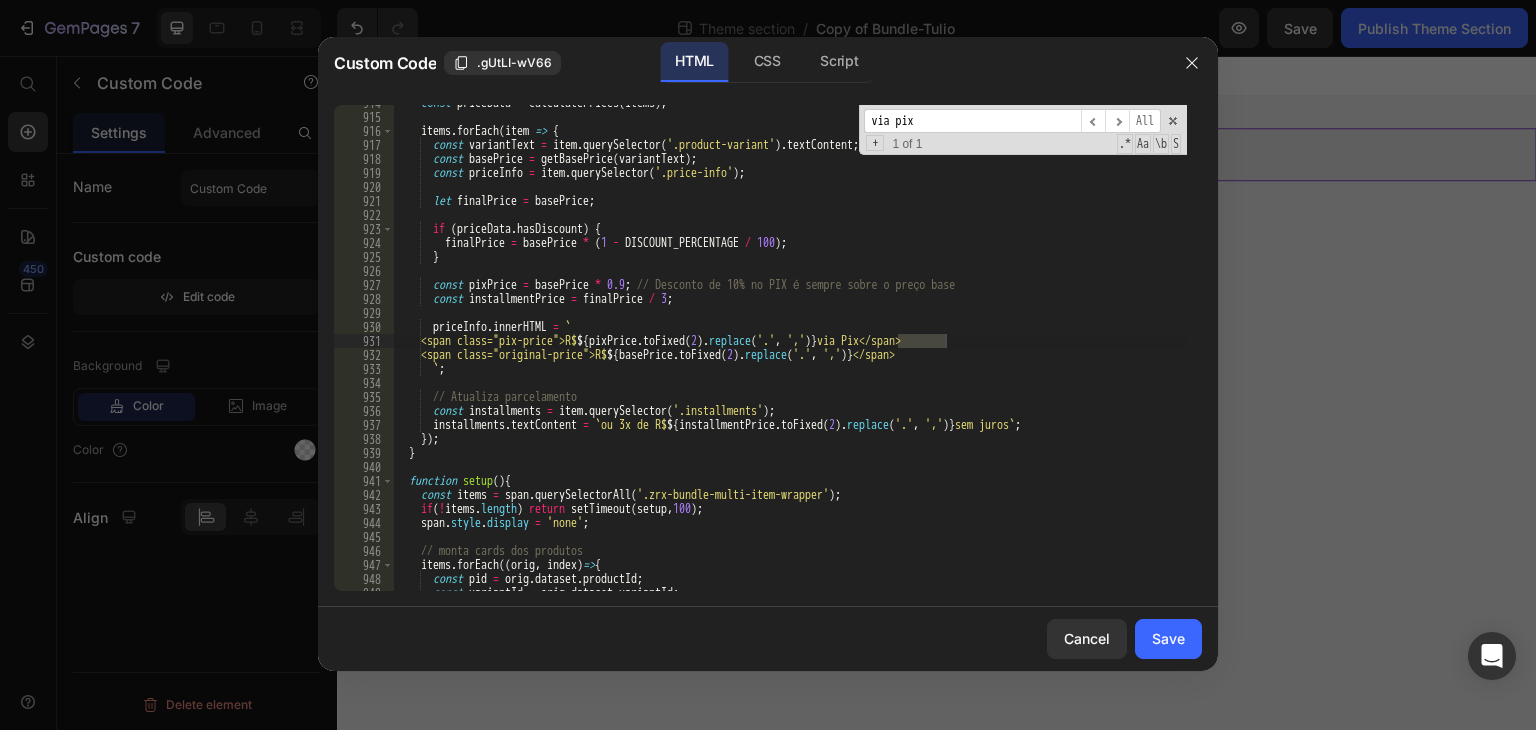 type on "via pix" 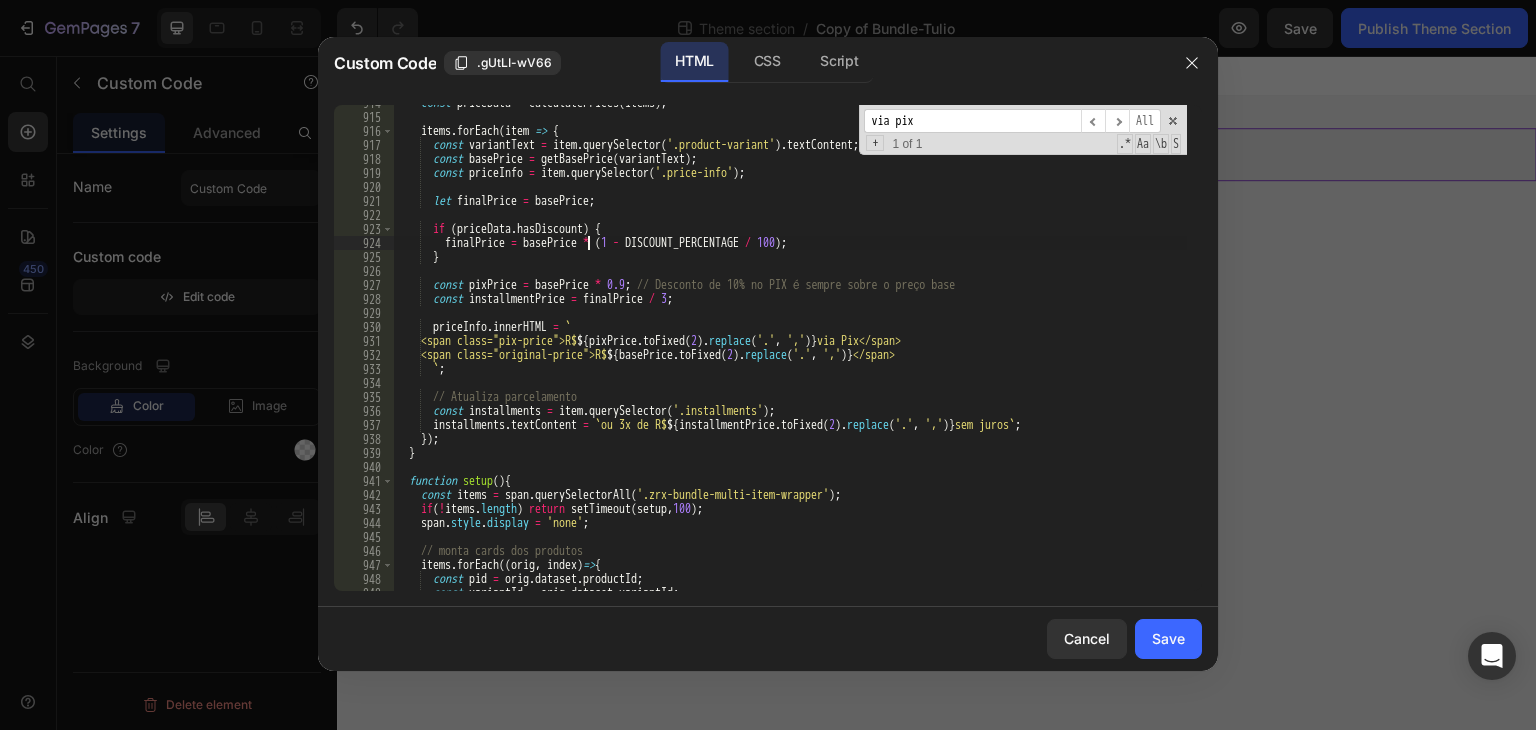 click on "const   priceData   =   calculatePrices ( items ) ;      items . forEach ( item   =>   {         const   variantText   =   item . querySelector ( '.product-variant' ) . textContent ;         const   basePrice   =   getBasePrice ( variantText ) ;         const   priceInfo   =   item . querySelector ( '.price-info' ) ;                 let   finalPrice   =   basePrice ;         if   ( priceData . hasDiscount )   {           finalPrice   =   basePrice   *   ( 1   -   DISCOUNT_PERCENTAGE   /   100 ) ;         }         const   pixPrice   =   basePrice   *   0.9 ;   // Desconto de 10% no PIX é sempre sobre o preço base         const   installmentPrice   =   finalPrice   /   3 ;         priceInfo . innerHTML   =   `          <span class="pix-price">R$  ${ pixPrice . toFixed ( 2 ) . replace ( '.' ,   ',' ) }  via Pix</span>          <span class="original-price">R$  ${ basePrice . toFixed ( 2 ) . replace ( '.' ,   ',' ) } </span>         ` ;         // Atualiza parcelamento         const   installments   =   ." at bounding box center [790, 353] 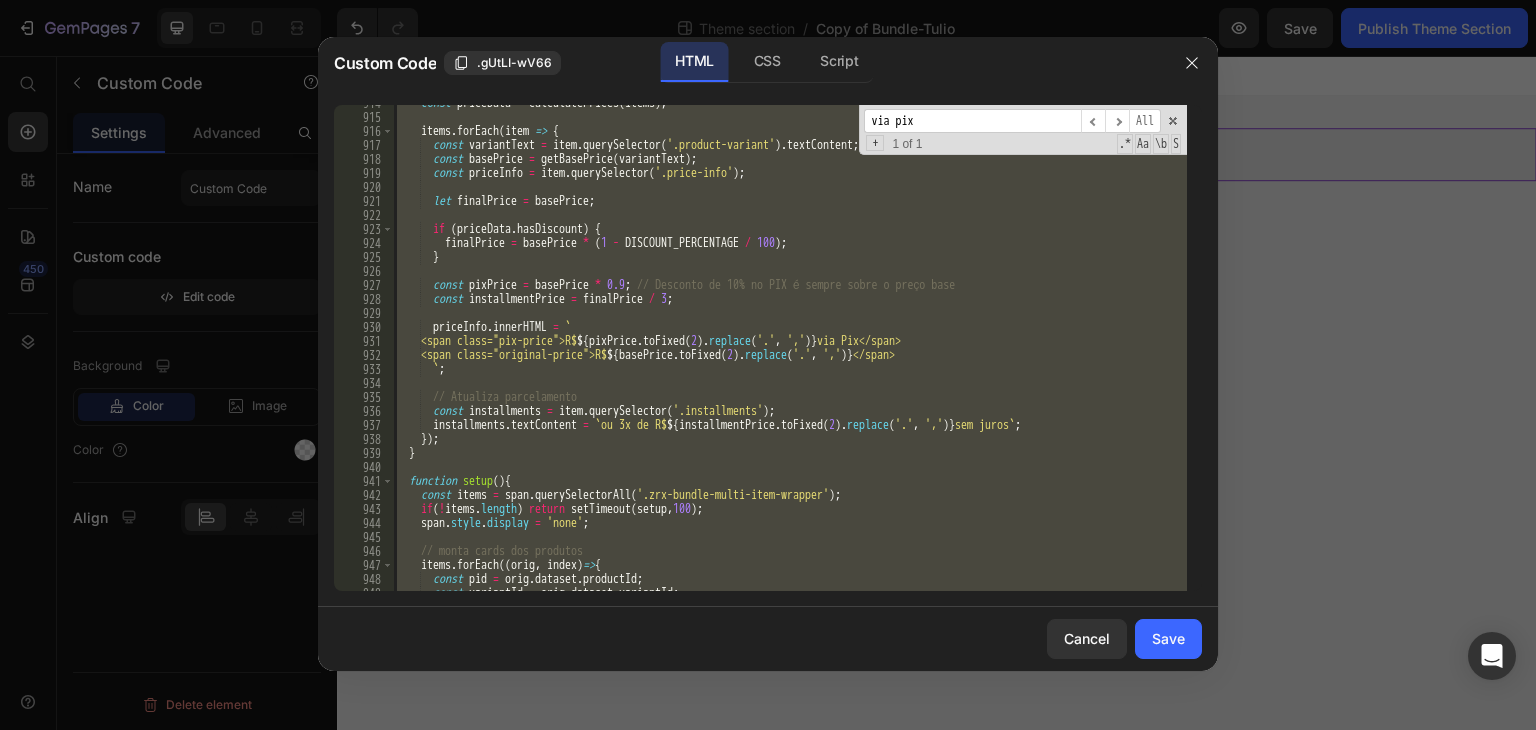click on "const   priceData   =   calculatePrices ( items ) ;      items . forEach ( item   =>   {         const   variantText   =   item . querySelector ( '.product-variant' ) . textContent ;         const   basePrice   =   getBasePrice ( variantText ) ;         const   priceInfo   =   item . querySelector ( '.price-info' ) ;                 let   finalPrice   =   basePrice ;         if   ( priceData . hasDiscount )   {           finalPrice   =   basePrice   *   ( 1   -   DISCOUNT_PERCENTAGE   /   100 ) ;         }         const   pixPrice   =   basePrice   *   0.9 ;   // Desconto de 10% no PIX é sempre sobre o preço base         const   installmentPrice   =   finalPrice   /   3 ;         priceInfo . innerHTML   =   `          <span class="pix-price">R$  ${ pixPrice . toFixed ( 2 ) . replace ( '.' ,   ',' ) }  via Pix</span>          <span class="original-price">R$  ${ basePrice . toFixed ( 2 ) . replace ( '.' ,   ',' ) } </span>         ` ;         // Atualiza parcelamento         const   installments   =   ." at bounding box center (790, 348) 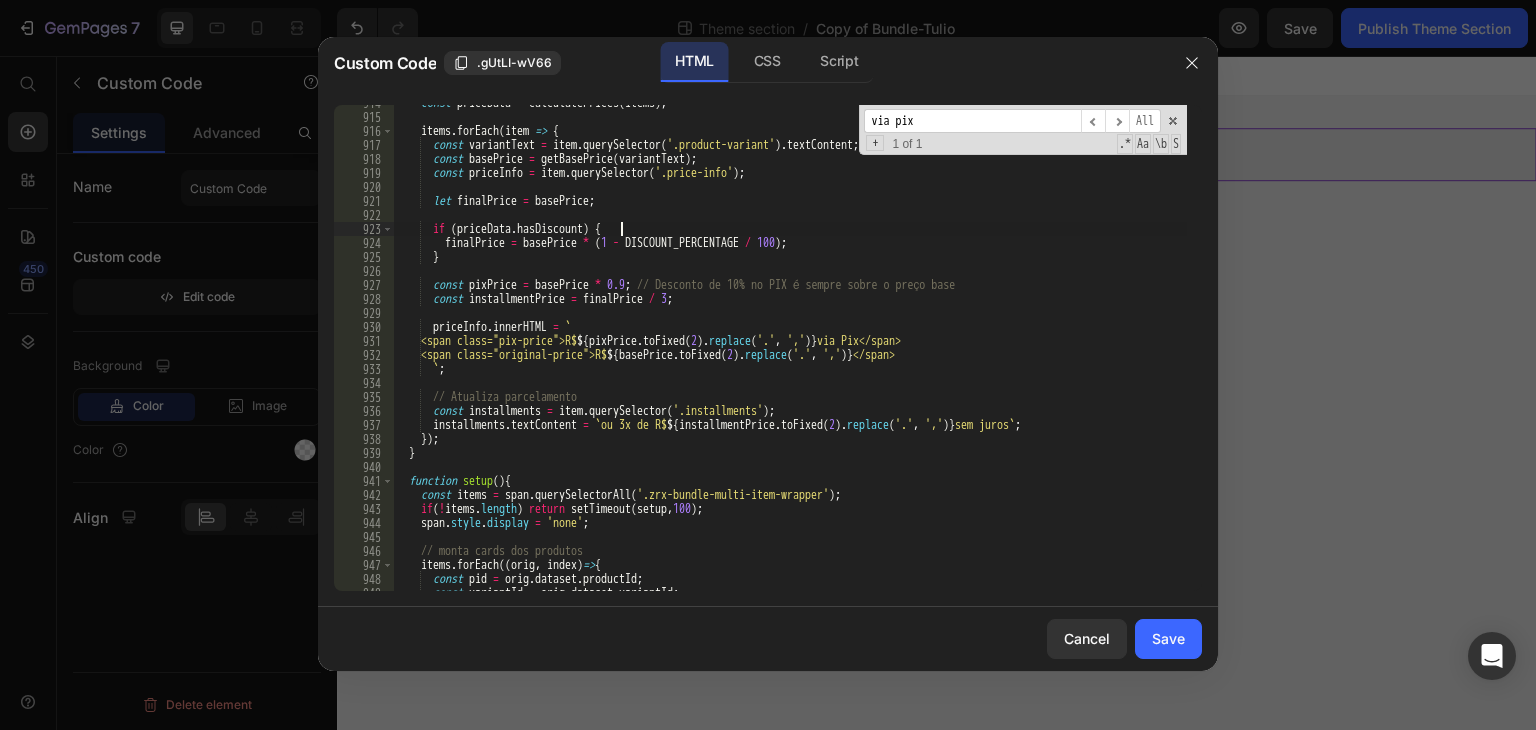 type on "if (priceData.hasDiscount) {" 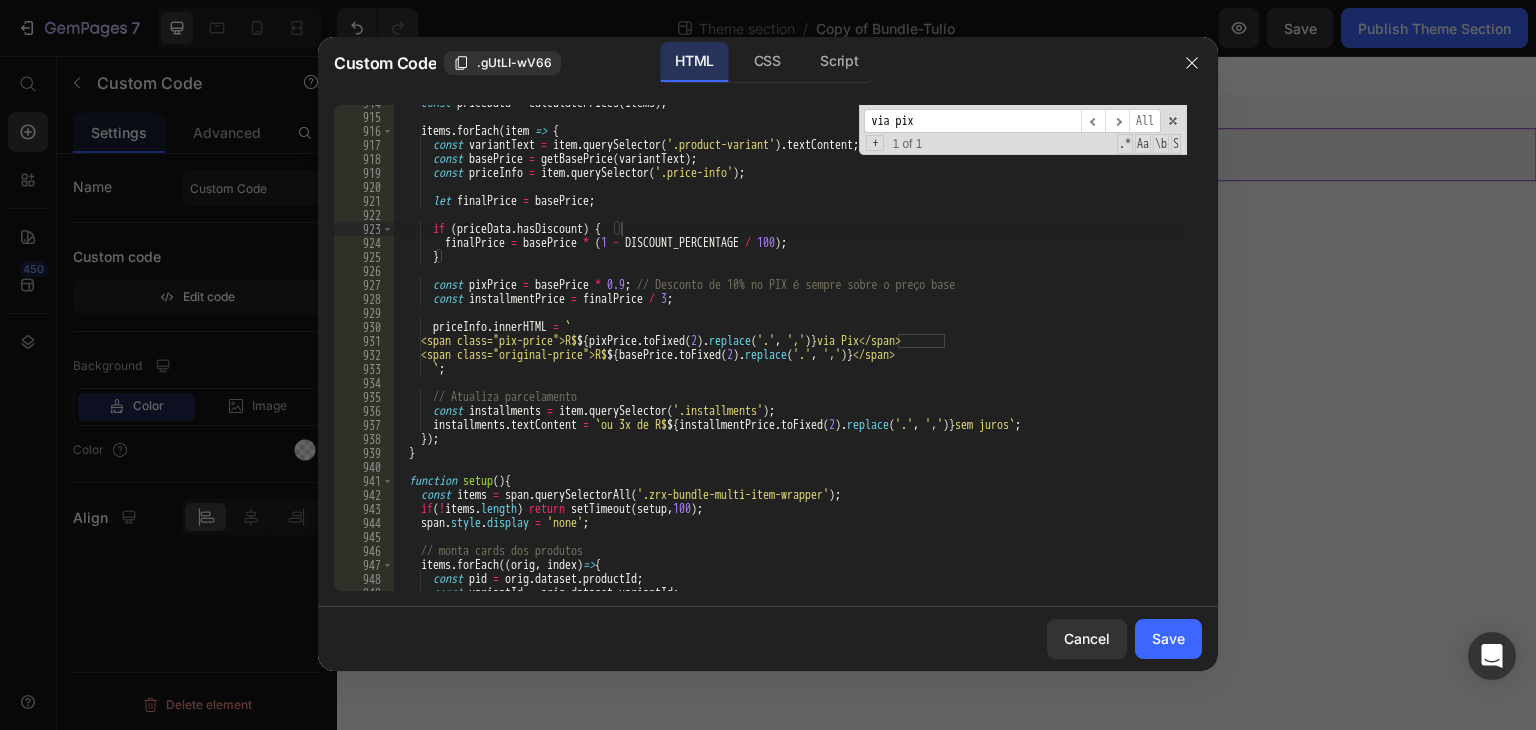 click on "via pix" at bounding box center (972, 121) 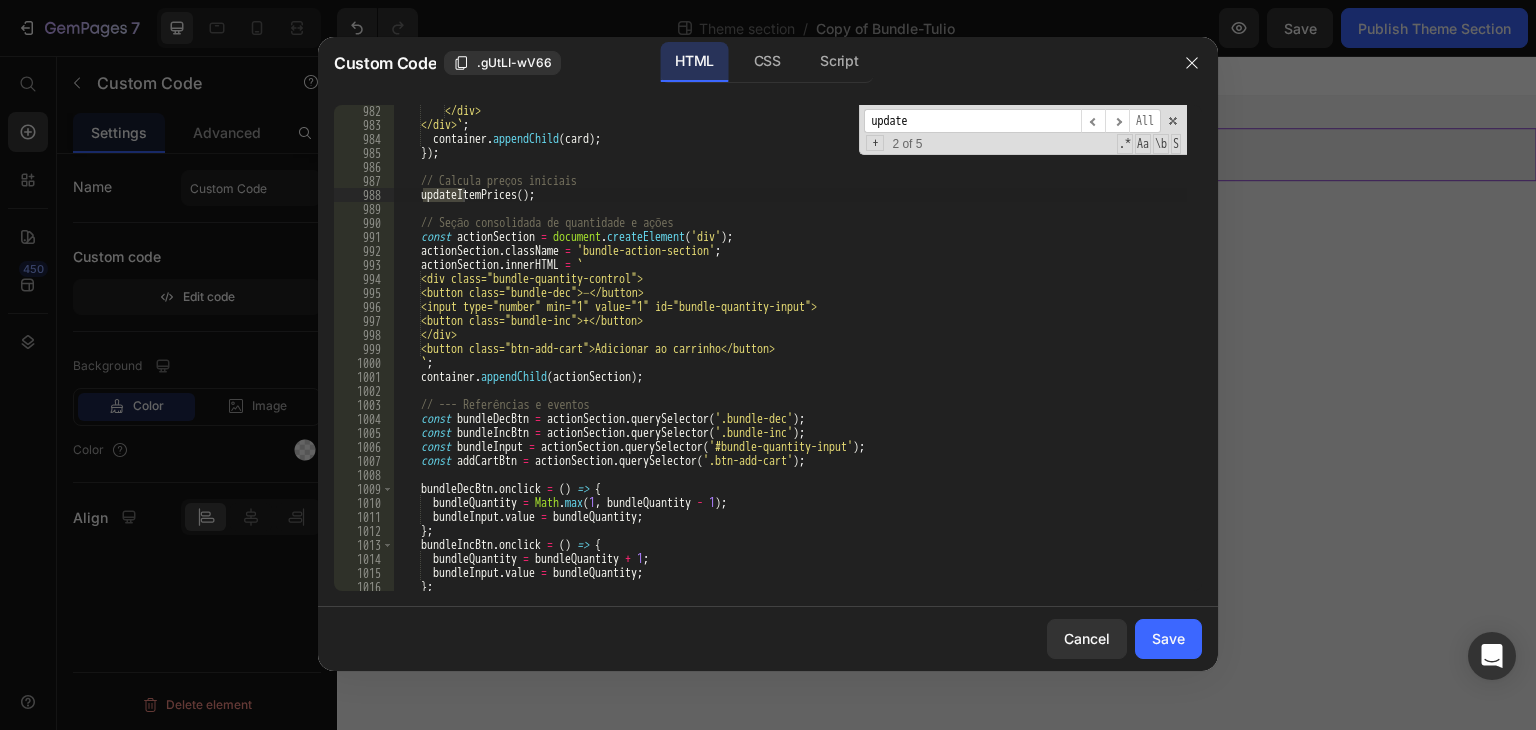 scroll, scrollTop: 13903, scrollLeft: 0, axis: vertical 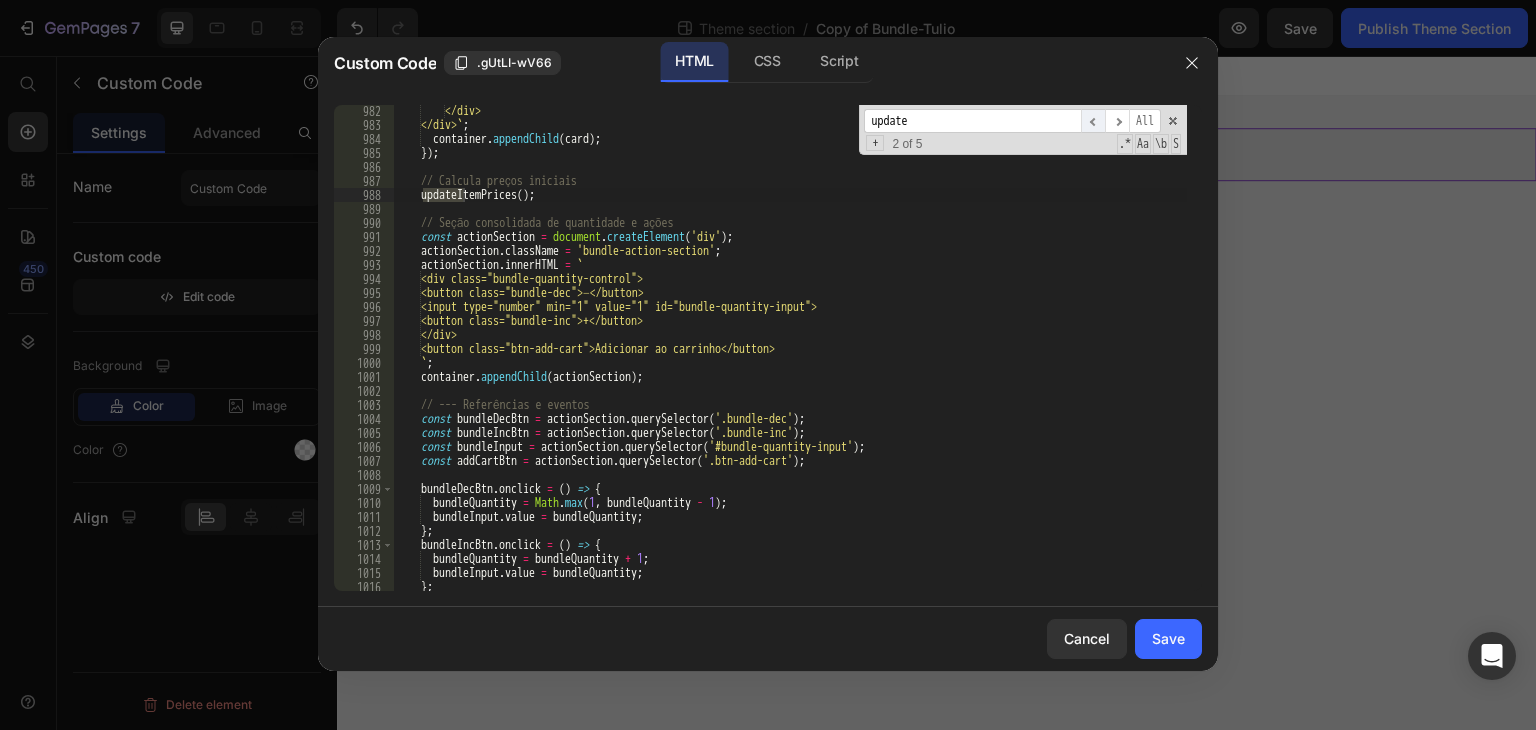 type on "update" 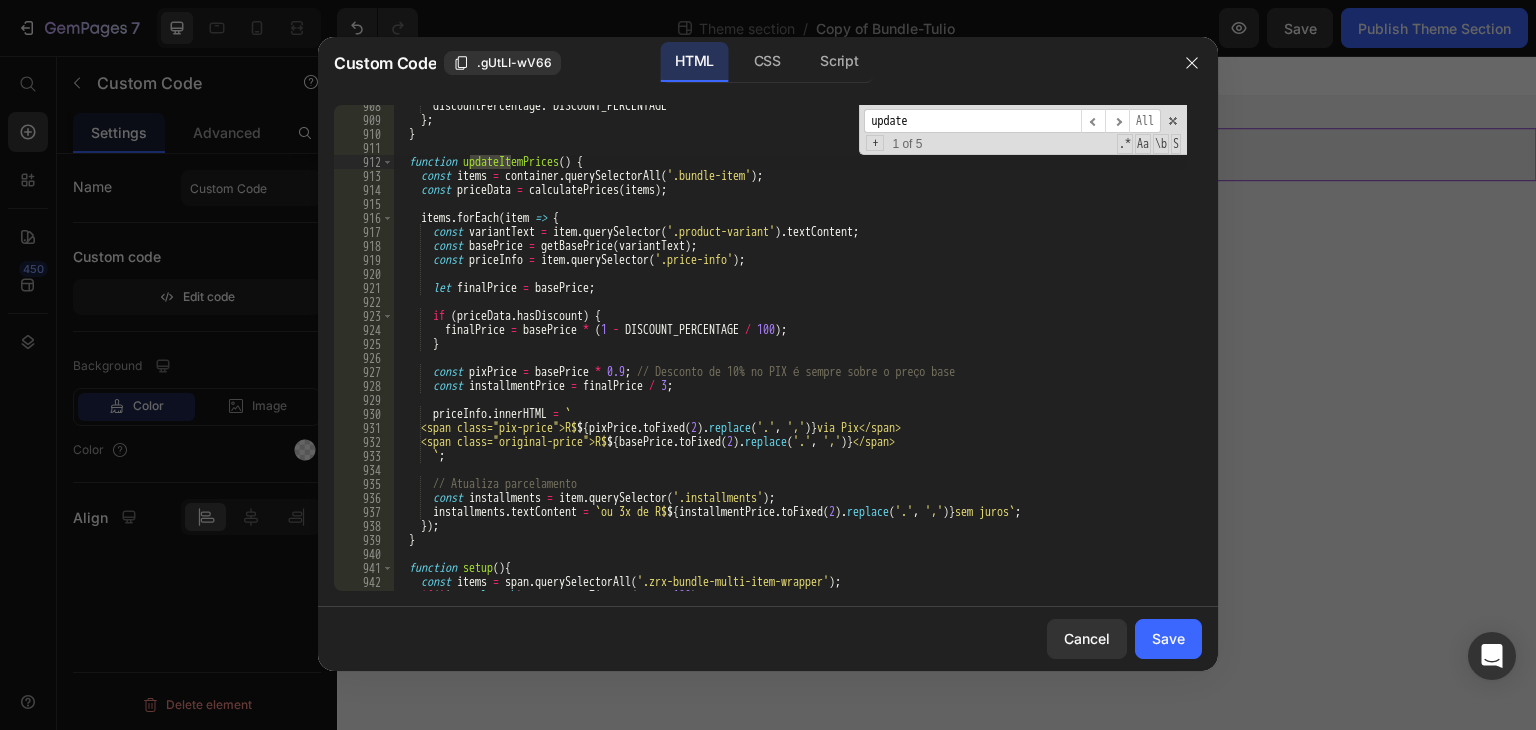scroll, scrollTop: 12876, scrollLeft: 0, axis: vertical 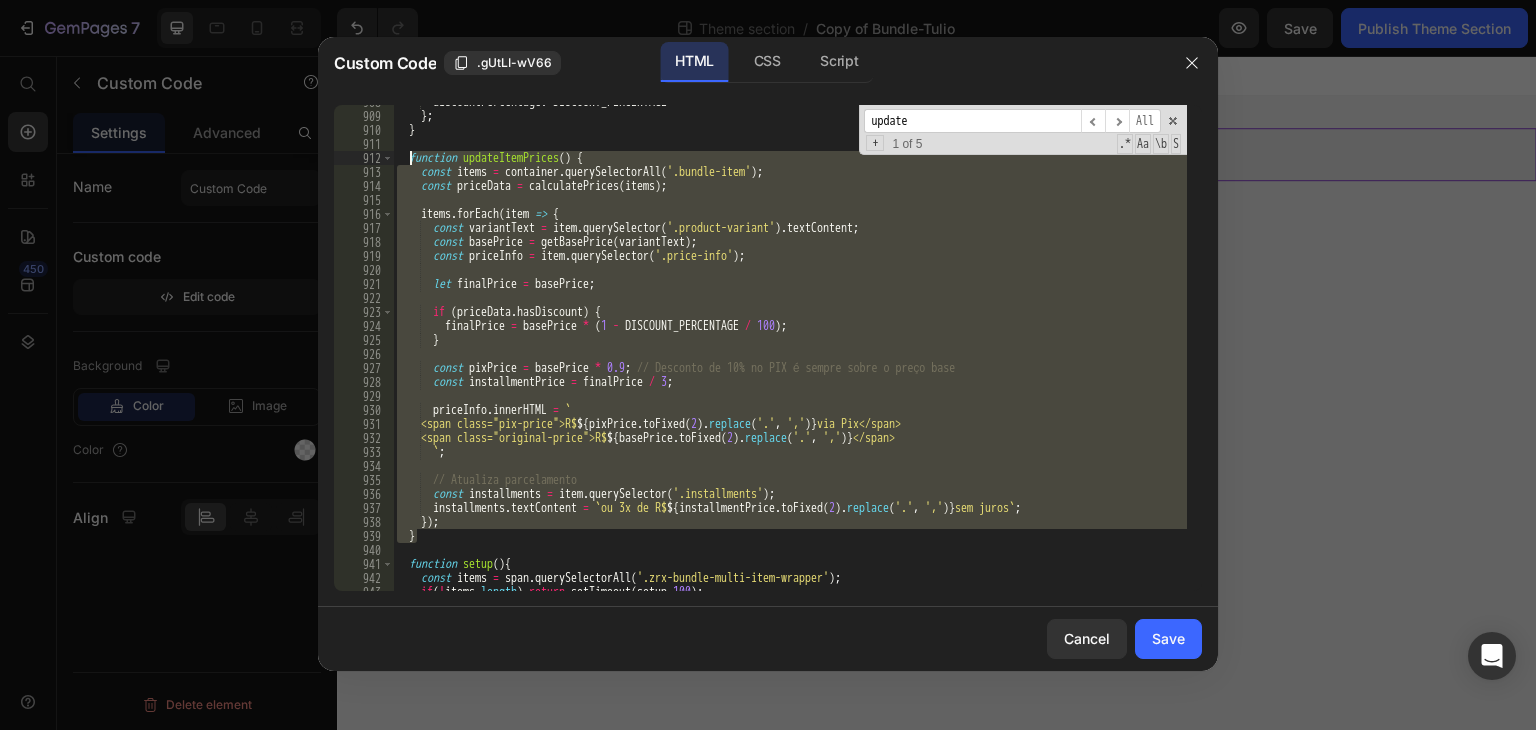 drag, startPoint x: 431, startPoint y: 537, endPoint x: 411, endPoint y: 158, distance: 379.52734 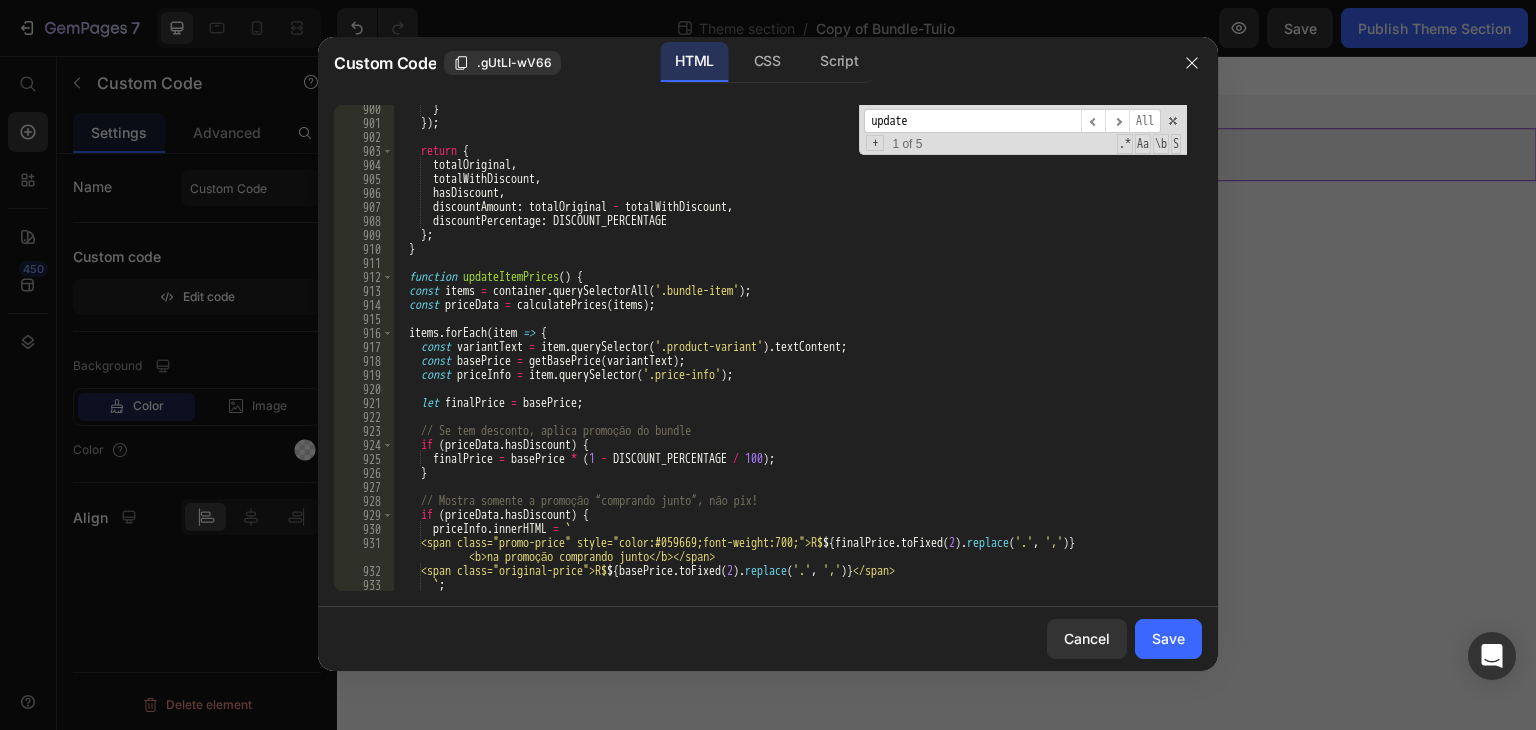 scroll, scrollTop: 12756, scrollLeft: 0, axis: vertical 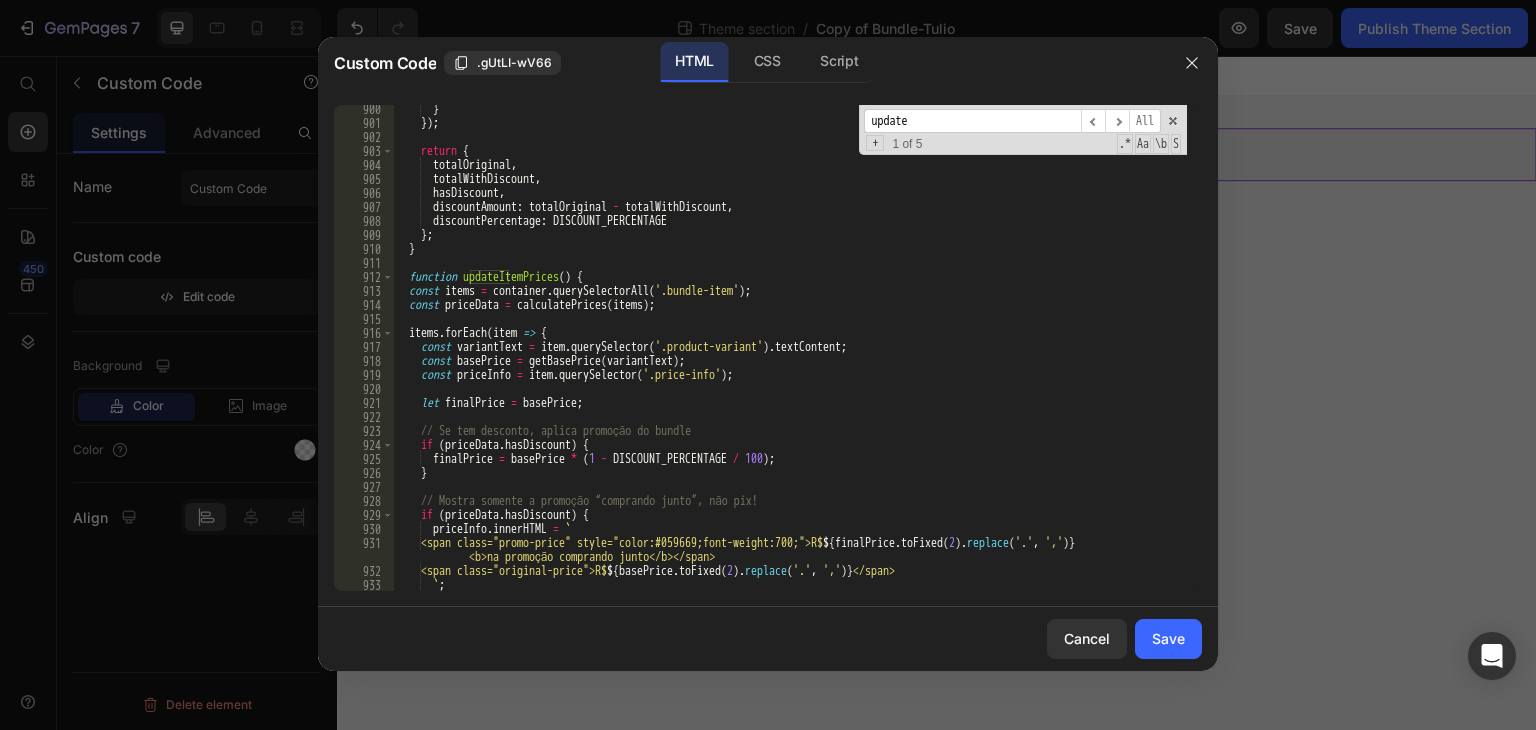 click on "update" at bounding box center [972, 121] 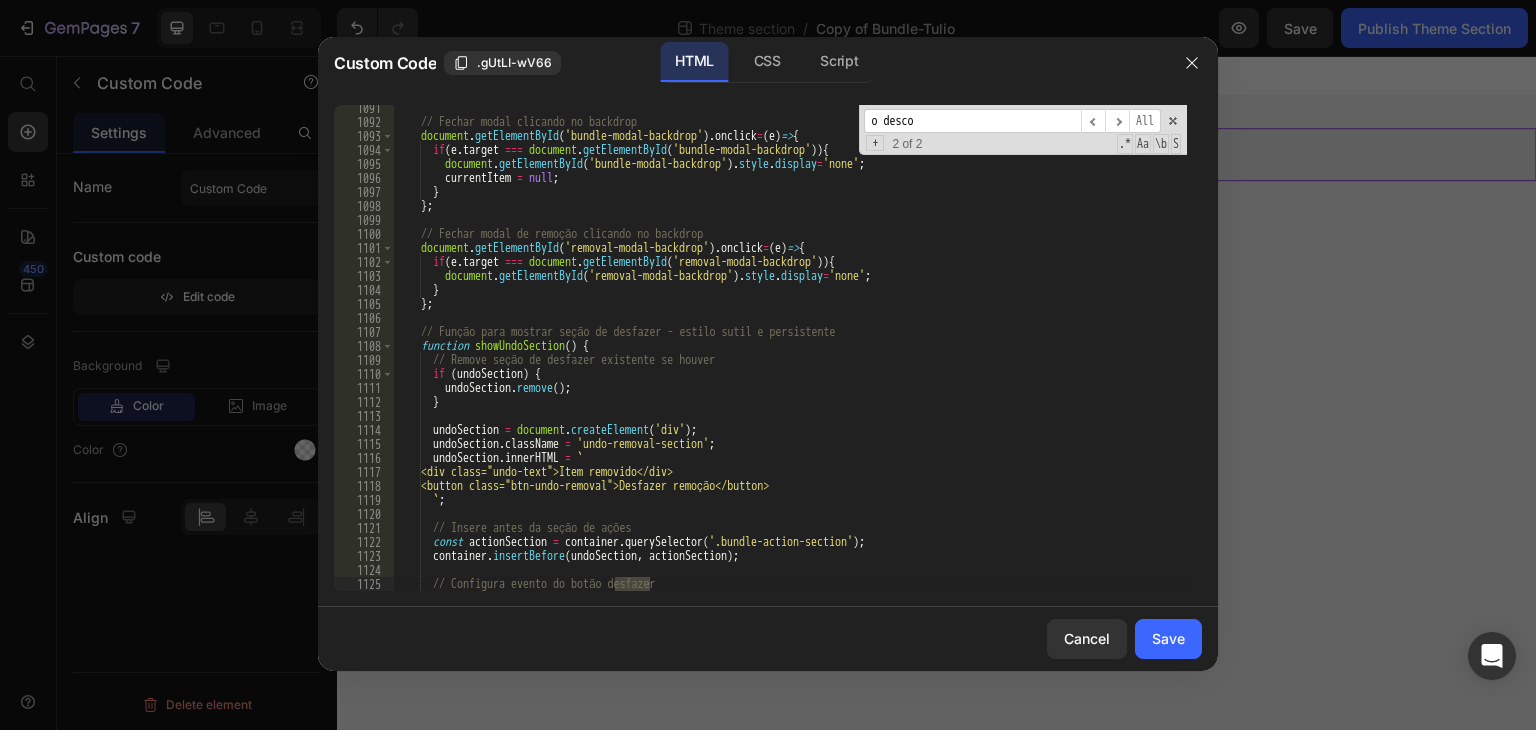 scroll, scrollTop: 247, scrollLeft: 0, axis: vertical 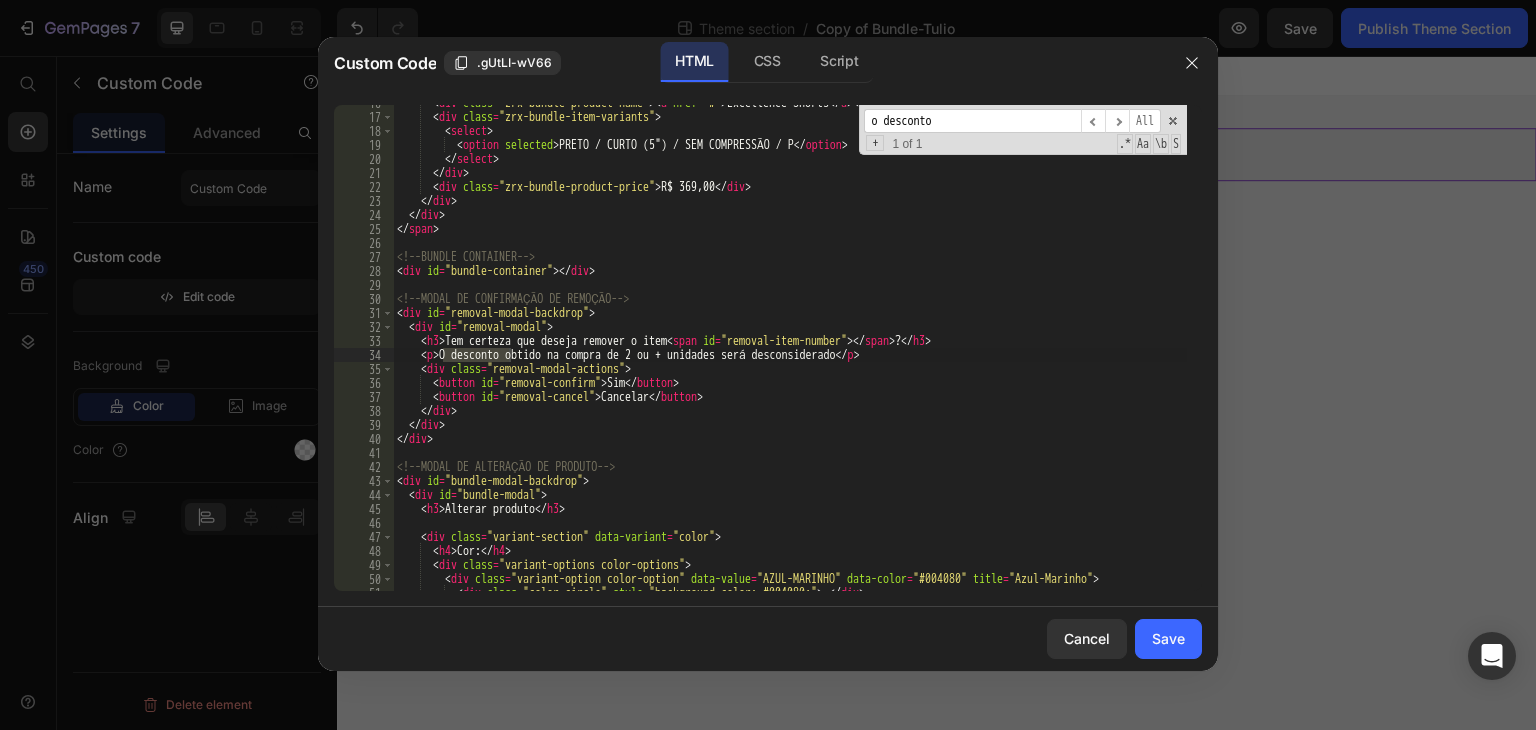type on "o desconto" 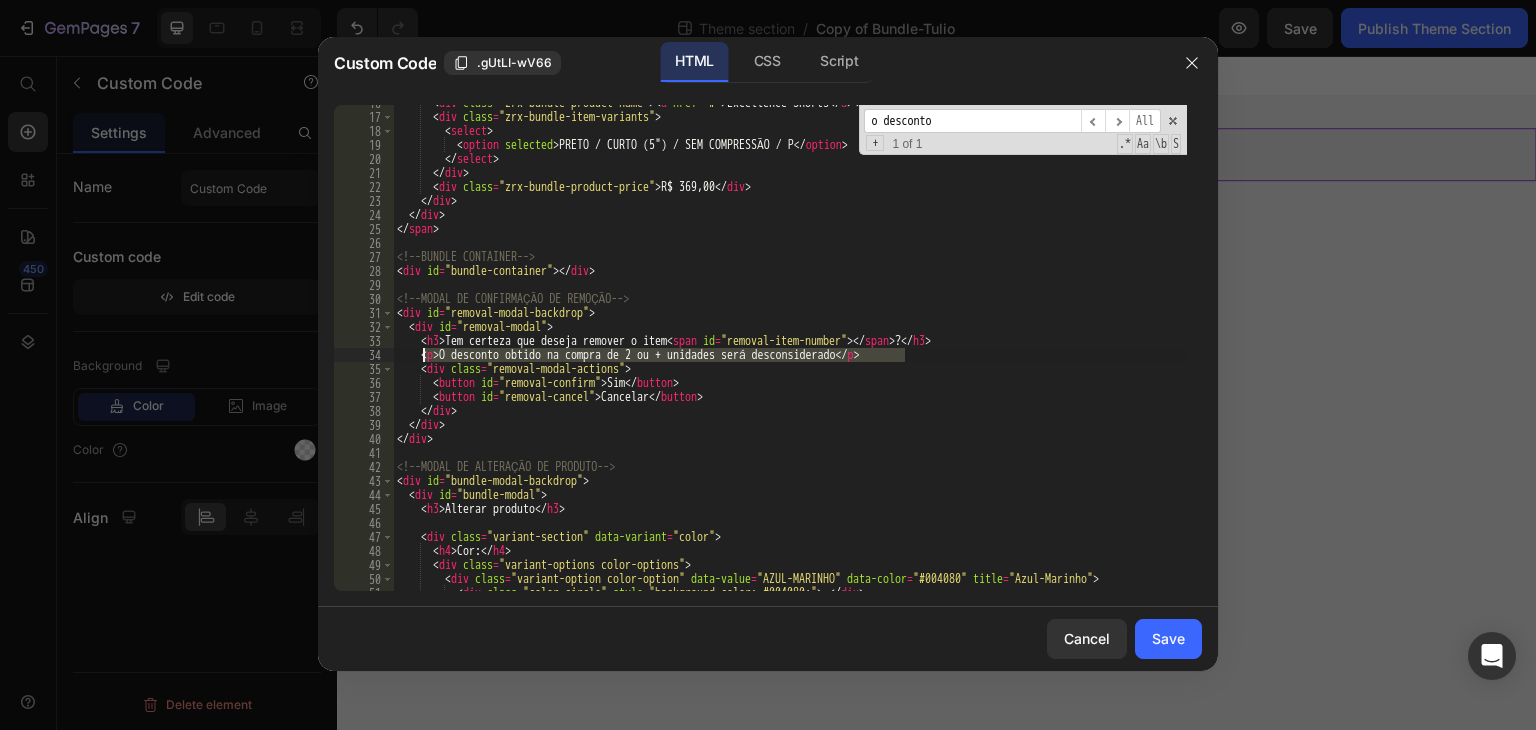 drag, startPoint x: 906, startPoint y: 353, endPoint x: 425, endPoint y: 360, distance: 481.05093 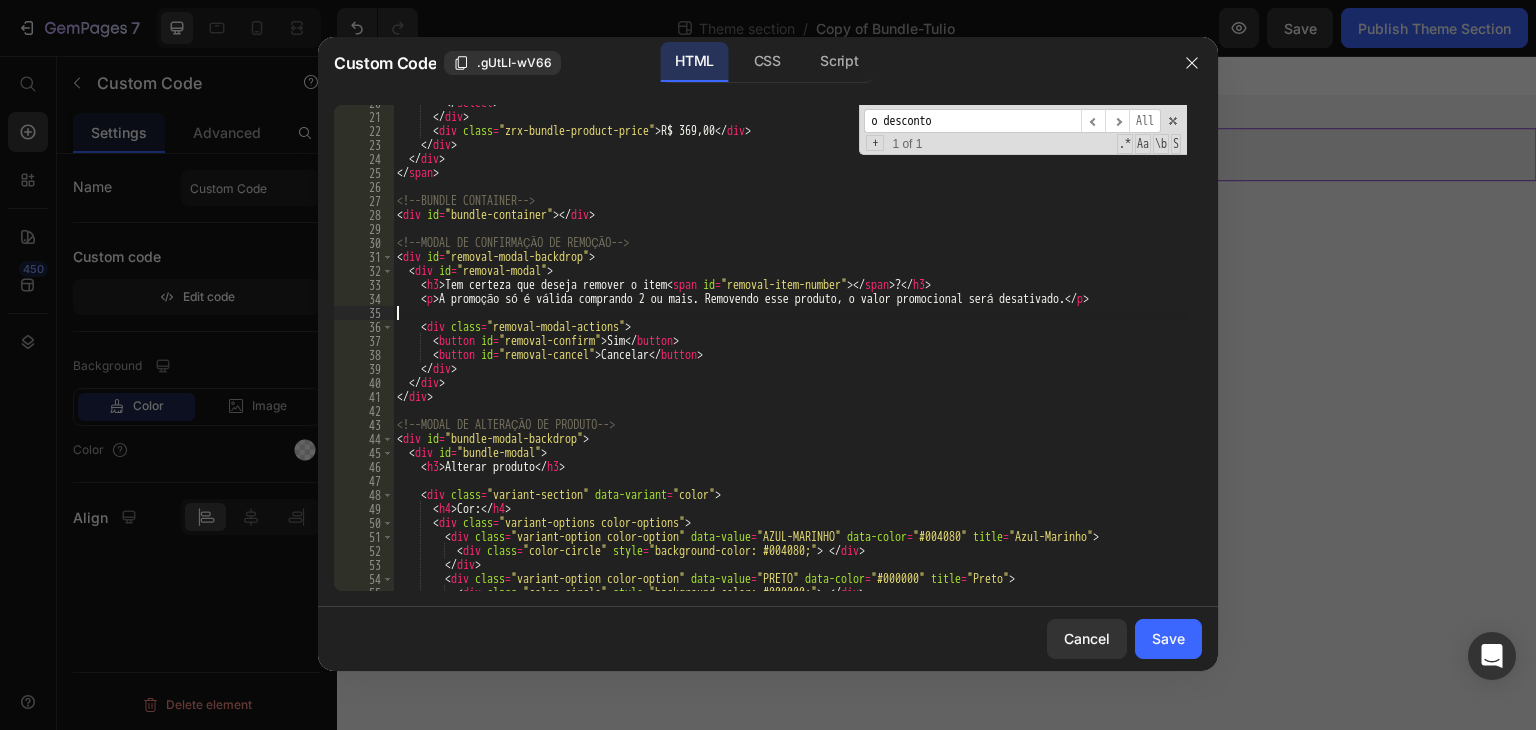 scroll, scrollTop: 314, scrollLeft: 0, axis: vertical 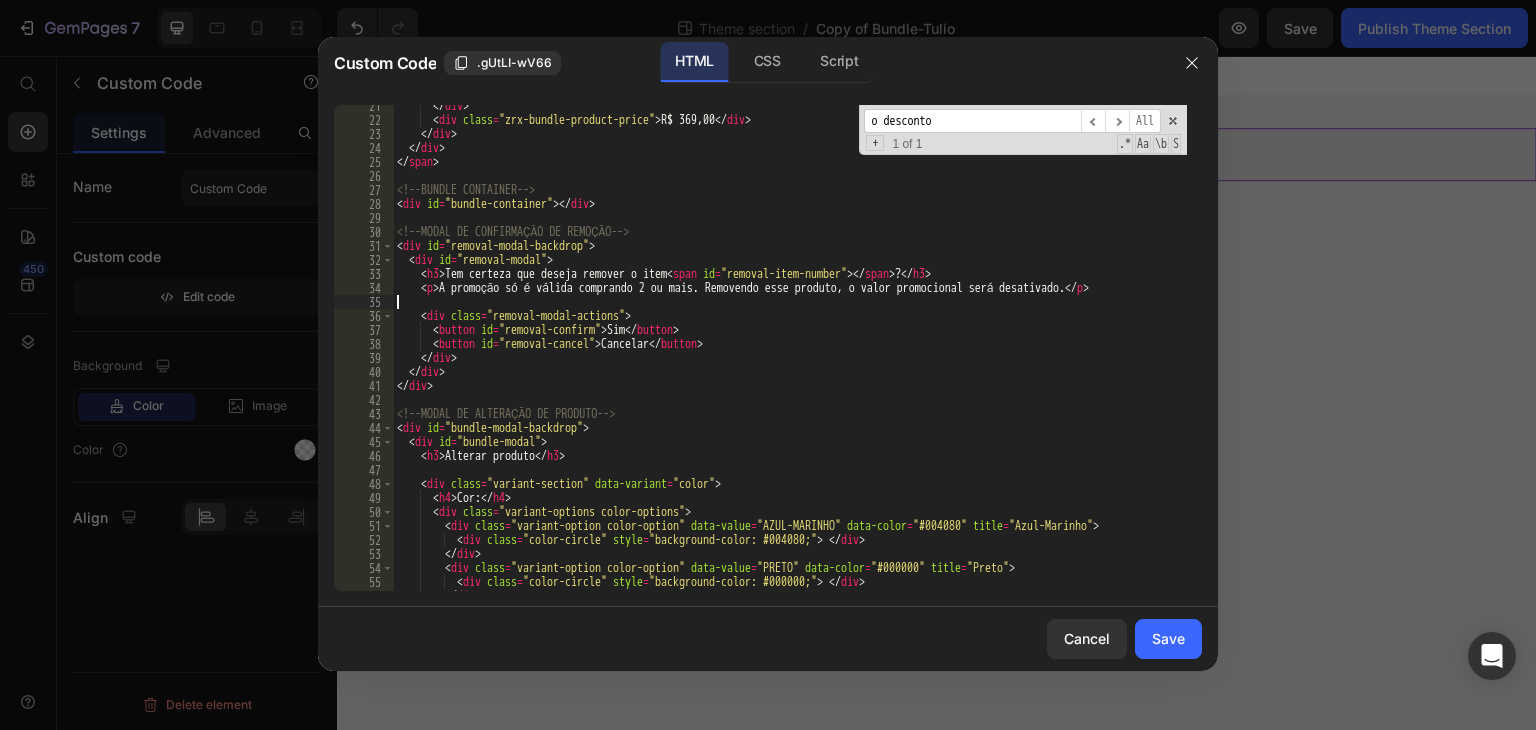 type on "<p>A promoção só é válida comprando 2 ou mais. Removendo esse produto, o valor promocional será desativado.</p>" 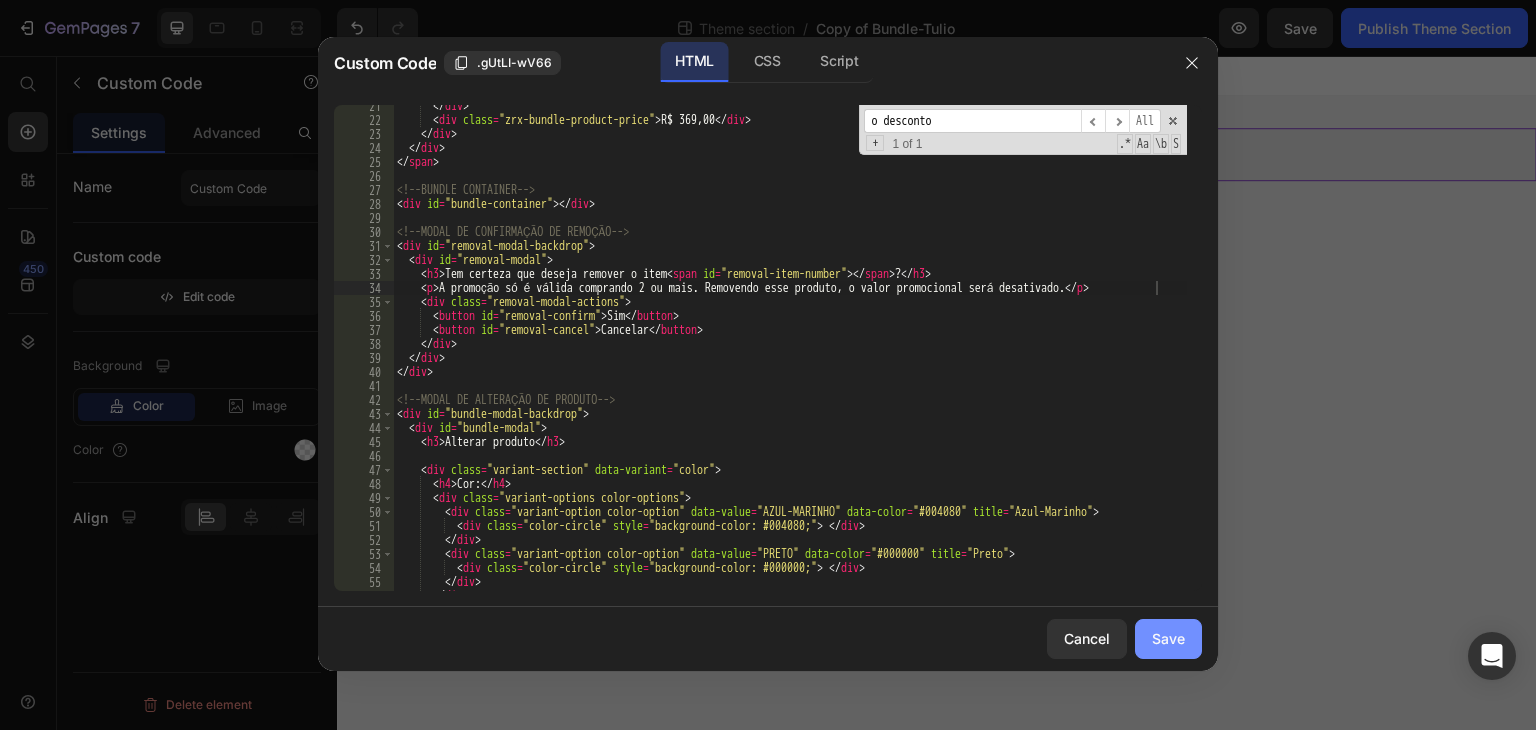 click on "Save" 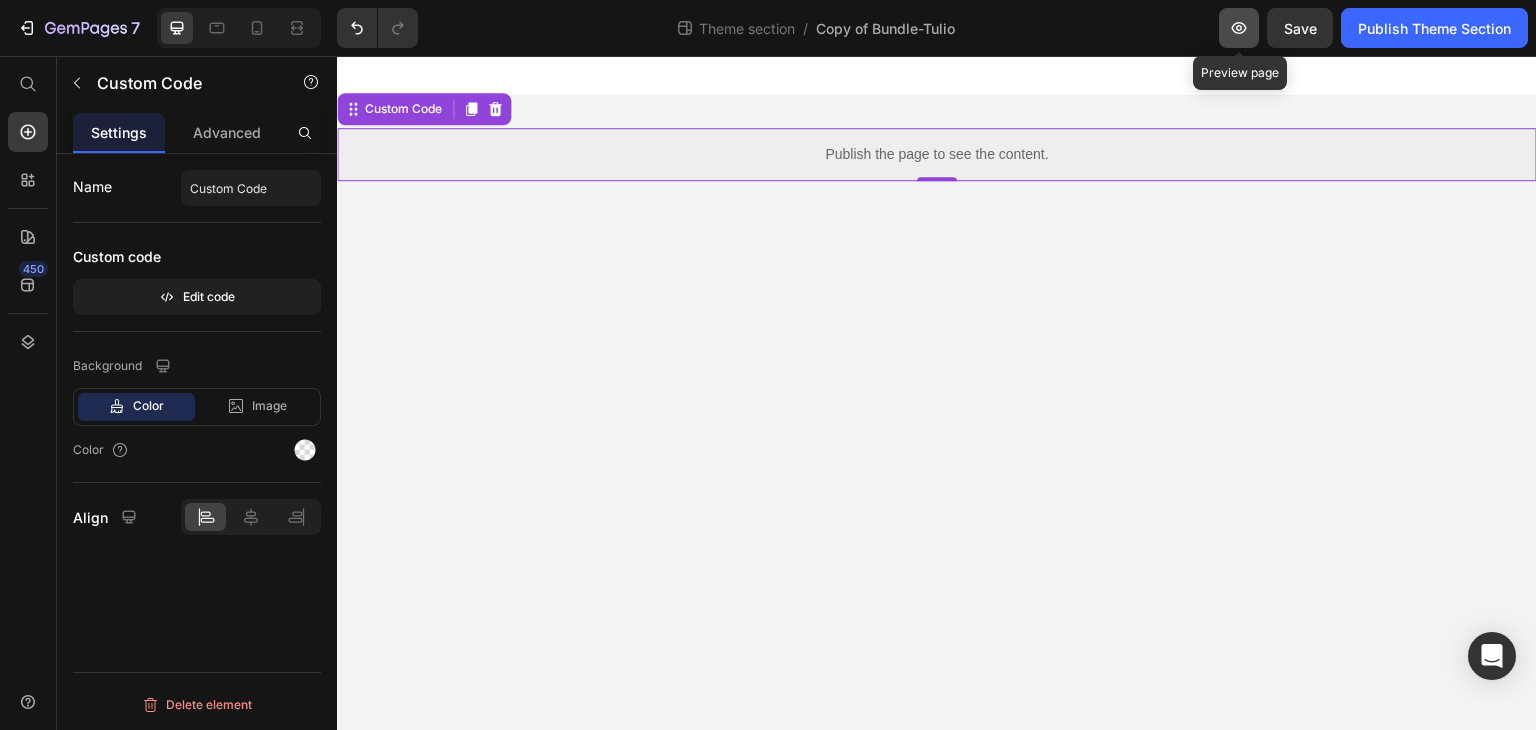 click 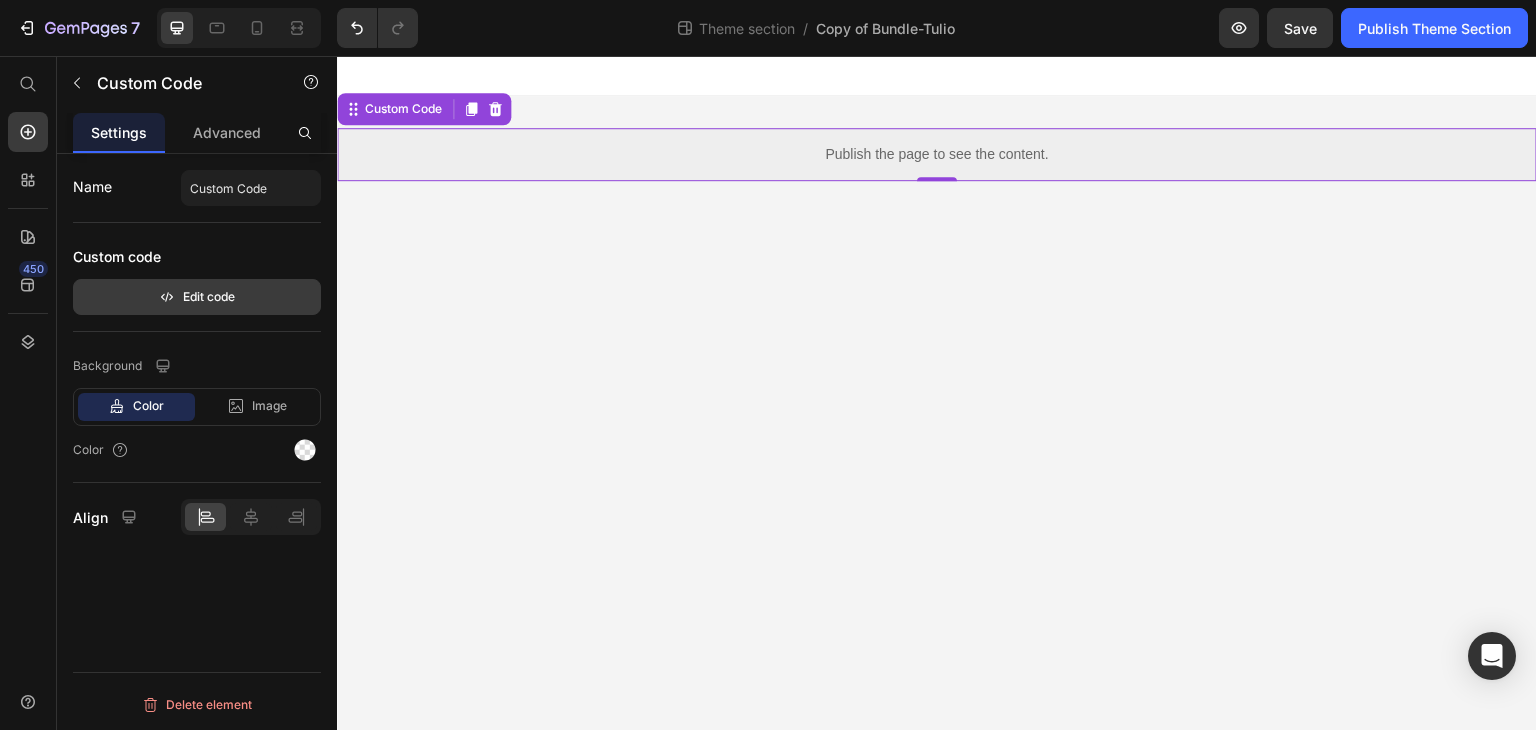 click on "Edit code" at bounding box center [197, 297] 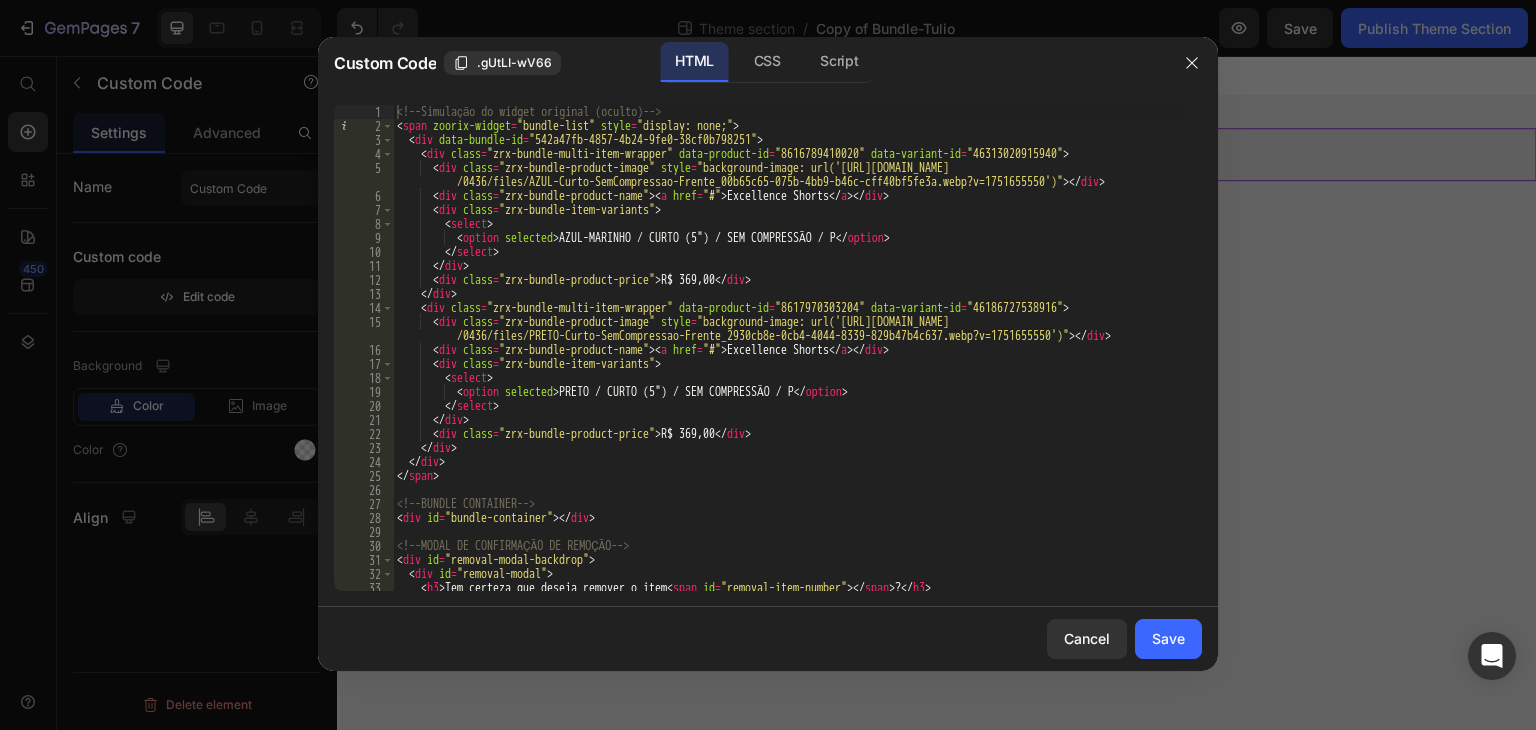 type on "<select>" 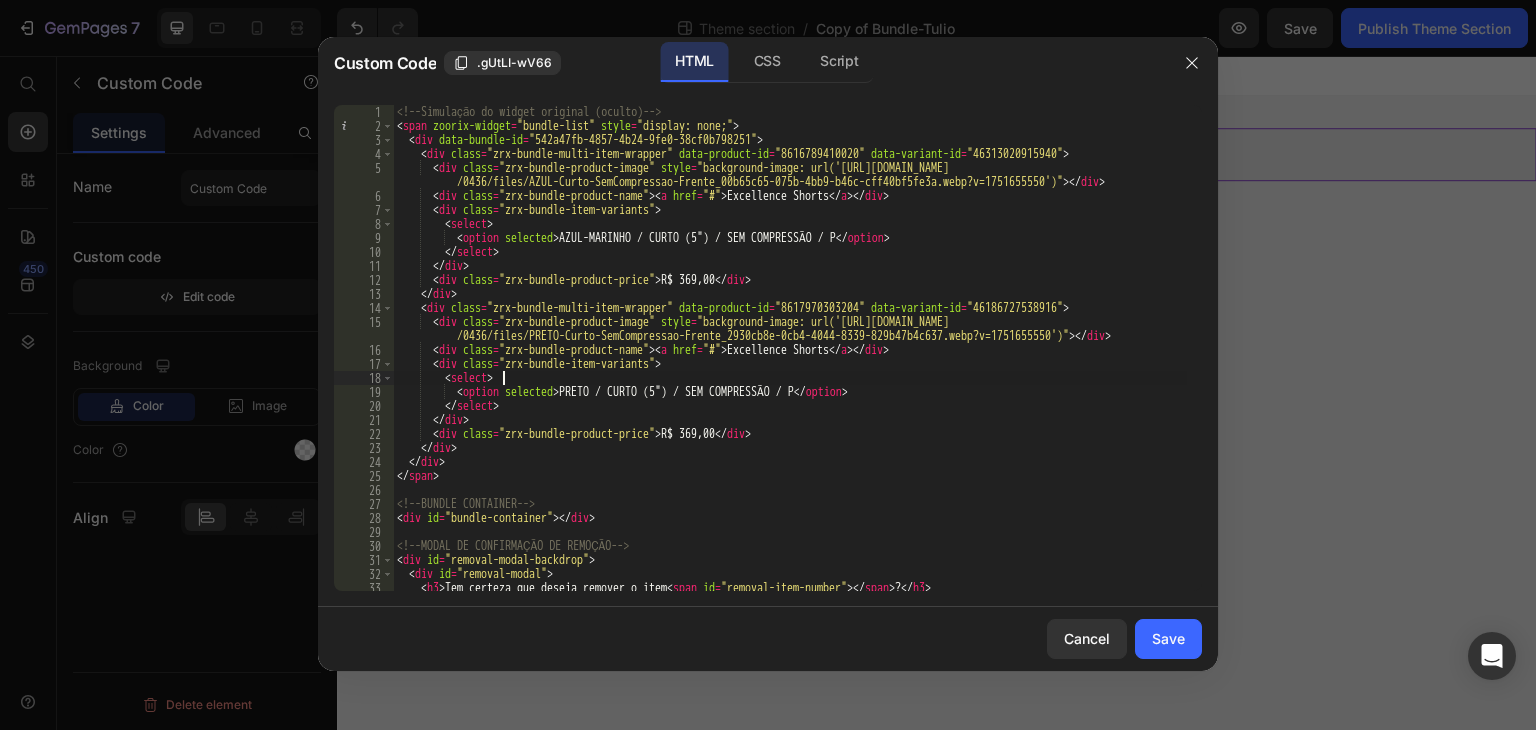 click on "<!--  Simulação do widget original (oculto)  --> < span   zoorix-widget = "bundle-list"   style = "display: none;" >    < div   data-bundle-id = "542a47fb-4857-4b24-9fe0-38cf0b798251" >      < div   class = "zrx-bundle-multi-item-wrapper"   data-product-id = "8616789410020"   data-variant-id = "46313020915940" >         < div   class = "zrx-bundle-product-image"   style = "background-image: url('[URL][DOMAIN_NAME]            /0436/files/AZUL-[PERSON_NAME]-SemCompressao-Frente_00b65c65-075b-4bb9-b46c-cff40bf5fe3a.webp?v=1751655550')" > </ div >         < div   class = "zrx-bundle-product-name" > < a   href = "#" > Excellence Shorts </ a > </ div >         < div   class = "zrx-bundle-item-variants" >           < select >              < option   selected > AZUL-MARINHO / [PERSON_NAME] (5") / SEM COMPRESSÃO / P </ option >           </ select >         </ div >         < div   class = "zrx-bundle-product-price" > R$ 369,00 </ div >      </ div >      < div   class =   data-product-id =   = >" at bounding box center (790, 362) 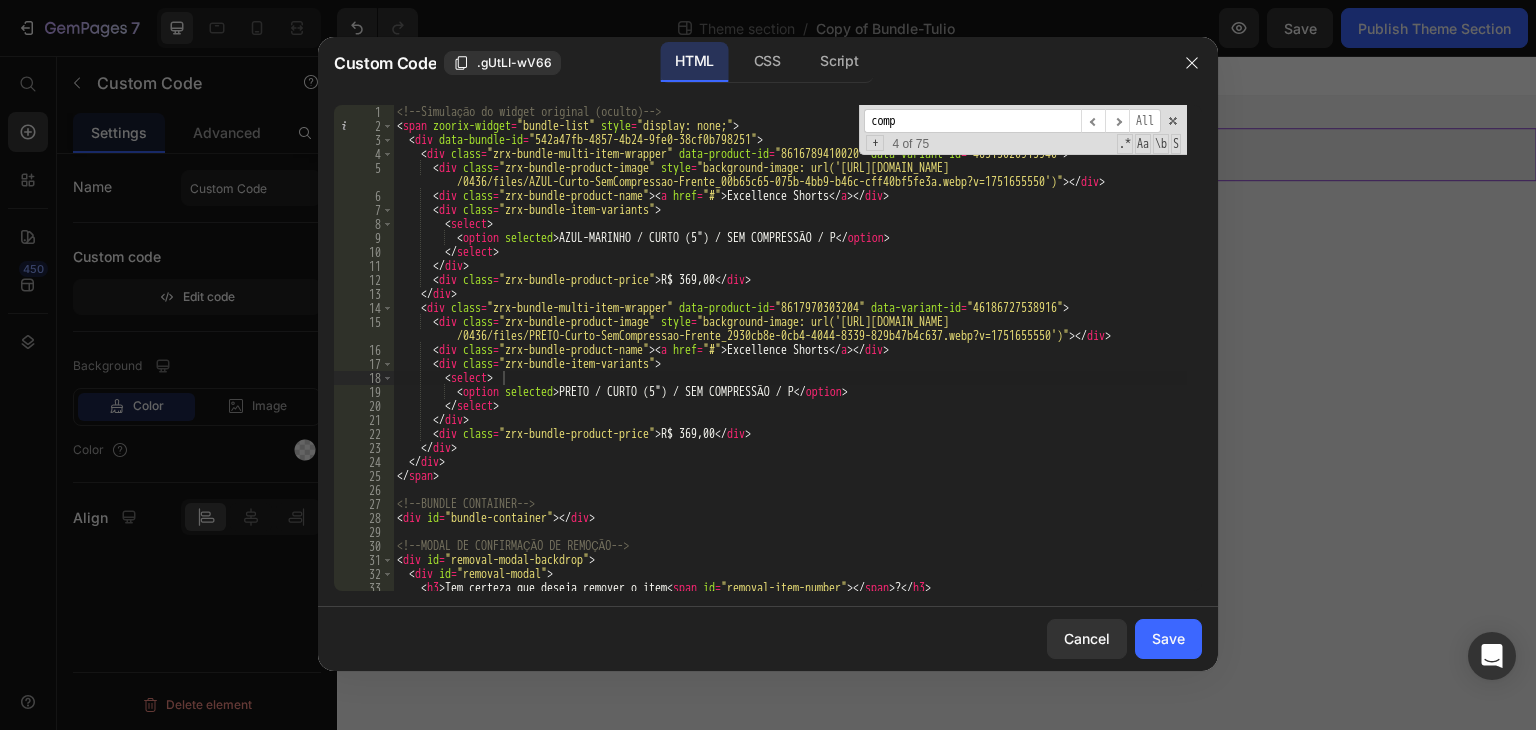 type on "comp" 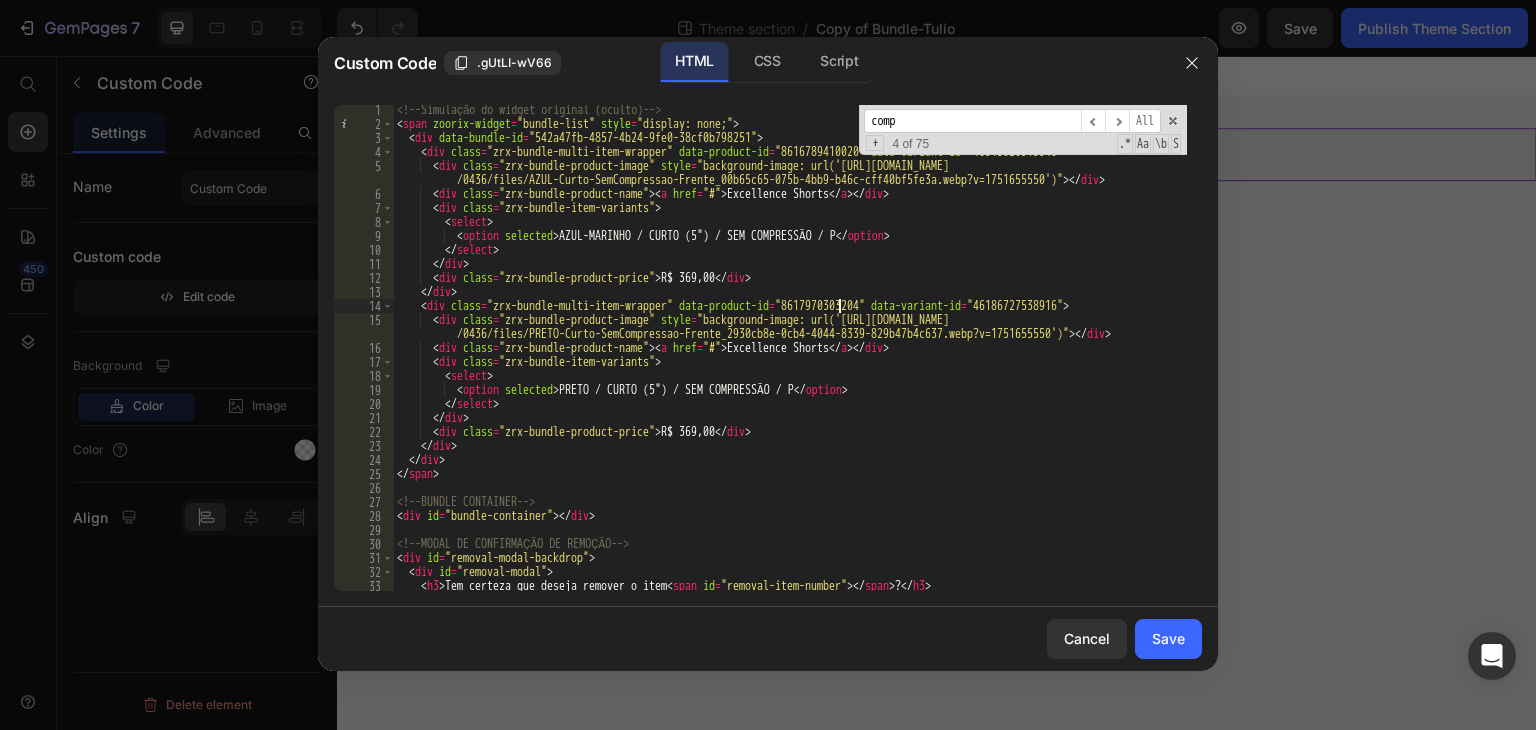 scroll, scrollTop: 7, scrollLeft: 0, axis: vertical 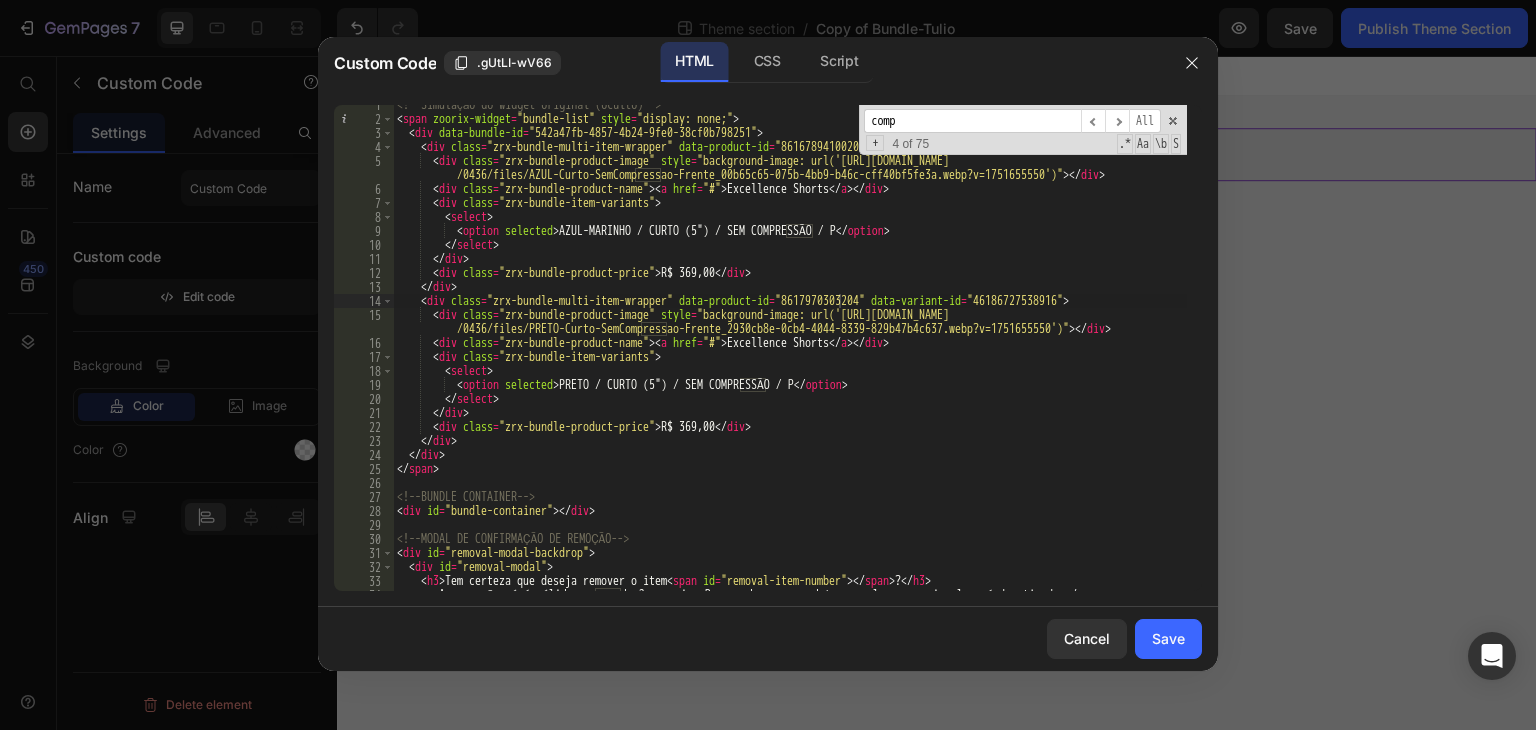 click on "comp" at bounding box center [972, 121] 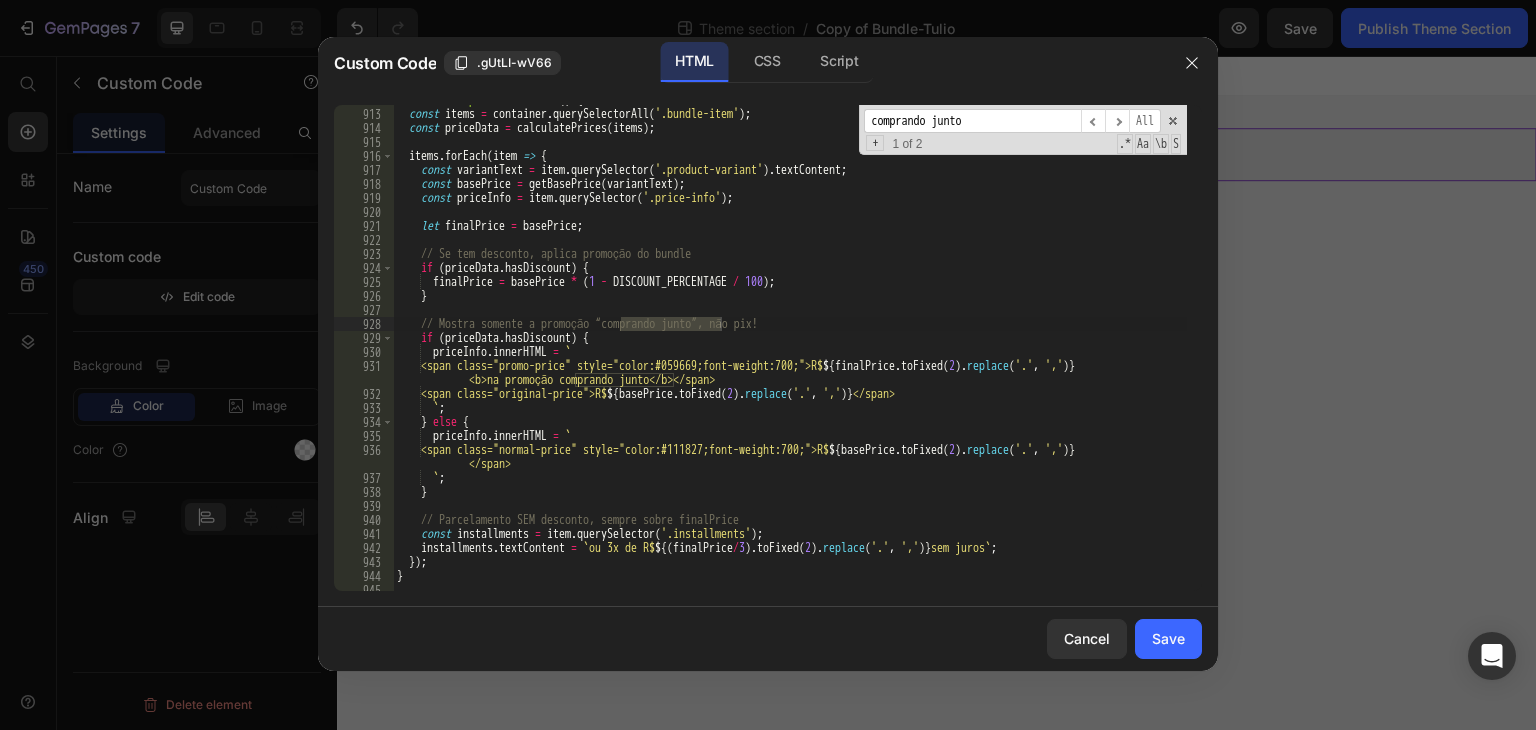 scroll, scrollTop: 12934, scrollLeft: 0, axis: vertical 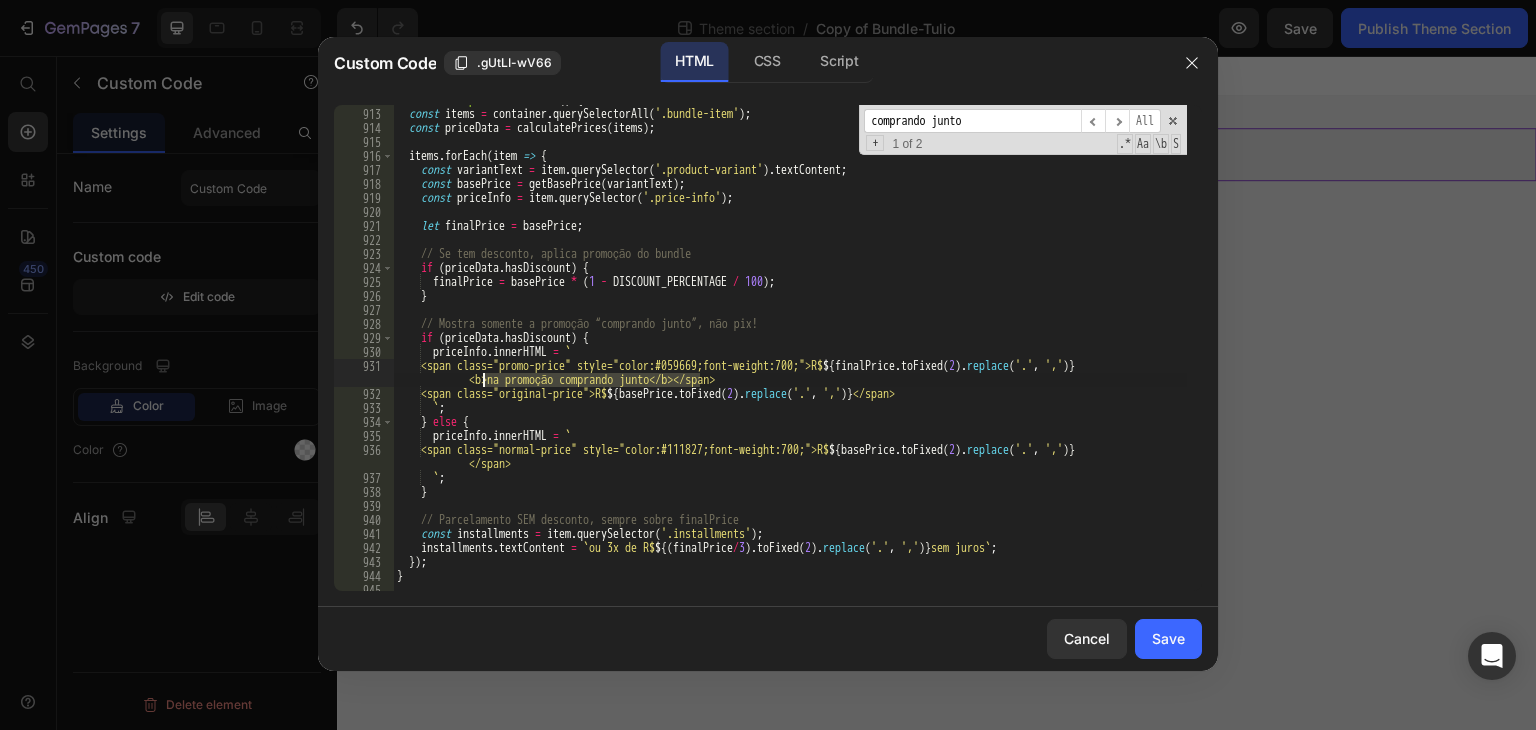 drag, startPoint x: 700, startPoint y: 381, endPoint x: 481, endPoint y: 383, distance: 219.00912 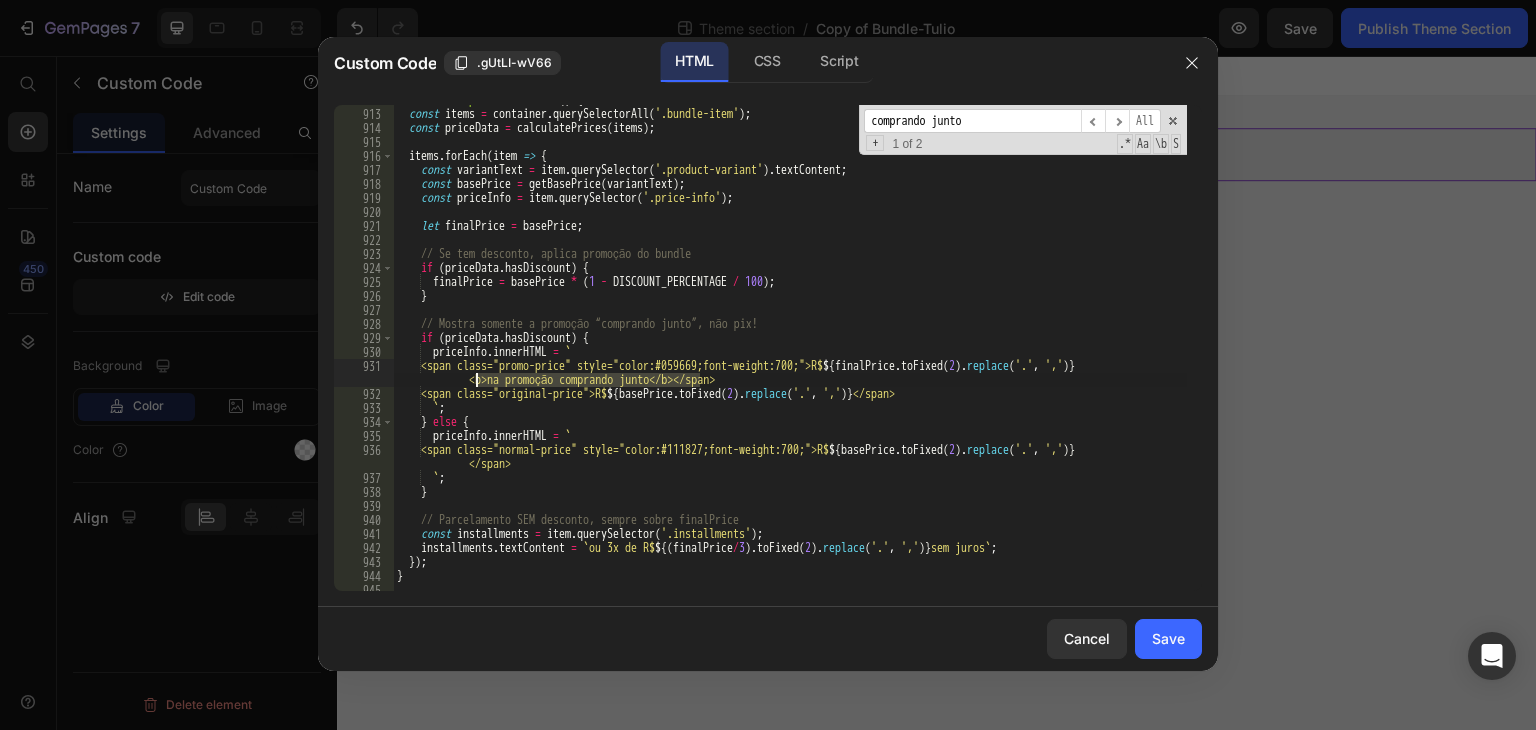 drag, startPoint x: 702, startPoint y: 377, endPoint x: 477, endPoint y: 380, distance: 225.02 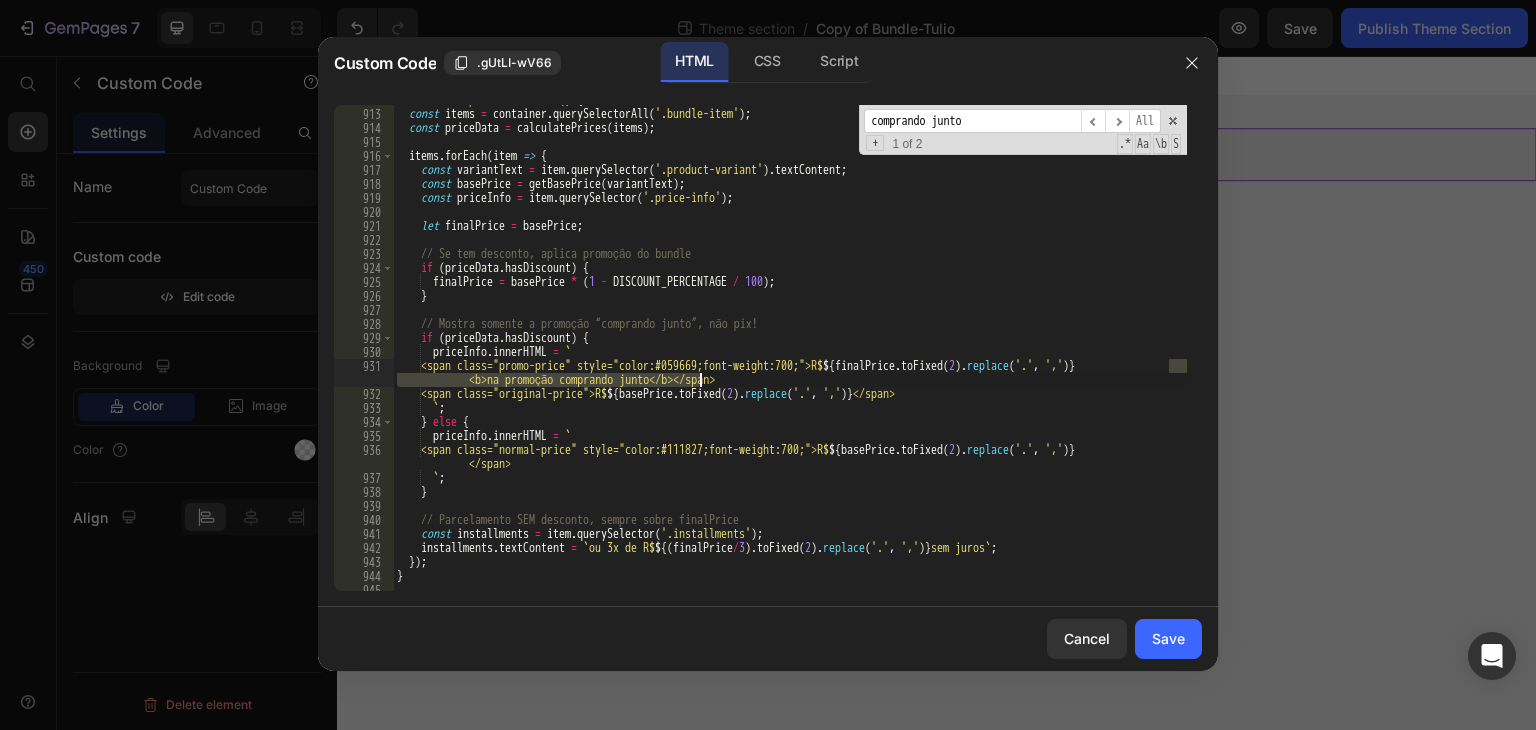 click on "function   updateItemPrices ( )   {    const   items   =   container . querySelectorAll ( '.bundle-item' ) ;    const   priceData   =   calculatePrices ( items ) ;    items . forEach ( item   =>   {      const   variantText   =   item . querySelector ( '.product-variant' ) . textContent ;      const   basePrice   =   getBasePrice ( variantText ) ;      const   priceInfo   =   item . querySelector ( '.price-info' ) ;           let   finalPrice   =   basePrice ;      // Se tem desconto, aplica promoção do bundle      if   ( priceData . hasDiscount )   {         finalPrice   =   basePrice   *   ( 1   -   DISCOUNT_PERCENTAGE   /   100 ) ;      }      // Mostra somente a promoção “comprando junto”, não pix!      if   ( priceData . hasDiscount )   {         priceInfo . innerHTML   =   `          <span class="promo-price" style="color:#059669;font-weight:700;">R$  ${ finalPrice . toFixed ( 2 ) . replace ( '.' ,   ',' ) }                <b>na promoção comprando junto</b></span>      ${ . ( 2" at bounding box center (790, 350) 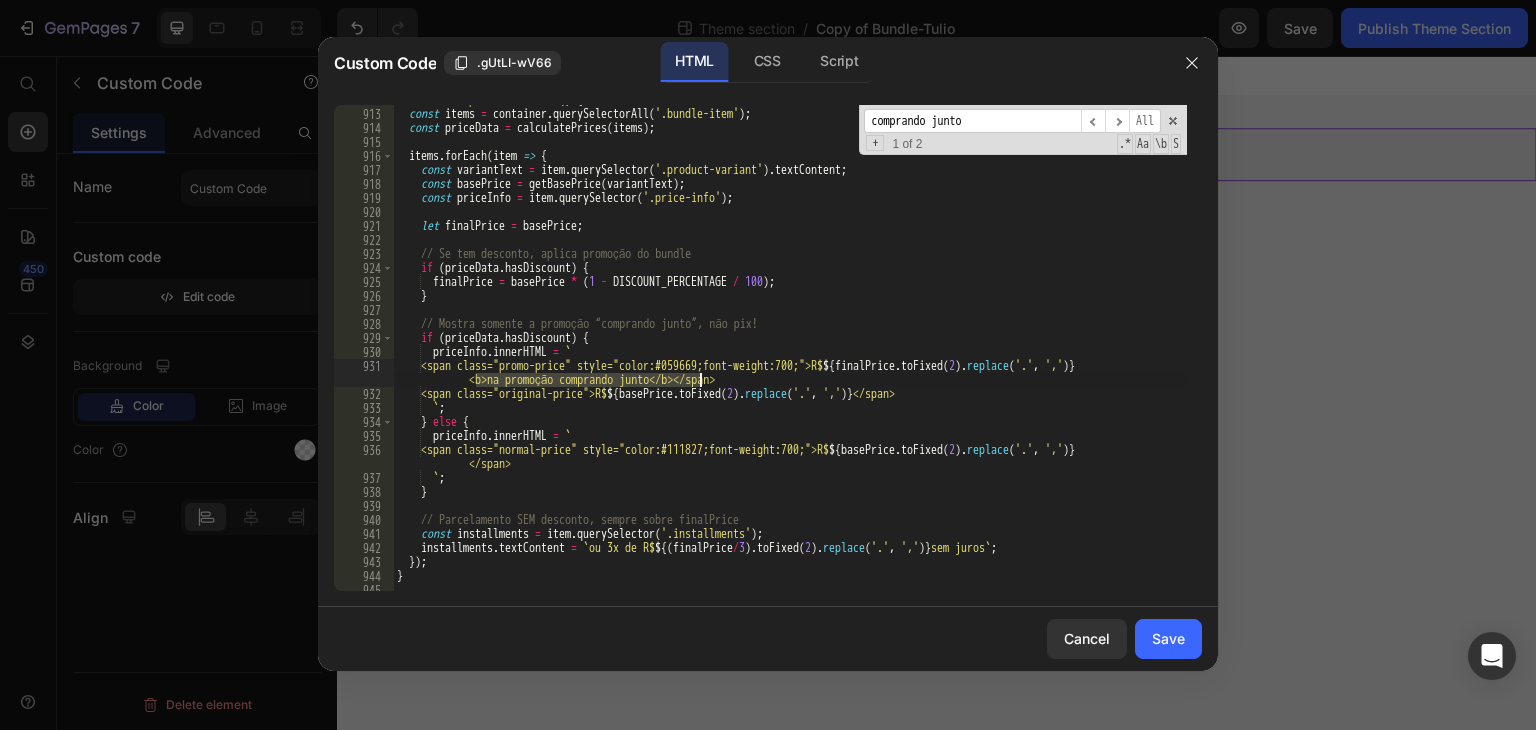 drag, startPoint x: 472, startPoint y: 378, endPoint x: 699, endPoint y: 377, distance: 227.0022 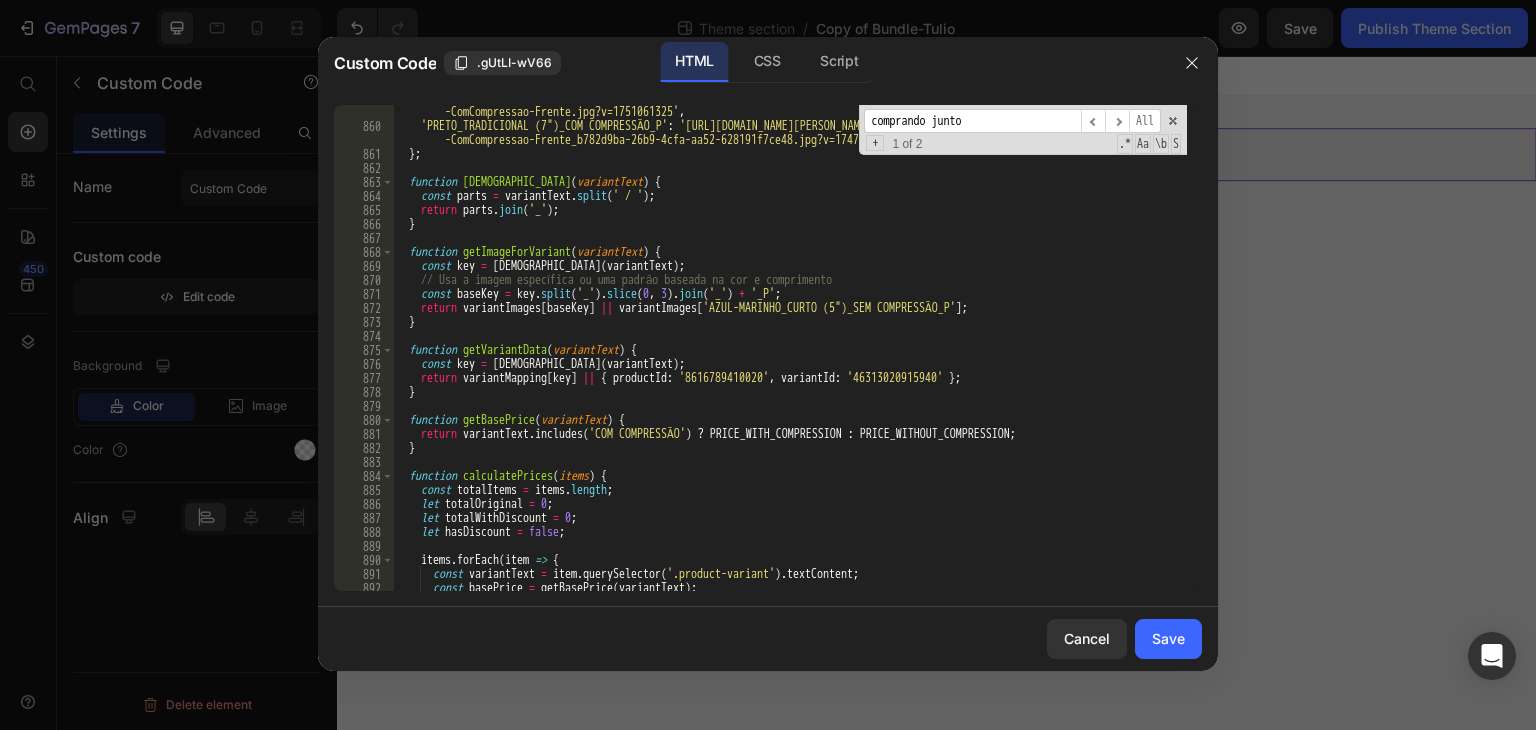 scroll, scrollTop: 12165, scrollLeft: 0, axis: vertical 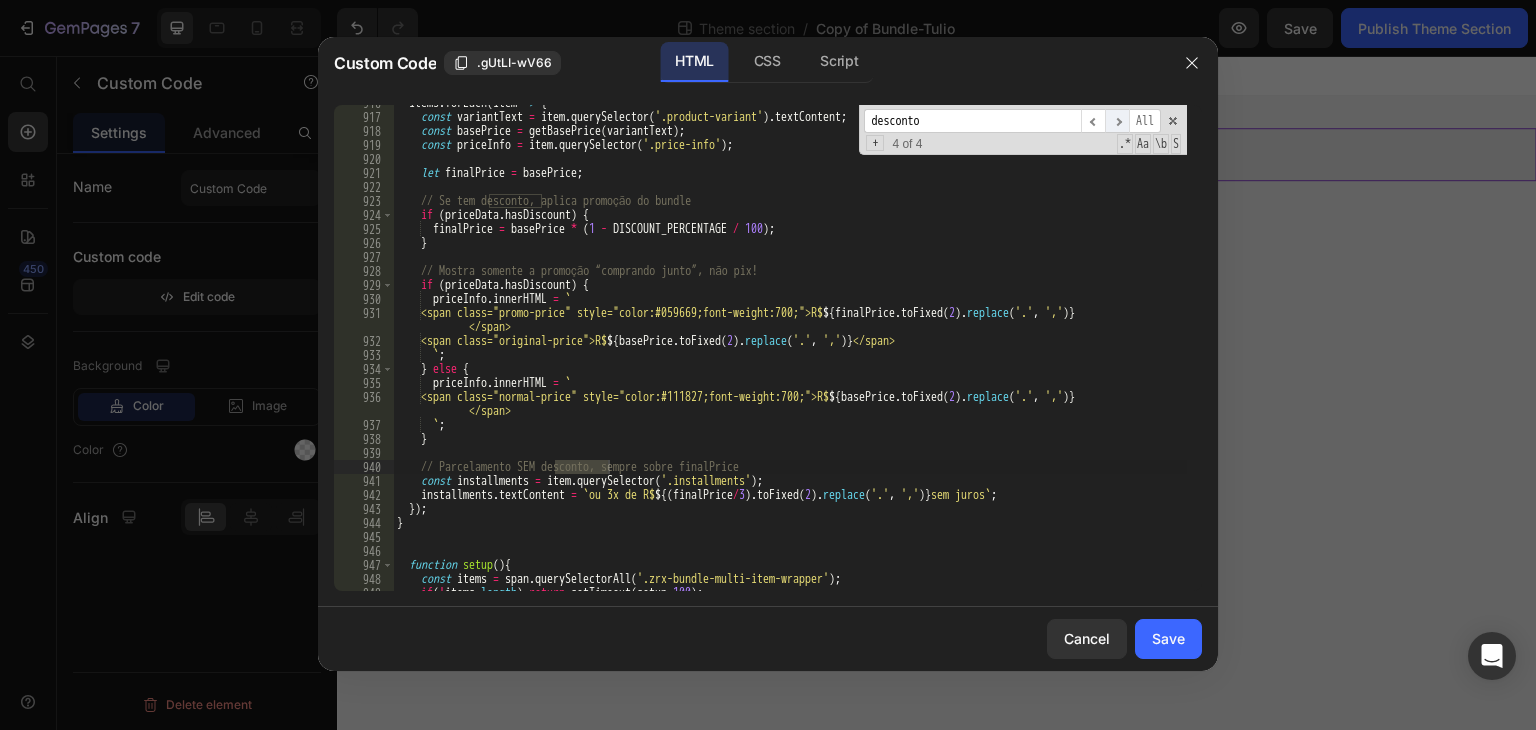 type on "desconto" 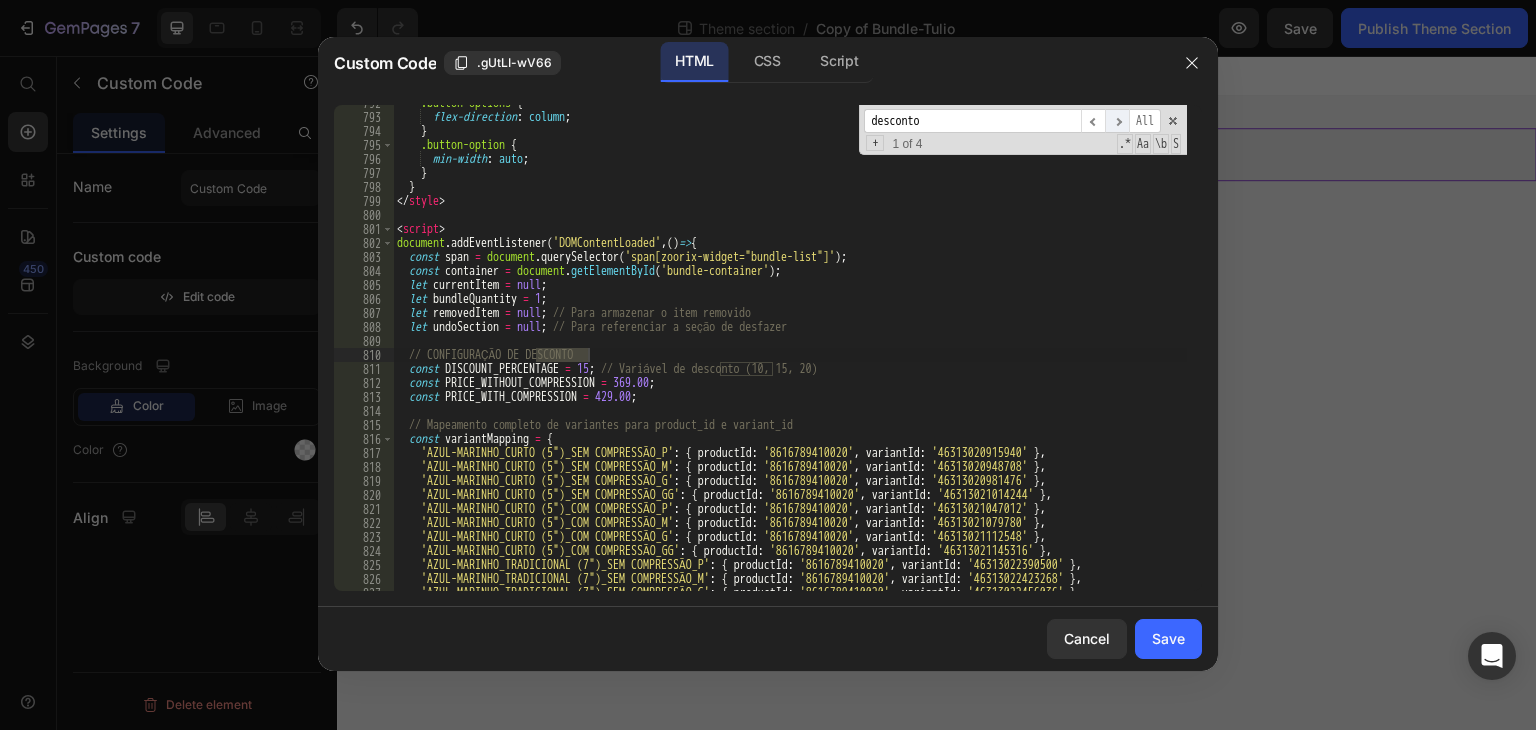 scroll, scrollTop: 11139, scrollLeft: 0, axis: vertical 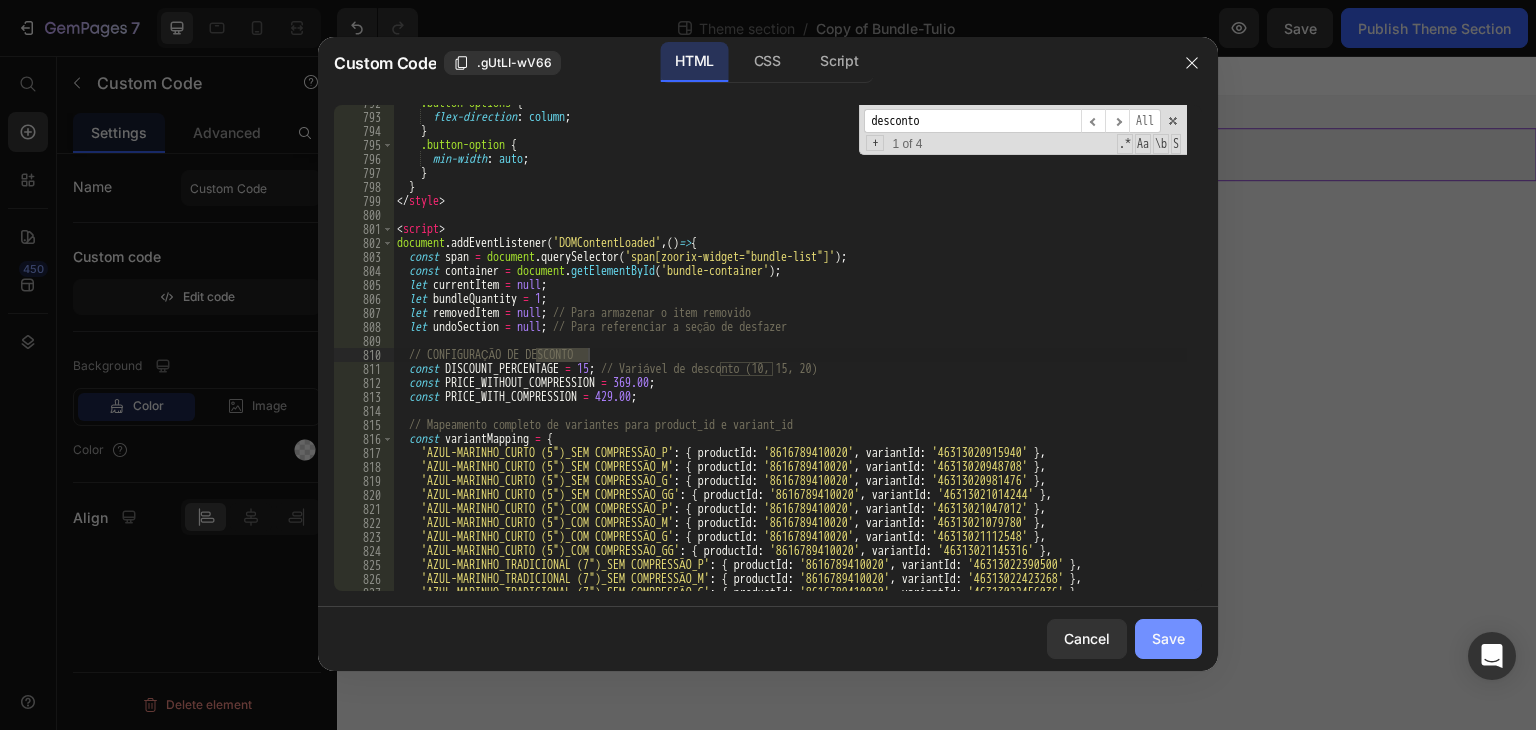click on "Save" at bounding box center [1168, 638] 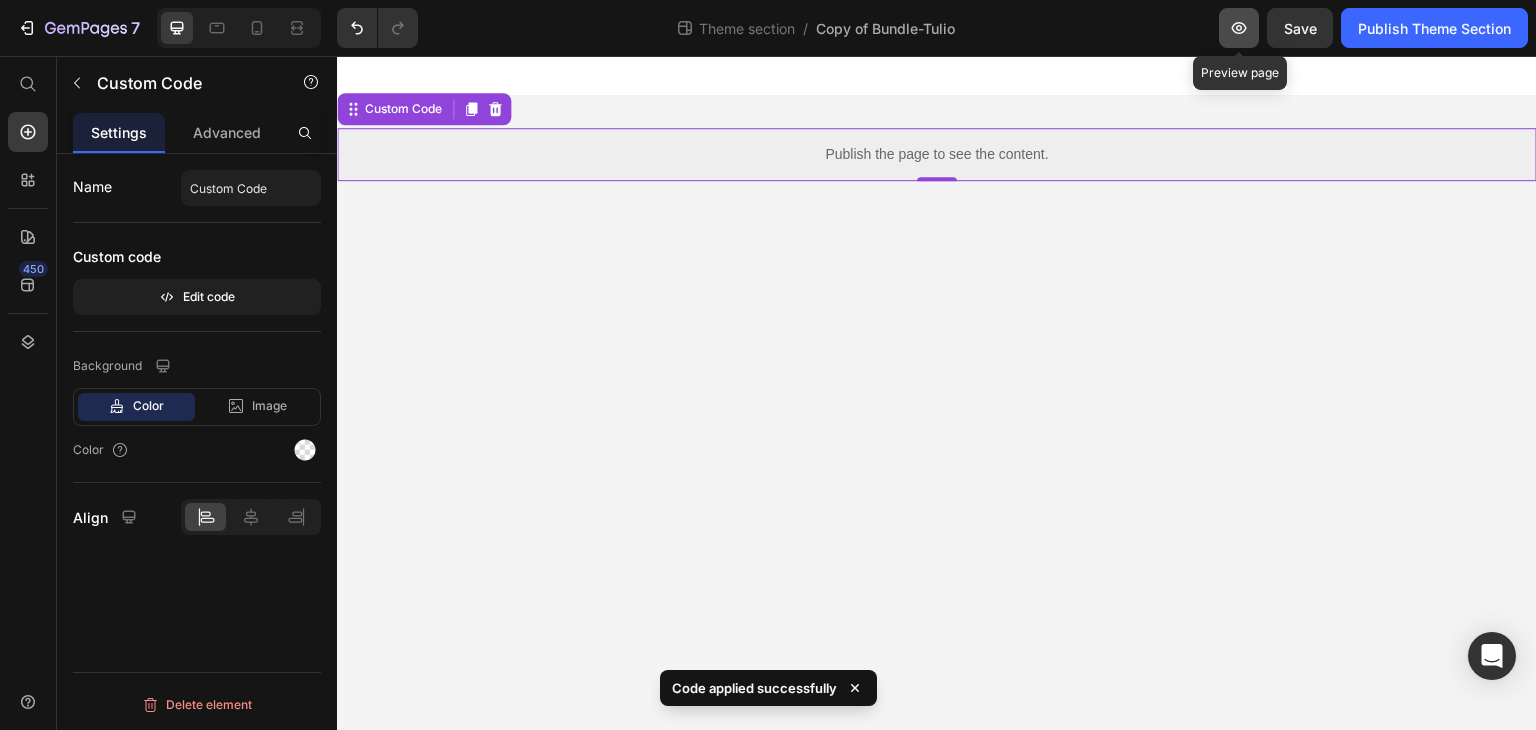 click 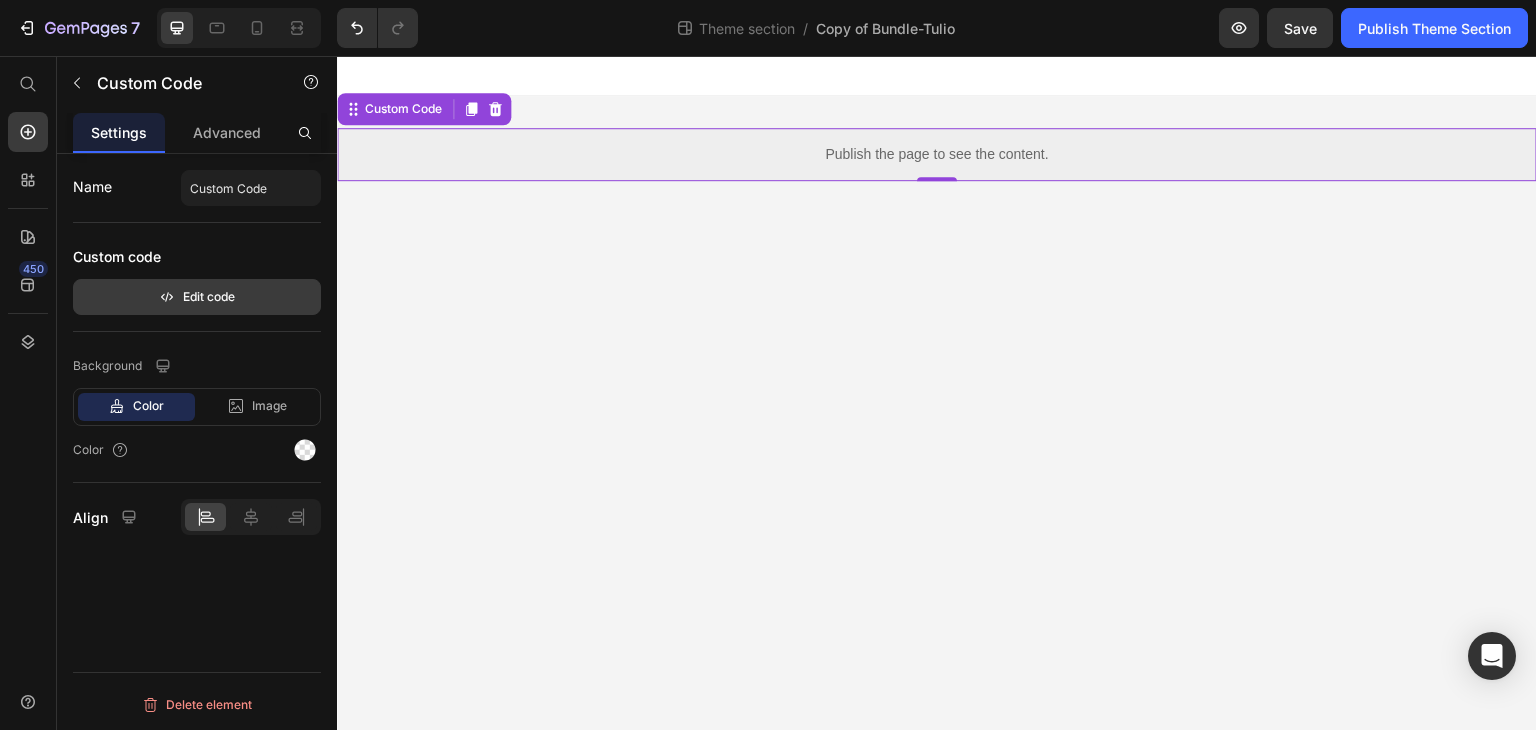 click on "Edit code" at bounding box center [197, 297] 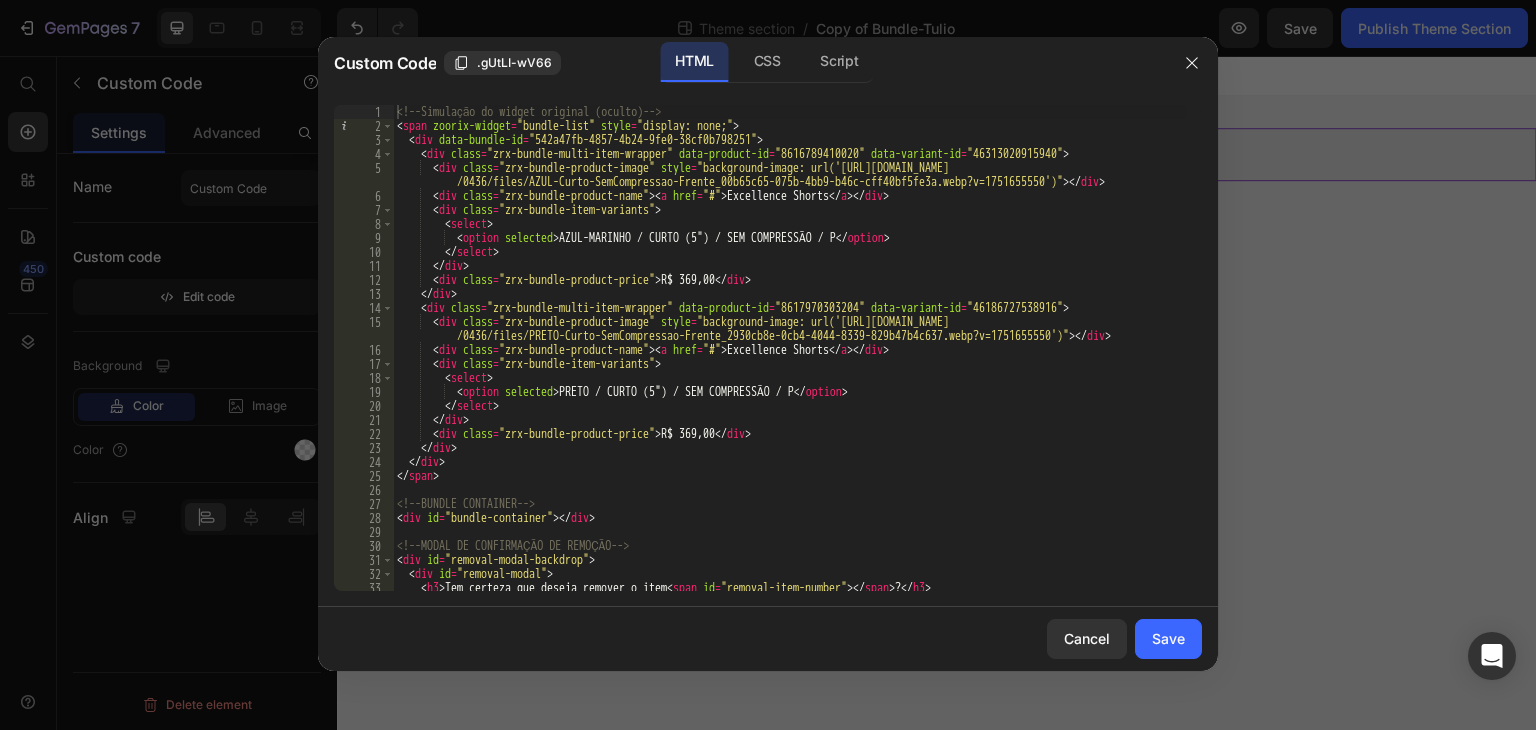 type on "<select>" 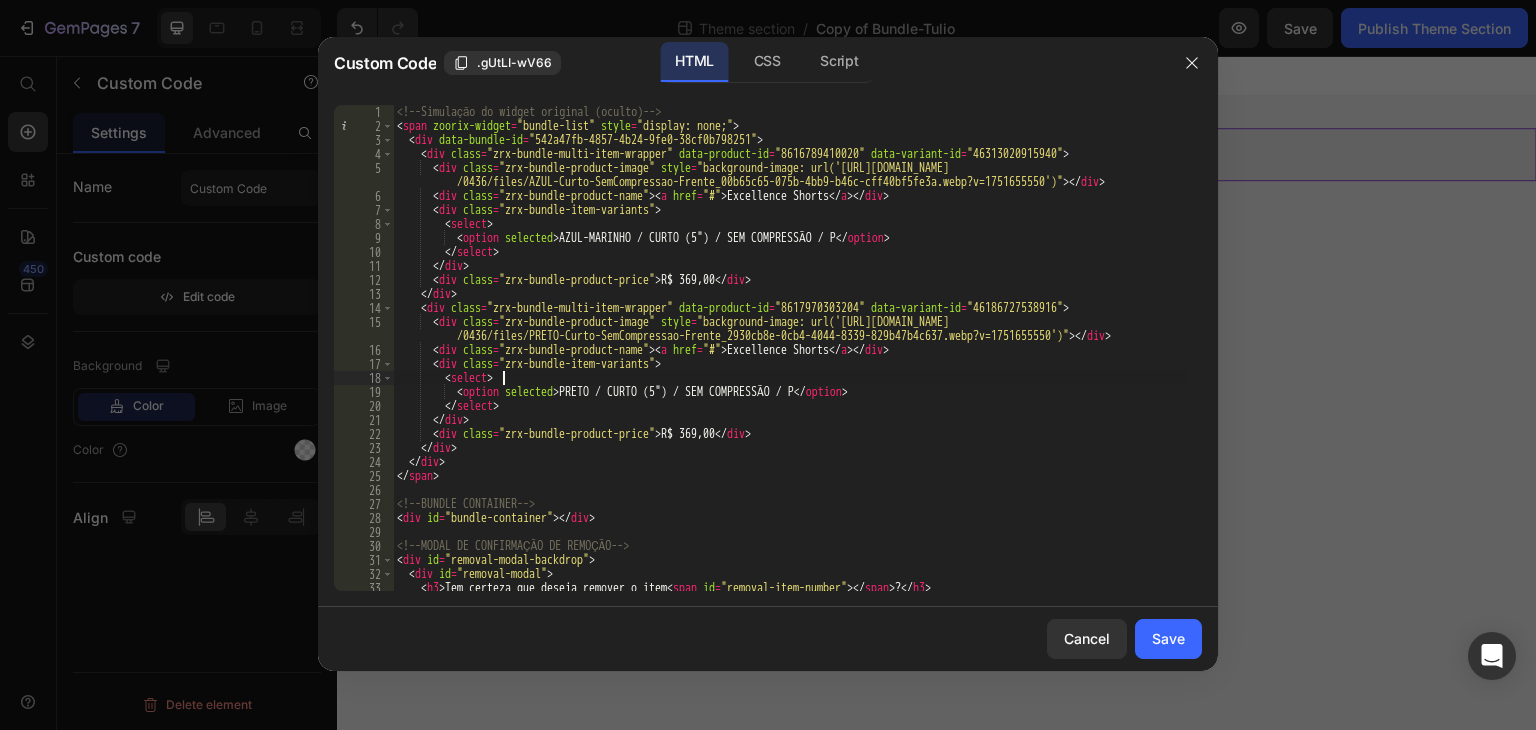 click on "<!--  Simulação do widget original (oculto)  --> < span   zoorix-widget = "bundle-list"   style = "display: none;" >    < div   data-bundle-id = "542a47fb-4857-4b24-9fe0-38cf0b798251" >      < div   class = "zrx-bundle-multi-item-wrapper"   data-product-id = "8616789410020"   data-variant-id = "46313020915940" >         < div   class = "zrx-bundle-product-image"   style = "background-image: url('[URL][DOMAIN_NAME]            /0436/files/AZUL-[PERSON_NAME]-SemCompressao-Frente_00b65c65-075b-4bb9-b46c-cff40bf5fe3a.webp?v=1751655550')" > </ div >         < div   class = "zrx-bundle-product-name" > < a   href = "#" > Excellence Shorts </ a > </ div >         < div   class = "zrx-bundle-item-variants" >           < select >              < option   selected > AZUL-MARINHO / [PERSON_NAME] (5") / SEM COMPRESSÃO / P </ option >           </ select >         </ div >         < div   class = "zrx-bundle-product-price" > R$ 369,00 </ div >      </ div >      < div   class =   data-product-id =   = >" at bounding box center (790, 362) 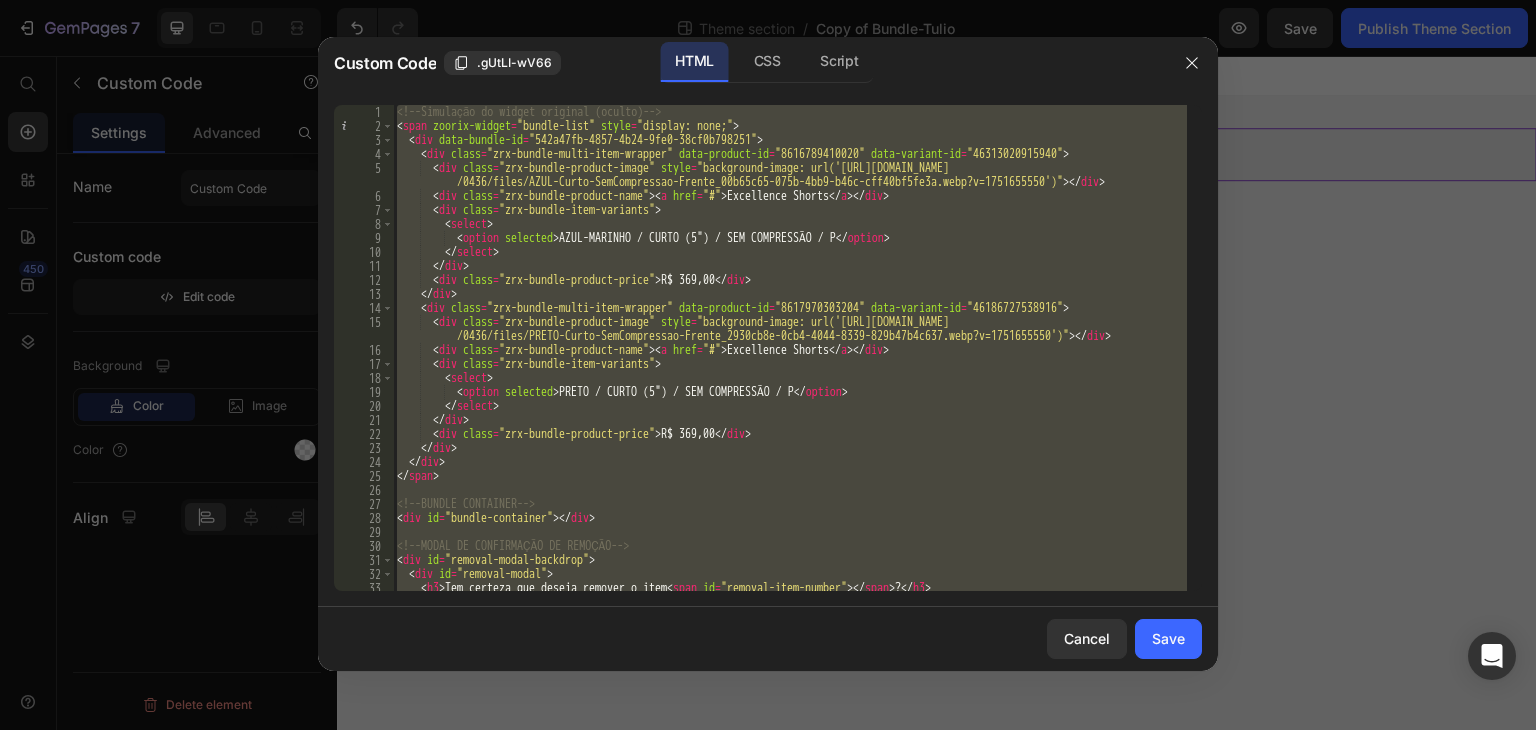 click on "<!--  Simulação do widget original (oculto)  --> < span   zoorix-widget = "bundle-list"   style = "display: none;" >    < div   data-bundle-id = "542a47fb-4857-4b24-9fe0-38cf0b798251" >      < div   class = "zrx-bundle-multi-item-wrapper"   data-product-id = "8616789410020"   data-variant-id = "46313020915940" >         < div   class = "zrx-bundle-product-image"   style = "background-image: url('[URL][DOMAIN_NAME]            /0436/files/AZUL-[PERSON_NAME]-SemCompressao-Frente_00b65c65-075b-4bb9-b46c-cff40bf5fe3a.webp?v=1751655550')" > </ div >         < div   class = "zrx-bundle-product-name" > < a   href = "#" > Excellence Shorts </ a > </ div >         < div   class = "zrx-bundle-item-variants" >           < select >              < option   selected > AZUL-MARINHO / [PERSON_NAME] (5") / SEM COMPRESSÃO / P </ option >           </ select >         </ div >         < div   class = "zrx-bundle-product-price" > R$ 369,00 </ div >      </ div >      < div   class =   data-product-id =   = >" at bounding box center [790, 348] 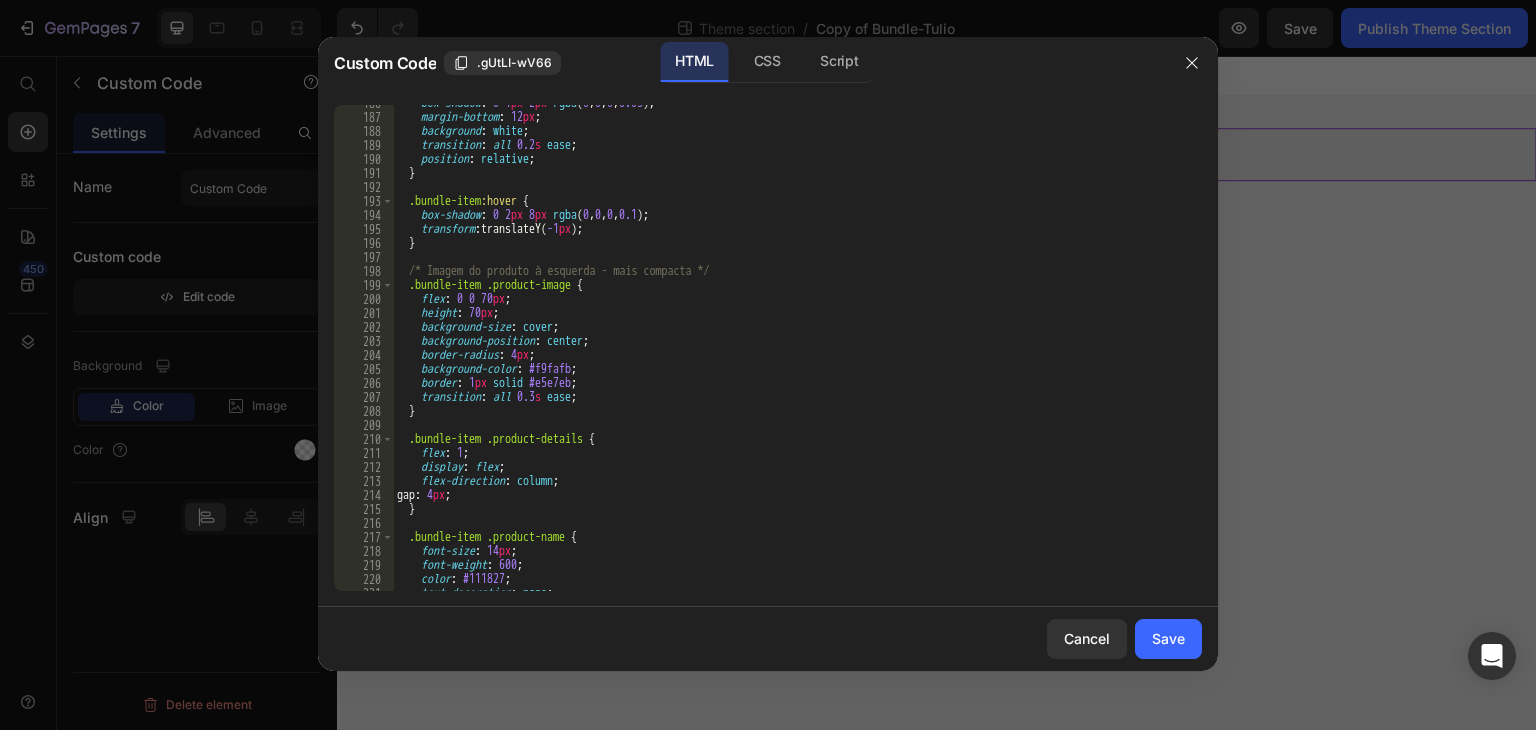 scroll, scrollTop: 2655, scrollLeft: 0, axis: vertical 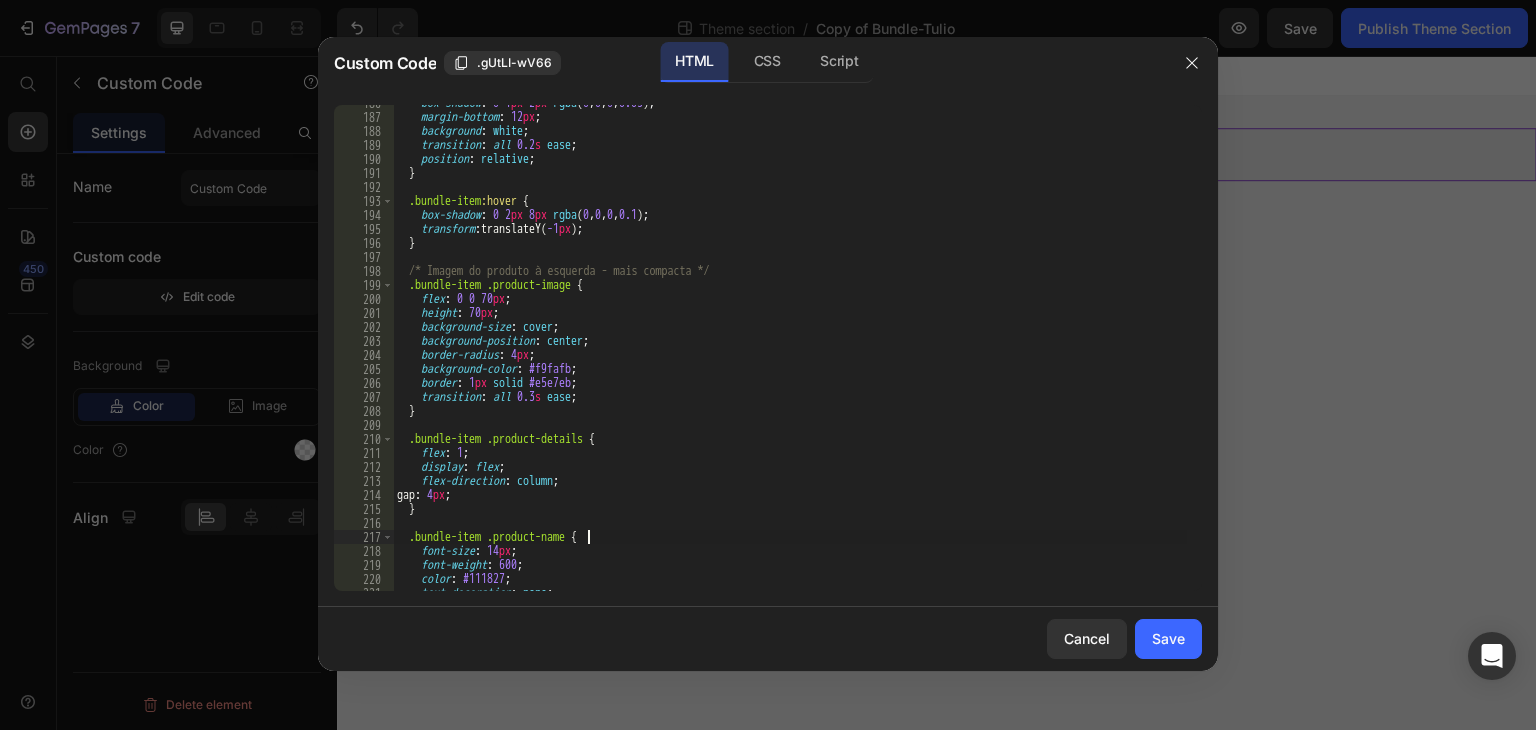 click on "box-shadow :   0   1 px   2 px   rgba ( 0 , 0 , 0 , 0.05 ) ;        margin-bottom :   12 px ;        background :   white ;      transition :   all   0.2 s   ease ;      position :   relative ;    }       .bundle-item :hover   {      box-shadow :   0   2 px   8 px   rgba ( 0 , 0 , 0 , 0.1 ) ;      transform :  translateY( -1 px ) ;    }       /* Imagem do produto à esquerda - mais compacta */    .bundle-item   .product-image   {      flex :   0   0   70 px ;        height :   70 px ;        background-size :   cover ;      background-position :   center ;        border-radius :   4 px ;        background-color :   #f9fafb ;      border :   1 px   solid   #e5e7eb ;      transition :   all   0.3 s   ease ;    }       .bundle-item   .product-details   {        flex :   1 ;        display :   flex ;        flex-direction :   column ;       gap :   4 px ;      }       .bundle-item   .product-name   {        font-size :   14 px ;        font-weight :   600 ;        color :   #111827 ;        text-decoration :" at bounding box center (790, 353) 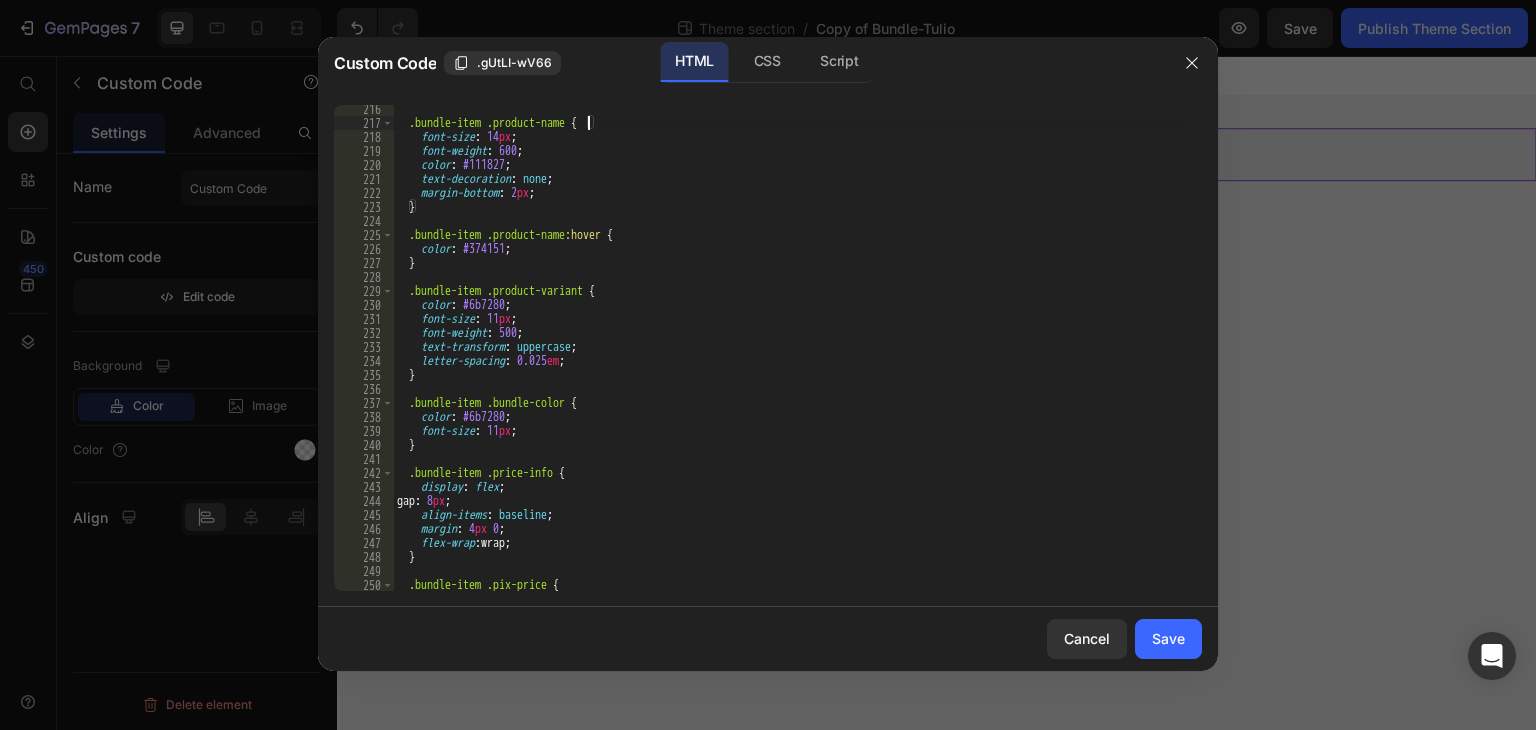 scroll, scrollTop: 3069, scrollLeft: 0, axis: vertical 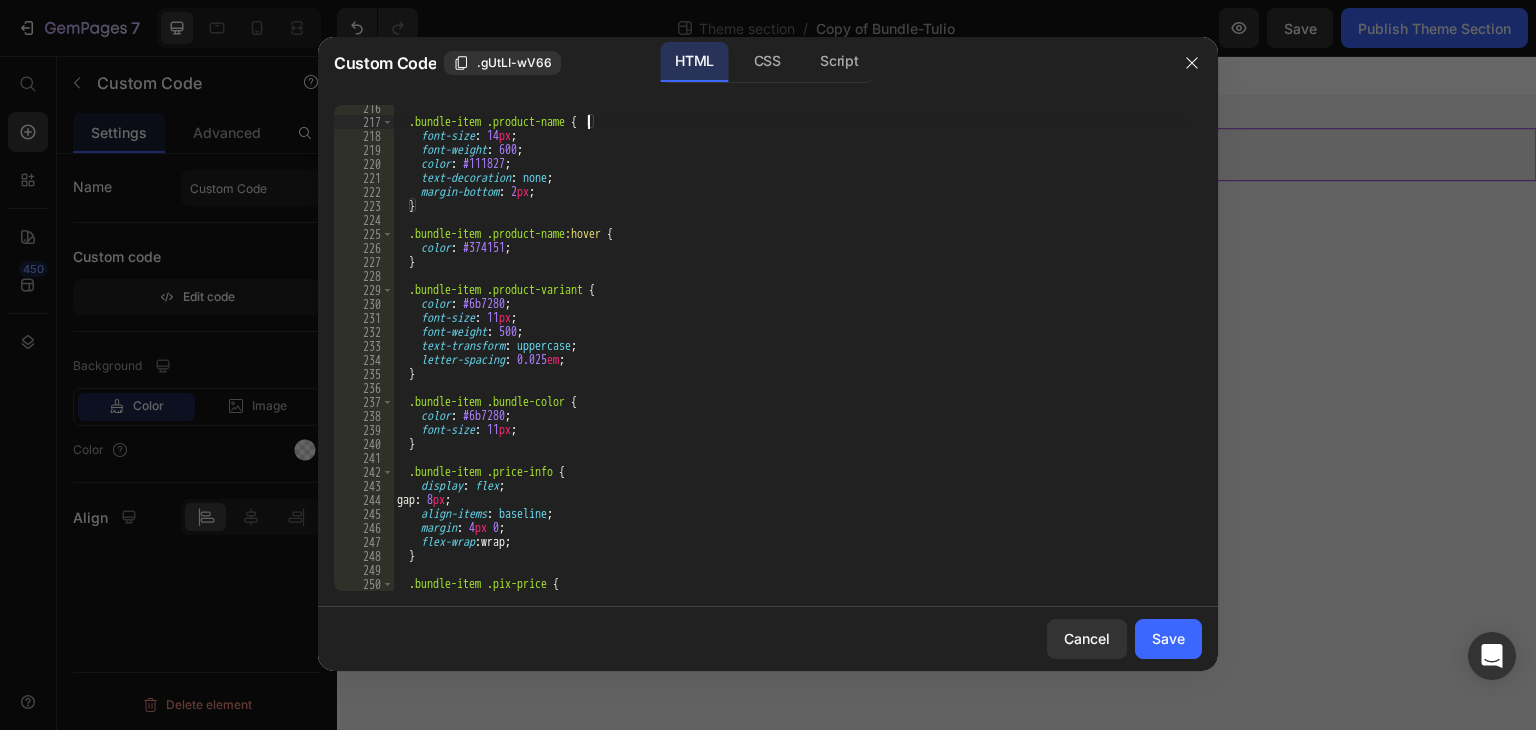 click on ".bundle-item   .product-name   {        font-size :   14 px ;        font-weight :   600 ;        color :   #111827 ;        text-decoration :   none ;        margin-bottom :   2 px ;    }       .bundle-item   .product-name :hover   {      color :   #374151 ;    }       .bundle-item   .product-variant   {      color :   #6b7280 ;        font-size :   11 px ;      font-weight :   500 ;      text-transform :   uppercase ;      letter-spacing :   0.025 em ;    }       .bundle-item   .bundle-color   {      color :   #6b7280 ;        font-size :   11 px ;    }       .bundle-item   .price-info   {        display :   flex ;       gap :   8 px ;        align-items :   baseline ;        margin :   4 px   0 ;      flex-wrap :  wrap ;    }       .bundle-item   .pix-price   {        color :   #059669 ;" at bounding box center (790, 358) 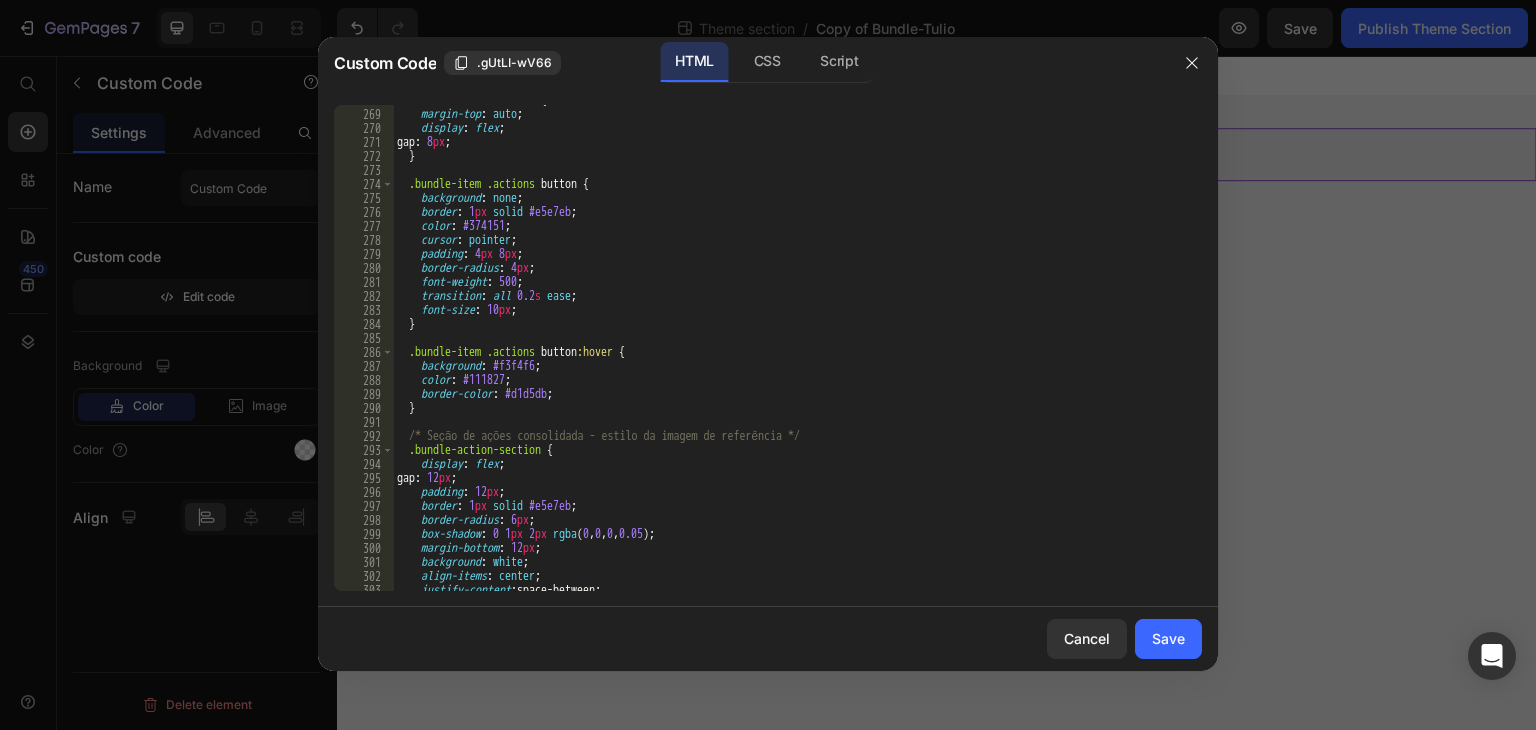 scroll, scrollTop: 3808, scrollLeft: 0, axis: vertical 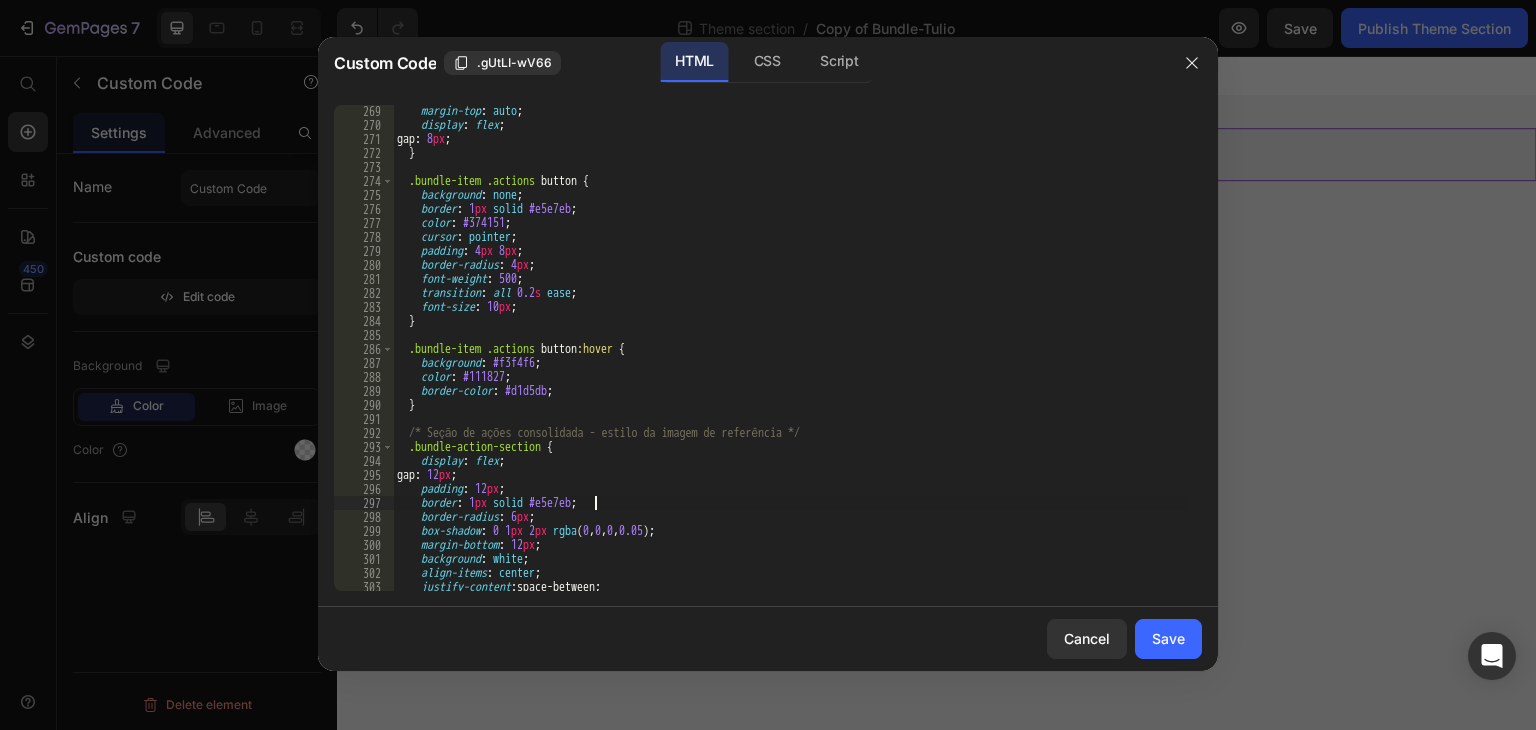 click on "margin-top :   auto ;        display :   flex ;       gap :   8 px ;      }       .bundle-item   .actions   button   {        background :   none ;      border :   1 px   solid   #e5e7eb ;      color :   #374151 ;      cursor :   pointer ;        padding :   4 px   8 px ;        border-radius :   4 px ;      font-weight :   500 ;      transition :   all   0.2 s   ease ;      font-size :   10 px ;    }       .bundle-item   .actions   button :hover   {        background :   #f3f4f6 ;      color :   #111827 ;      border-color :   #d1d5db ;    }    /* Seção de ações consolidada - estilo da imagem de referência */    .bundle-action-section   {      display :   flex ;       gap :   12 px ;        padding :   12 px ;        border :   1 px   solid   #e5e7eb ;      border-radius :   6 px ;        box-shadow :   0   1 px   2 px   rgba ( 0 , 0 , 0 , 0.05 ) ;        margin-bottom :   12 px ;        background :   white ;      align-items :   center ;      justify-content :  space-between ;    }" at bounding box center (790, 361) 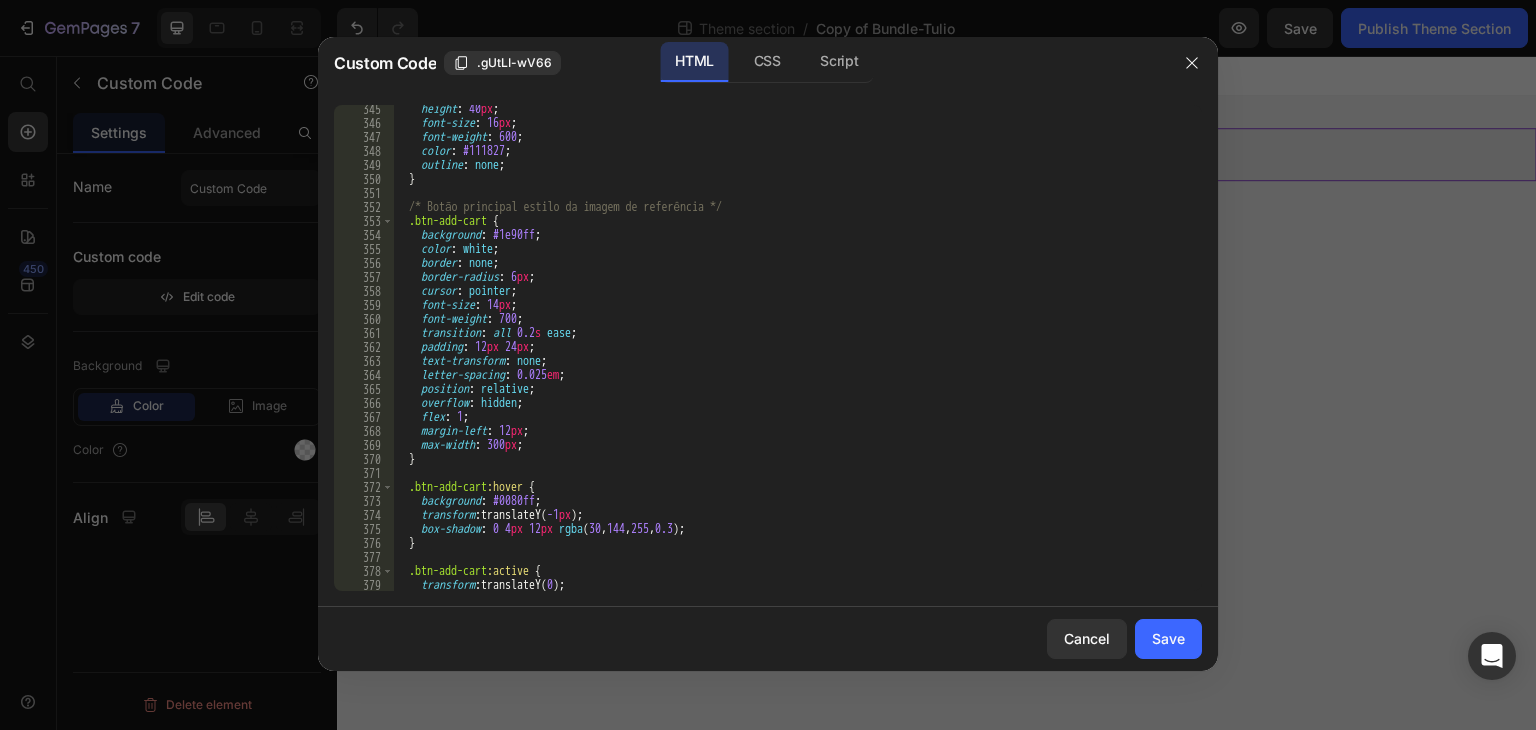 scroll, scrollTop: 4879, scrollLeft: 0, axis: vertical 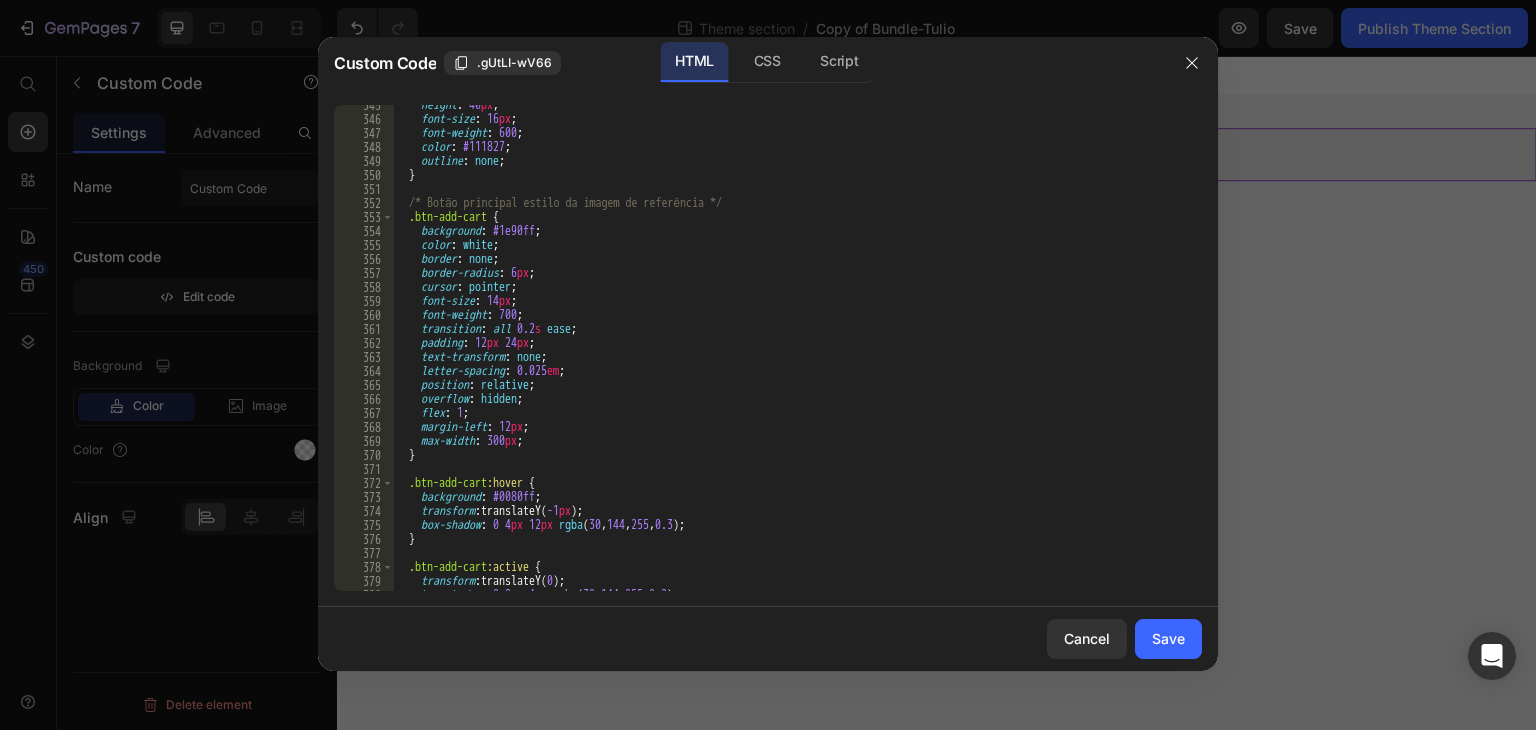 click on "height :   40 px ;      font-size :   16 px ;      font-weight :   600 ;      color :   #111827 ;      outline :   none ;    }    /* Botão principal estilo da imagem de referência */    .btn-add-cart   {      background :   #1e90ff ;      color :   white ;      border :   none ;      border-radius :   6 px ;      cursor :   pointer ;      font-size :   14 px ;      font-weight :   700 ;      transition :   all   0.2 s   ease ;      padding :   12 px   24 px ;      text-transform :   none ;      letter-spacing :   0.025 em ;      position :   relative ;      overflow :   hidden ;      flex :   1 ;      margin-left :   12 px ;      max-width :   300 px ;    }    .btn-add-cart :hover   {      background :   #0080ff ;      transform :  translateY( -1 px ) ;      box-shadow :   0   4 px   12 px   rgba ( 30 ,  144 ,  255 ,  0.3 ) ;    }    .btn-add-cart :active   {      transform :  translateY( 0 ) ;      box-shadow :   0   2 px   4 px   rgba ( 30 ,  144 ,  255 ,  0.2 ) ;" at bounding box center [790, 355] 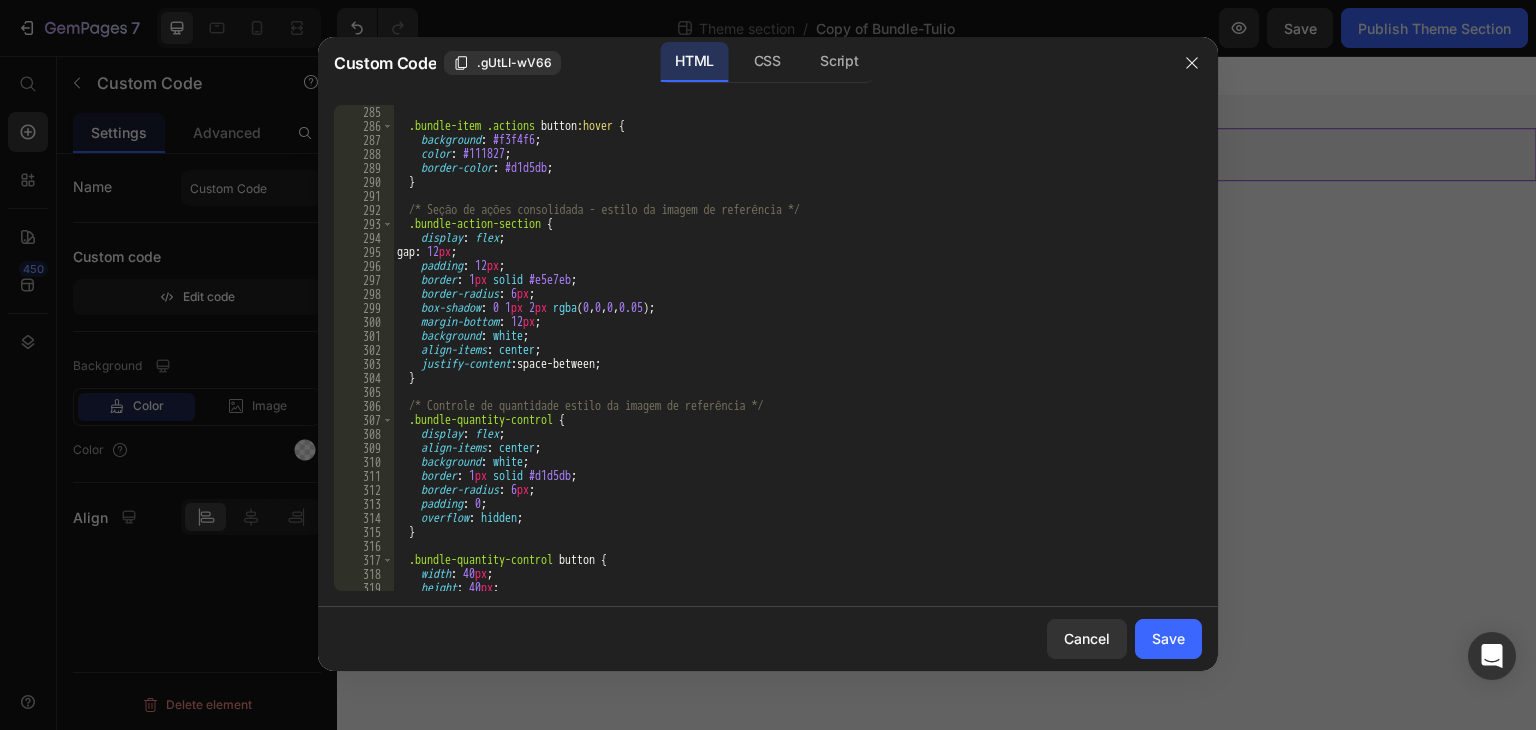scroll, scrollTop: 4032, scrollLeft: 0, axis: vertical 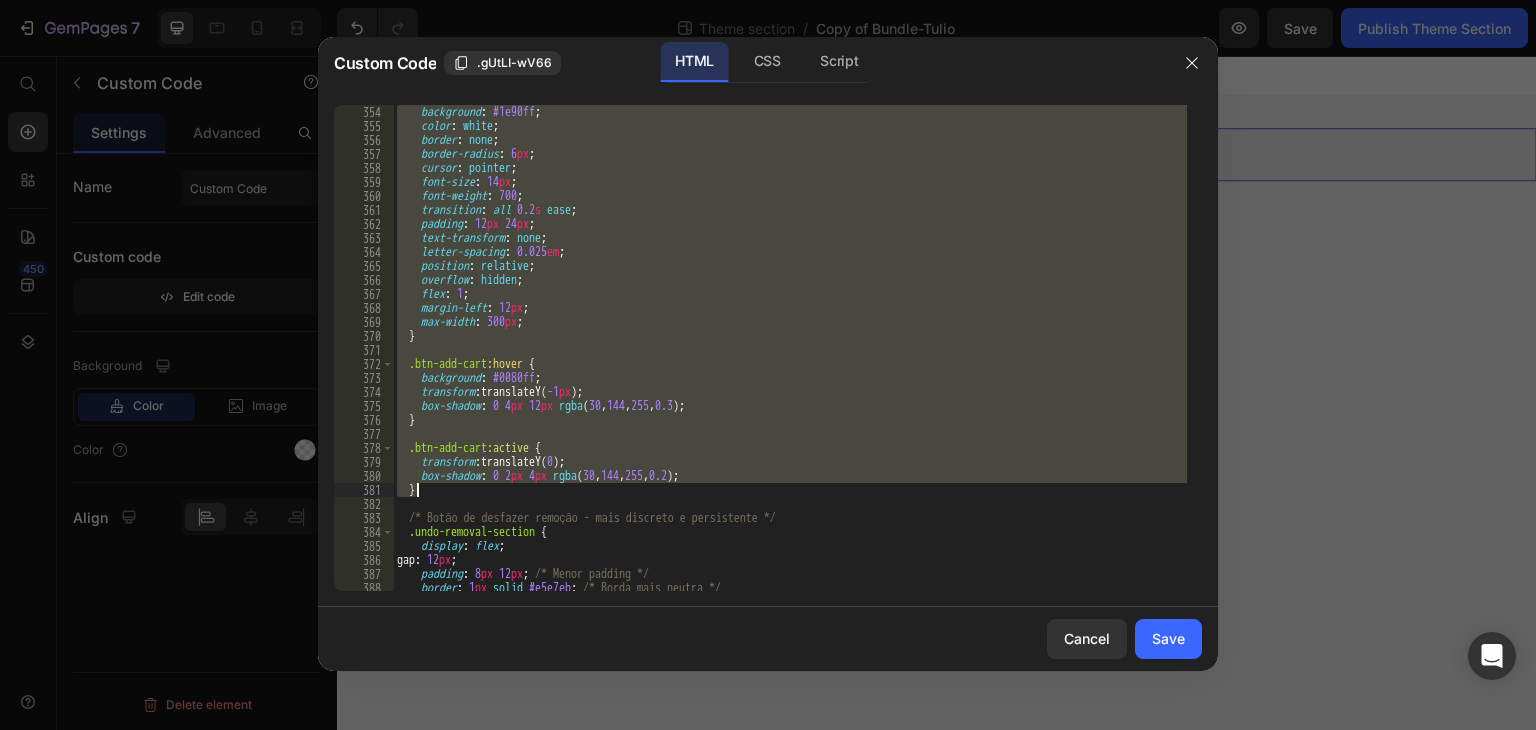 drag, startPoint x: 413, startPoint y: 209, endPoint x: 638, endPoint y: 492, distance: 361.5439 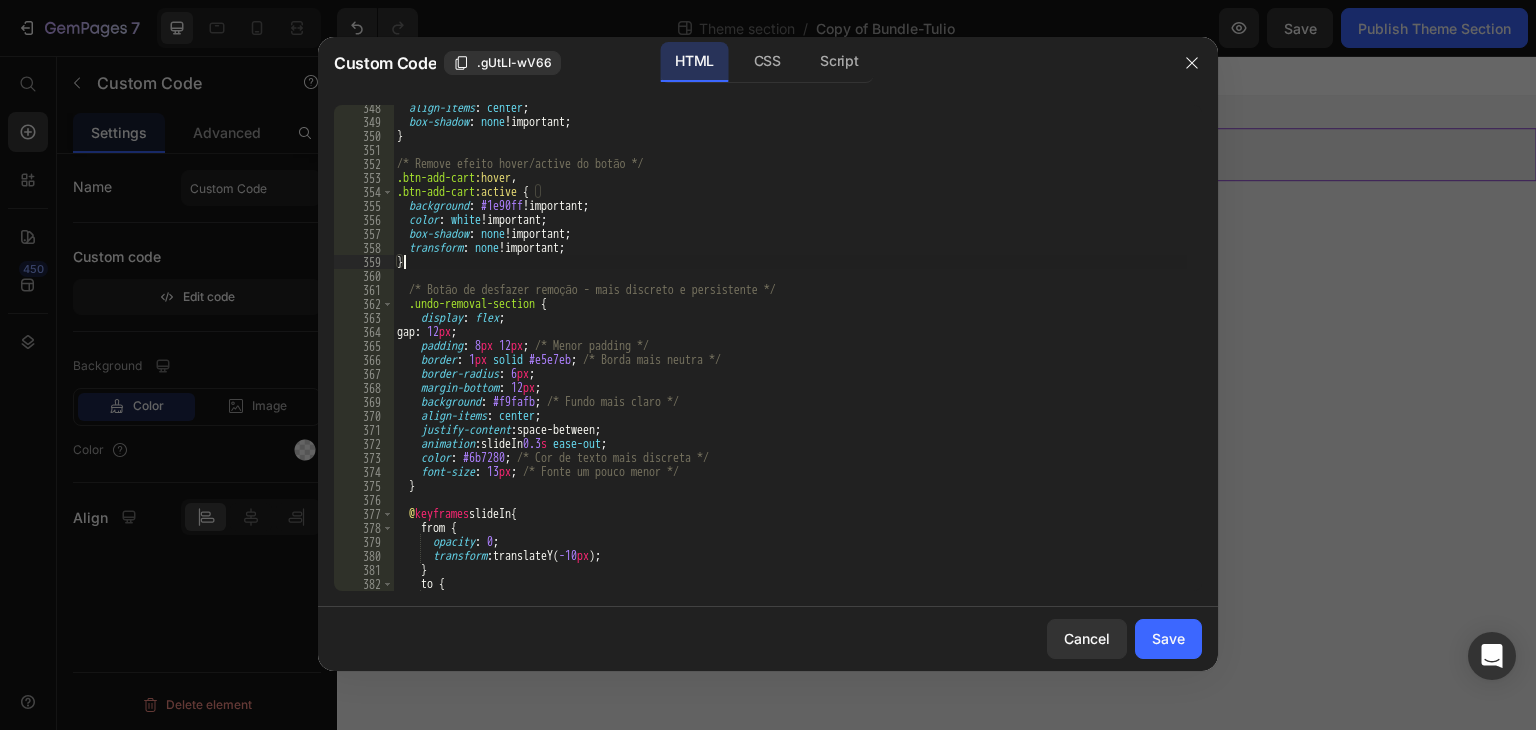 scroll, scrollTop: 4904, scrollLeft: 0, axis: vertical 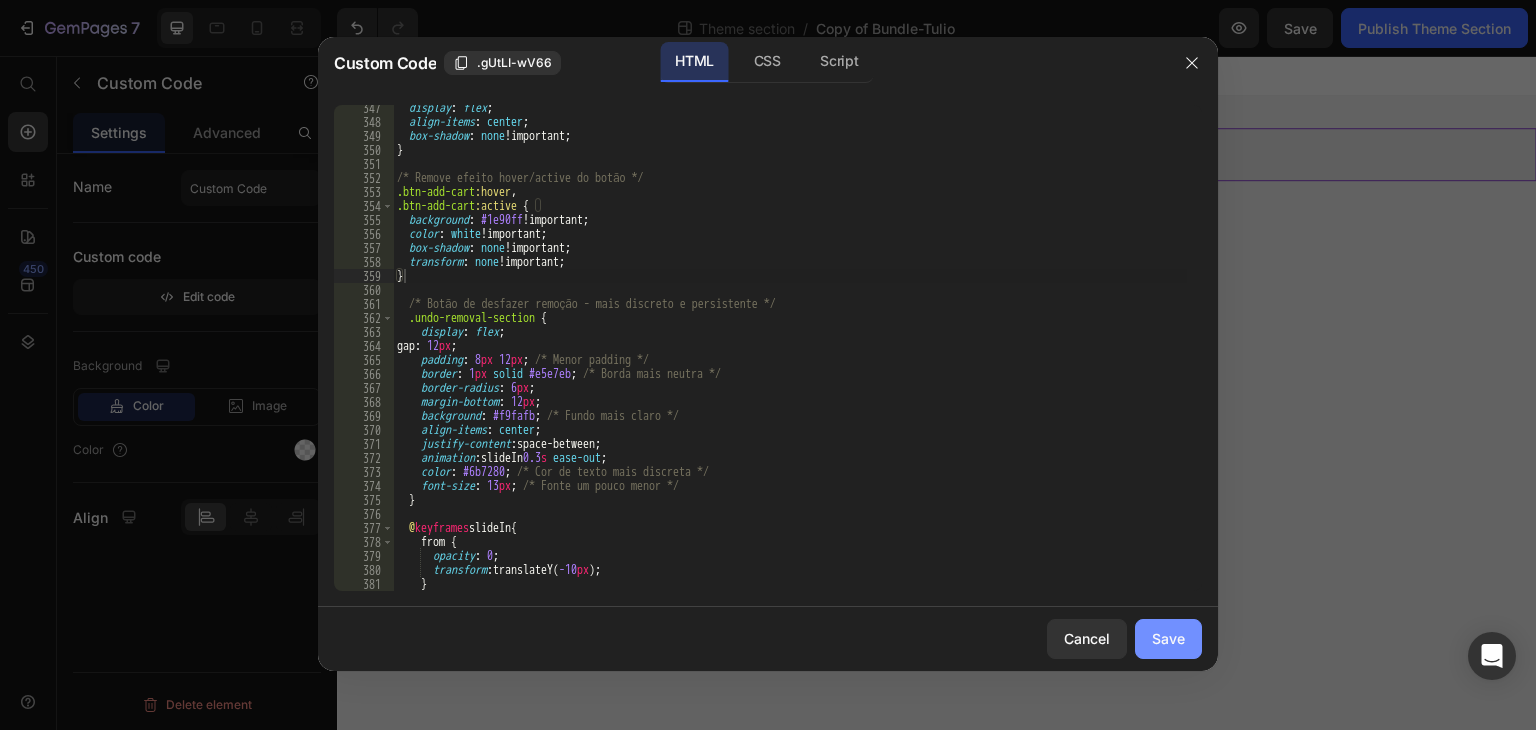 click on "Save" at bounding box center (1168, 638) 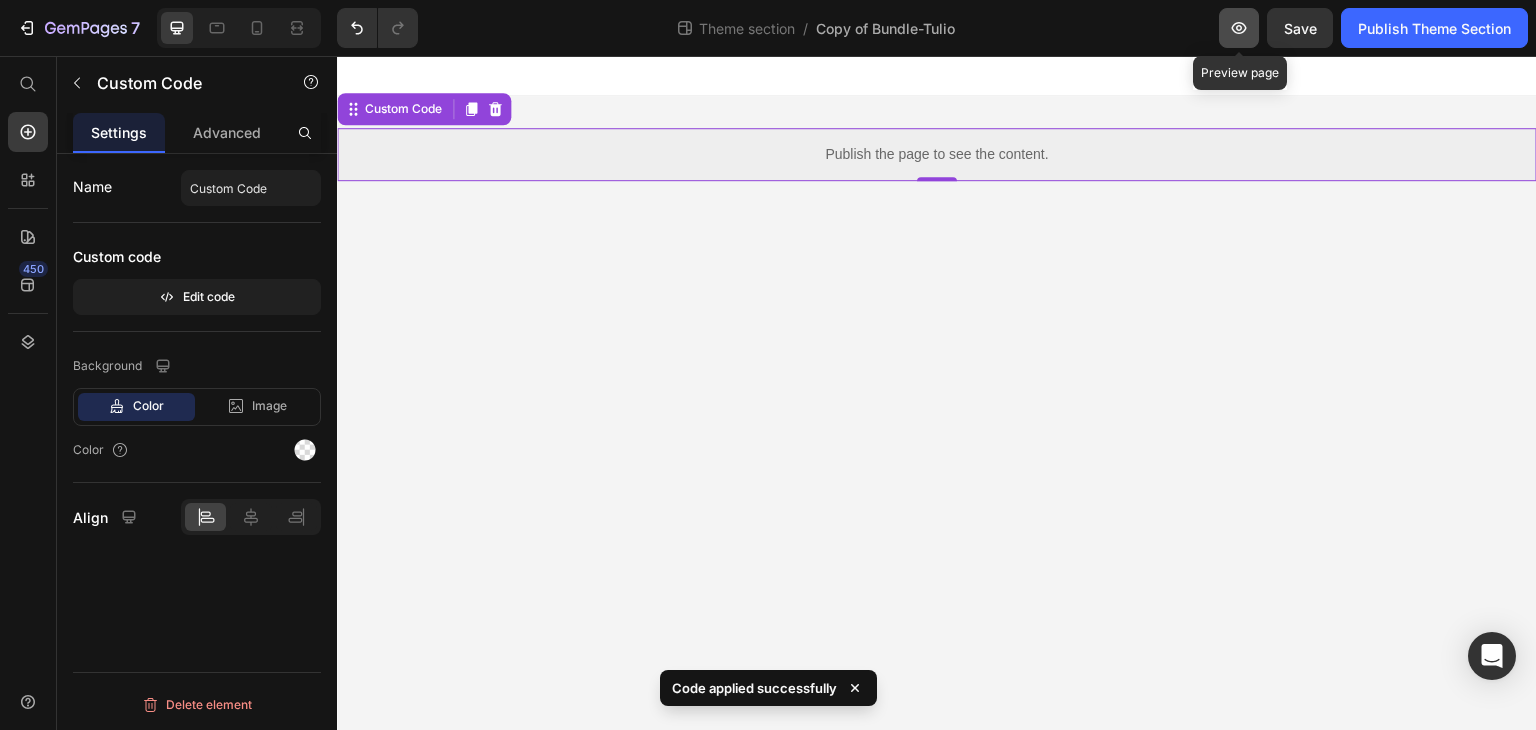 click 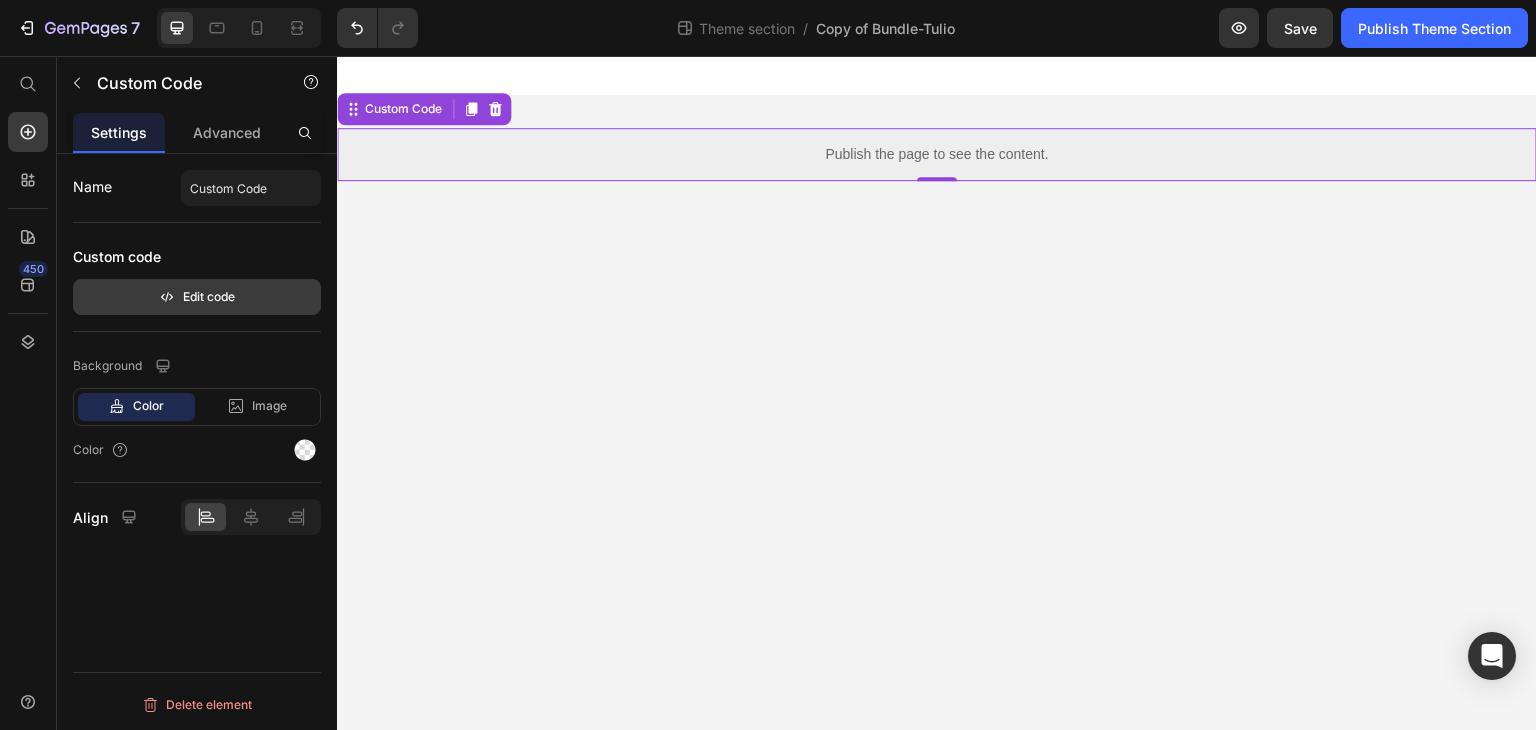 click on "Edit code" at bounding box center [197, 297] 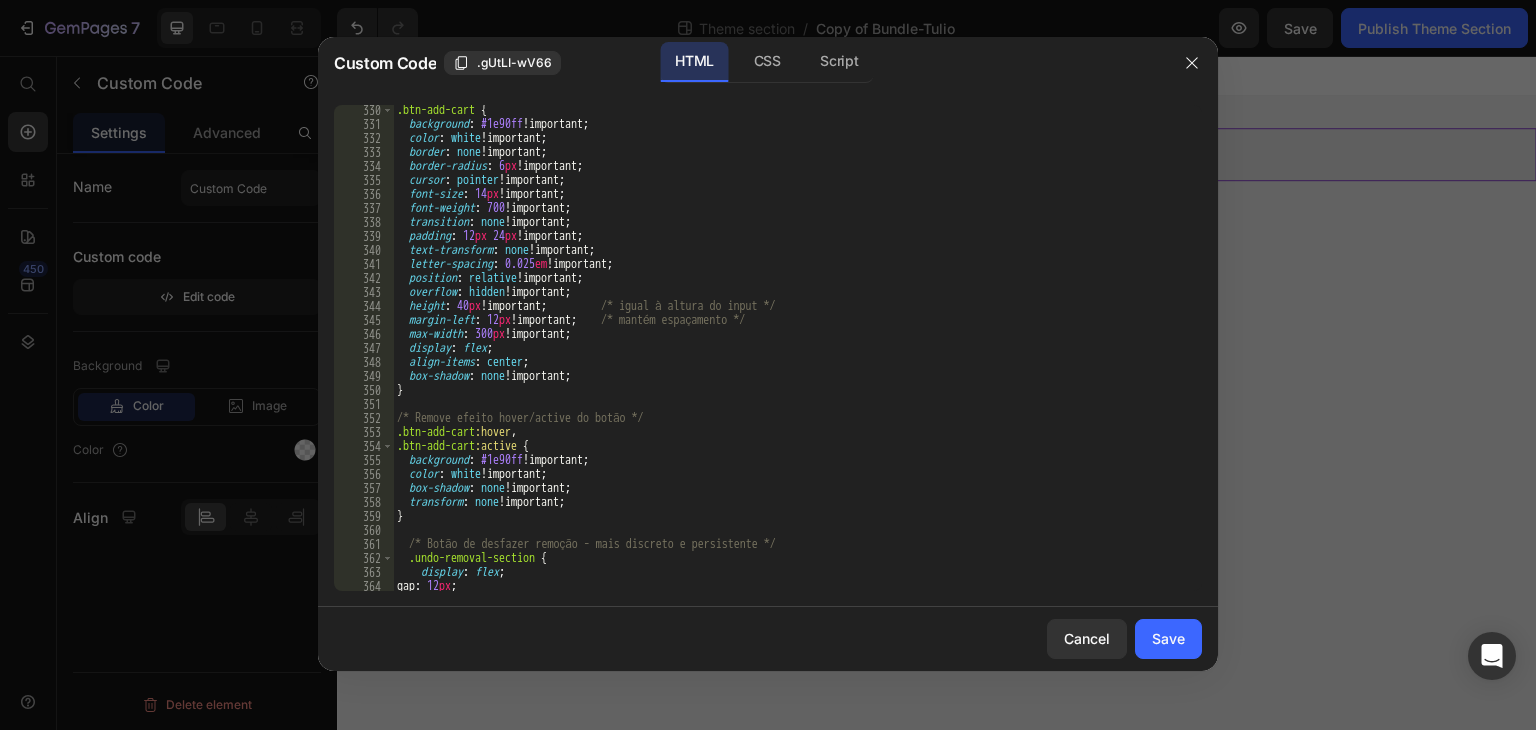 scroll, scrollTop: 4672, scrollLeft: 0, axis: vertical 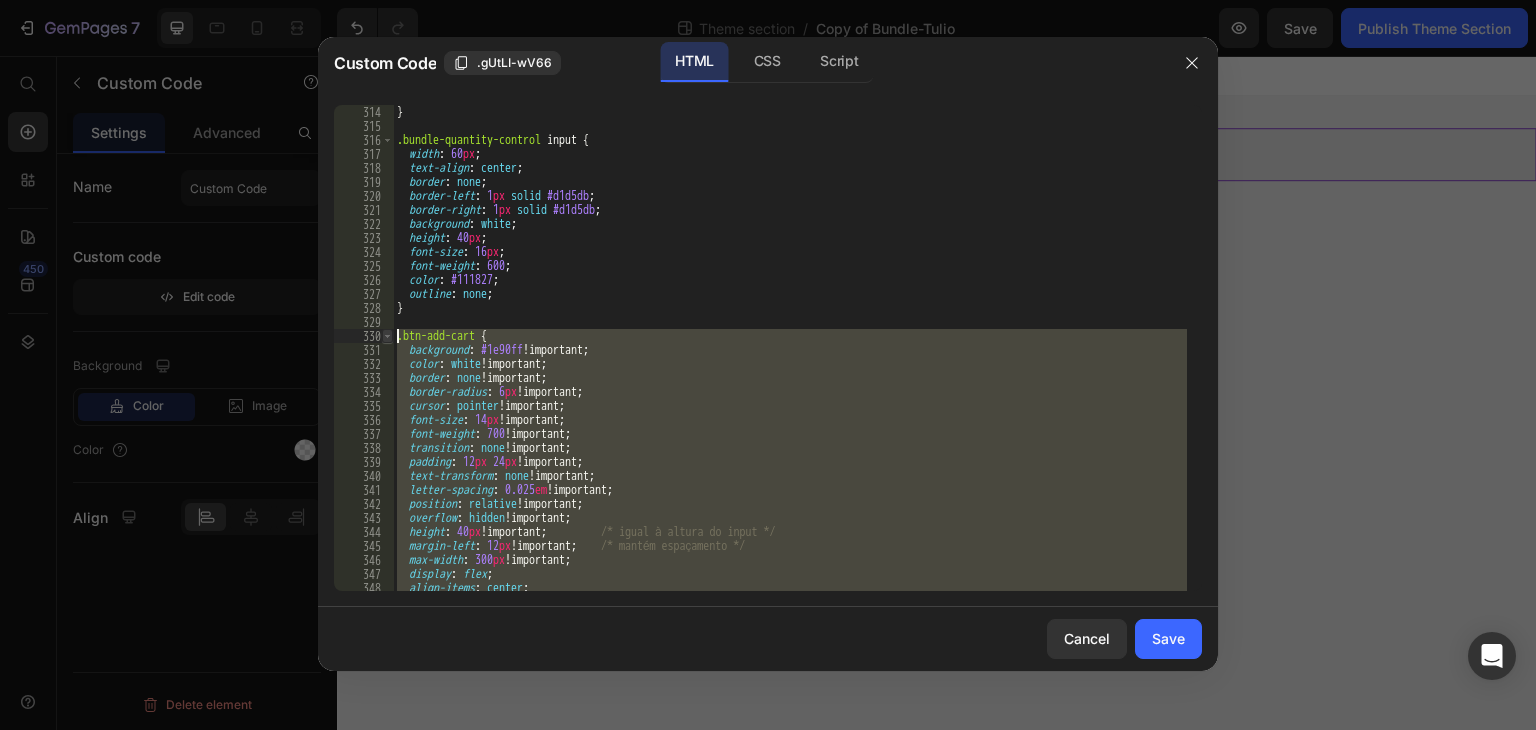 drag, startPoint x: 419, startPoint y: 456, endPoint x: 392, endPoint y: 337, distance: 122.02459 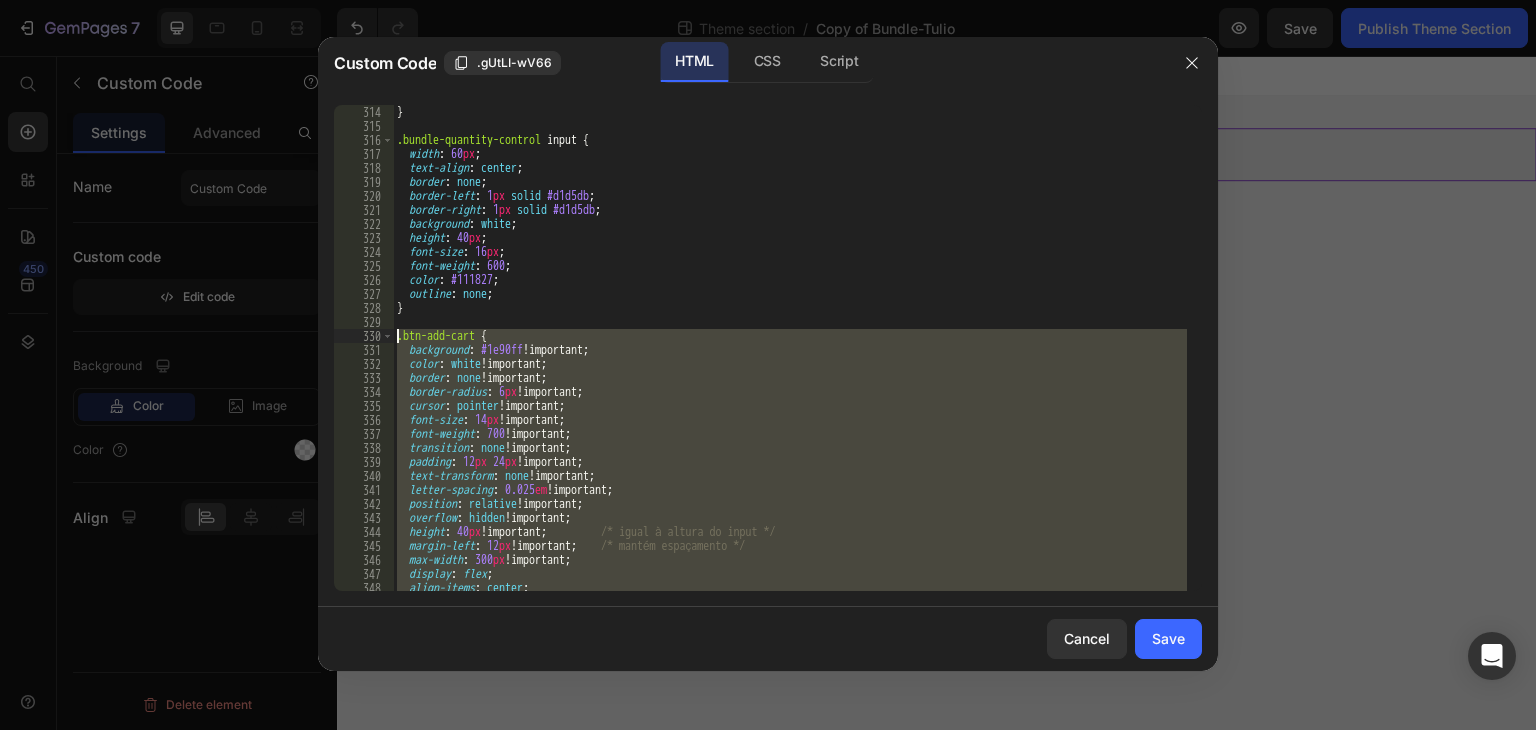 paste 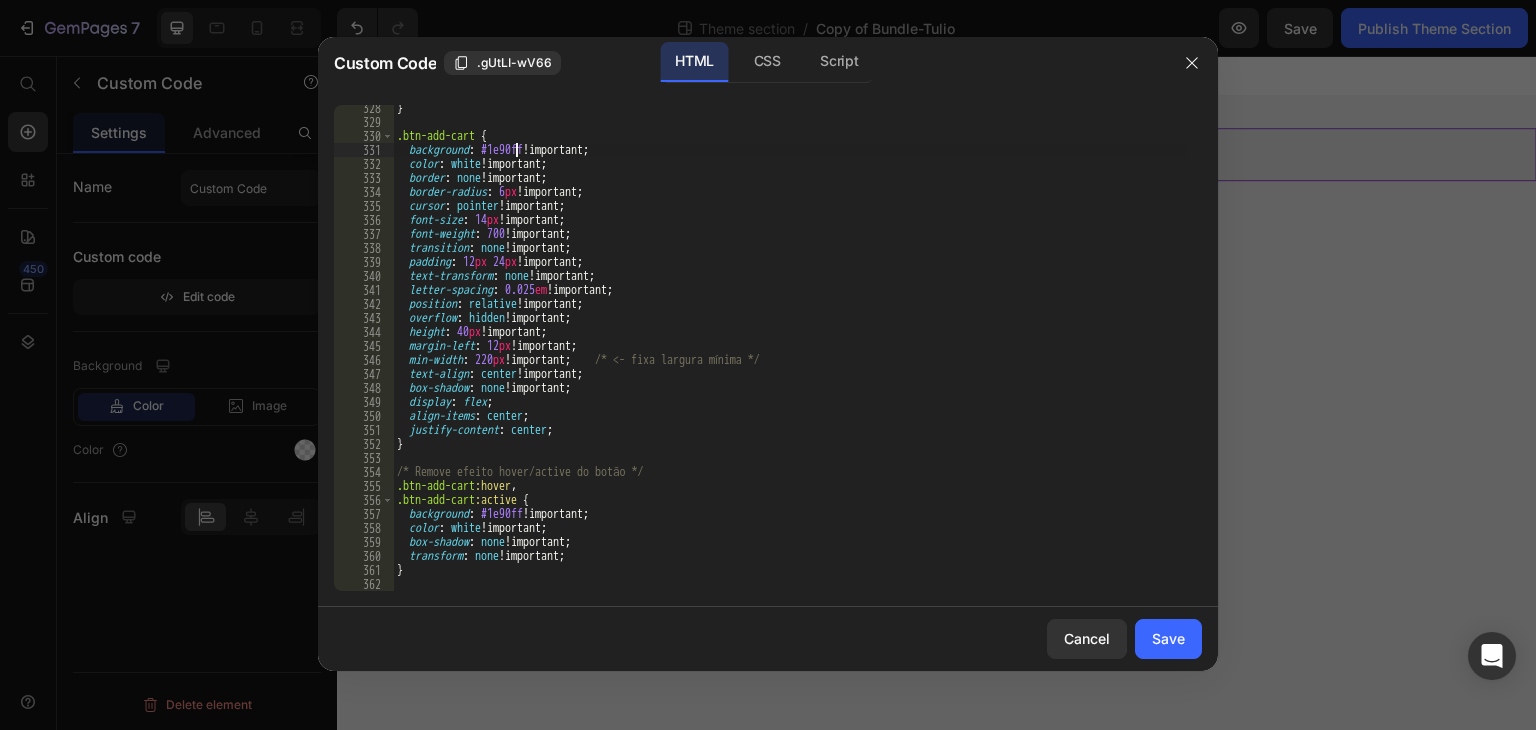 click on "} .btn-add-cart   {    background :   #1e90ff  !important ;    color :   white  !important ;    border :   none  !important ;    border-radius :   6 px  !important ;    cursor :   pointer  !important ;    font-size :   14 px  !important ;    font-weight :   700  !important ;    transition :   none  !important ;    padding :   12 px   24 px  !important ;    text-transform :   none  !important ;    letter-spacing :   0.025 em  !important ;    position :   relative  !important ;    overflow :   hidden  !important ;    height :   40 px  !important ;    margin-left :   12 px  !important ;    min-width :   220 px  !important ;      /* <- fixa largura mínima */    text-align :   center  !important ;    box-shadow :   none  !important ;    display :   flex ;    align-items :   center ;    justify-content :   center ; } /* Remove efeito hover/active do botão */ .btn-add-cart :hover , .btn-add-cart :active   {    background :   #1e90ff  !important ;    color :   white  !important ;    box-shadow :   none  !important" at bounding box center (790, 358) 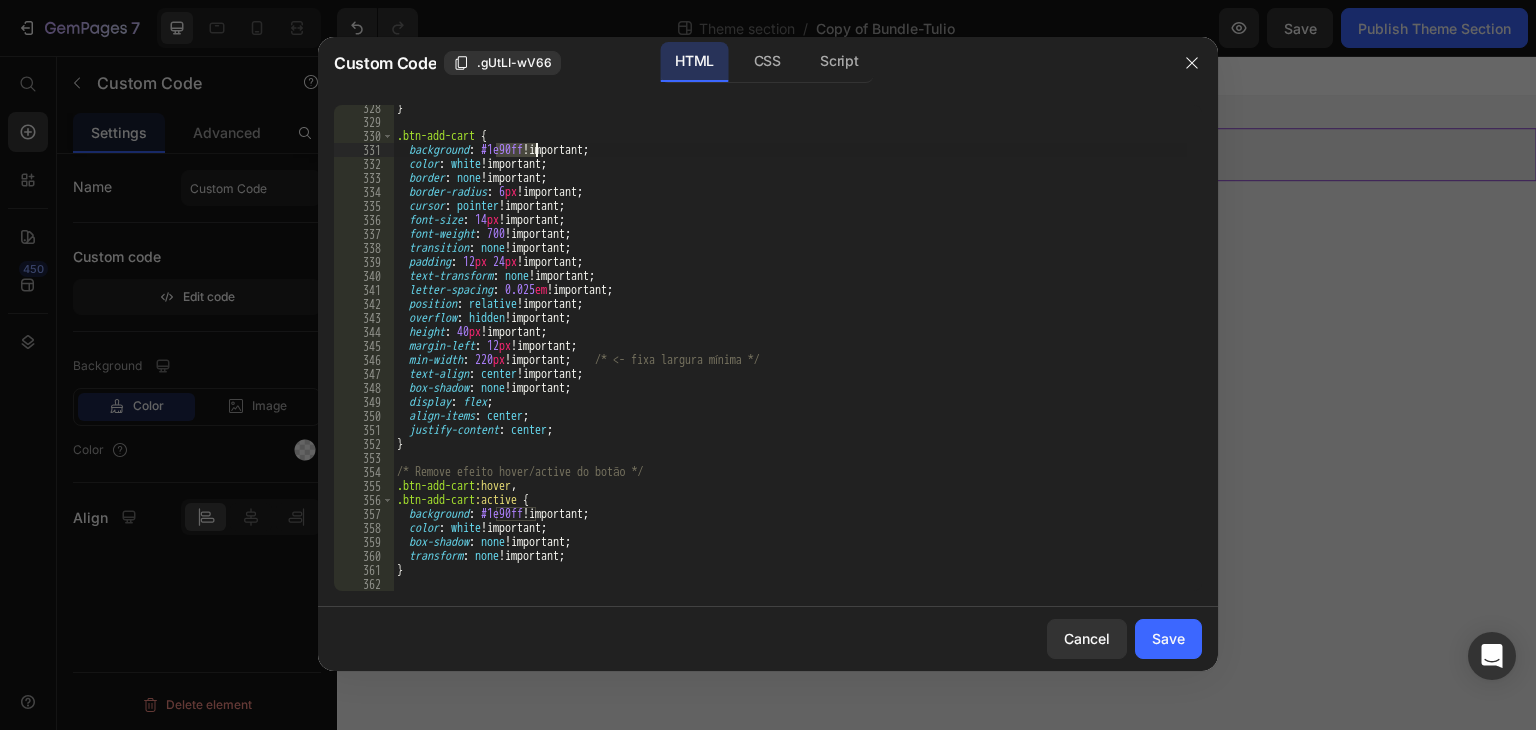 click on "} .btn-add-cart   {    background :   #1e90ff  !important ;    color :   white  !important ;    border :   none  !important ;    border-radius :   6 px  !important ;    cursor :   pointer  !important ;    font-size :   14 px  !important ;    font-weight :   700  !important ;    transition :   none  !important ;    padding :   12 px   24 px  !important ;    text-transform :   none  !important ;    letter-spacing :   0.025 em  !important ;    position :   relative  !important ;    overflow :   hidden  !important ;    height :   40 px  !important ;    margin-left :   12 px  !important ;    min-width :   220 px  !important ;      /* <- fixa largura mínima */    text-align :   center  !important ;    box-shadow :   none  !important ;    display :   flex ;    align-items :   center ;    justify-content :   center ; } /* Remove efeito hover/active do botão */ .btn-add-cart :hover , .btn-add-cart :active   {    background :   #1e90ff  !important ;    color :   white  !important ;    box-shadow :   none  !important" at bounding box center [790, 358] 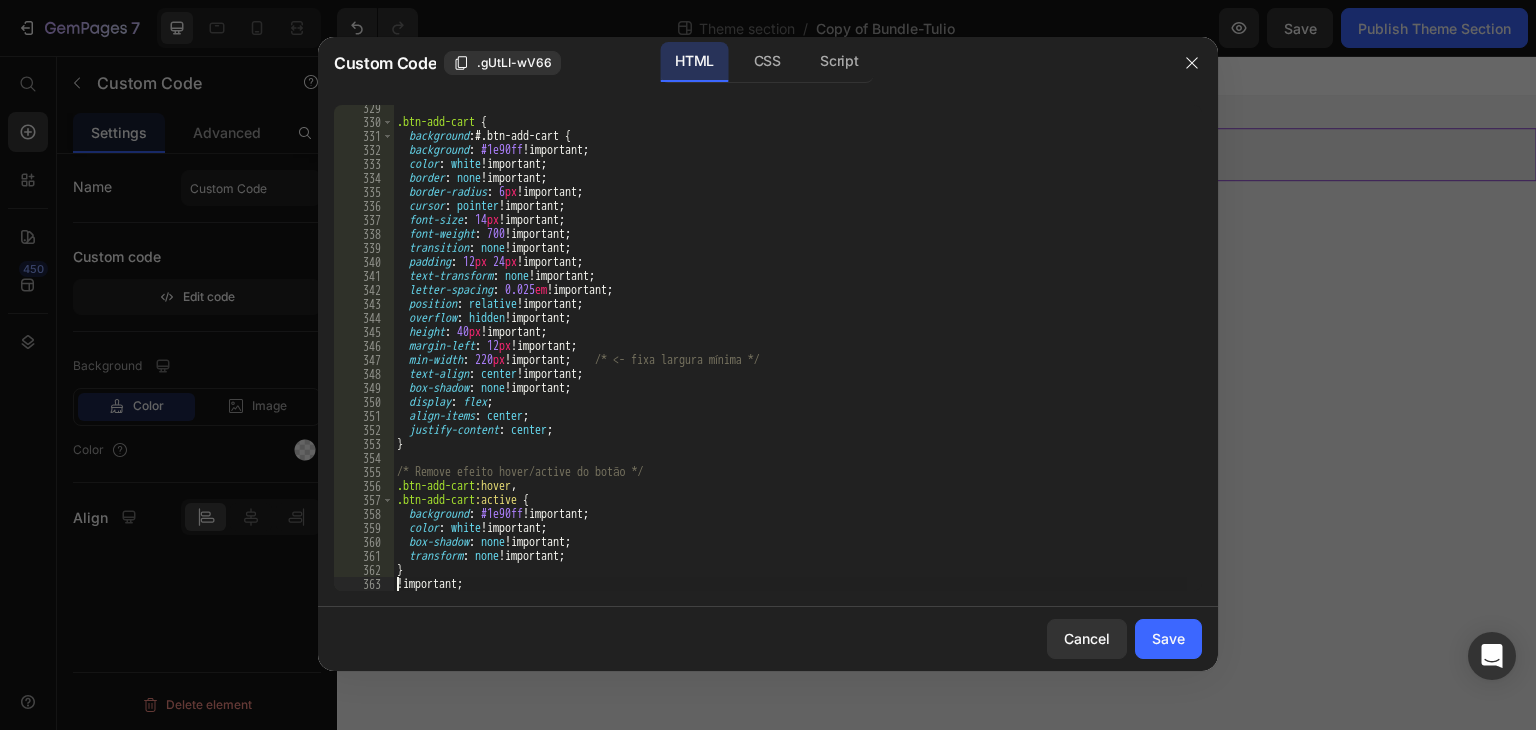 scroll, scrollTop: 4652, scrollLeft: 0, axis: vertical 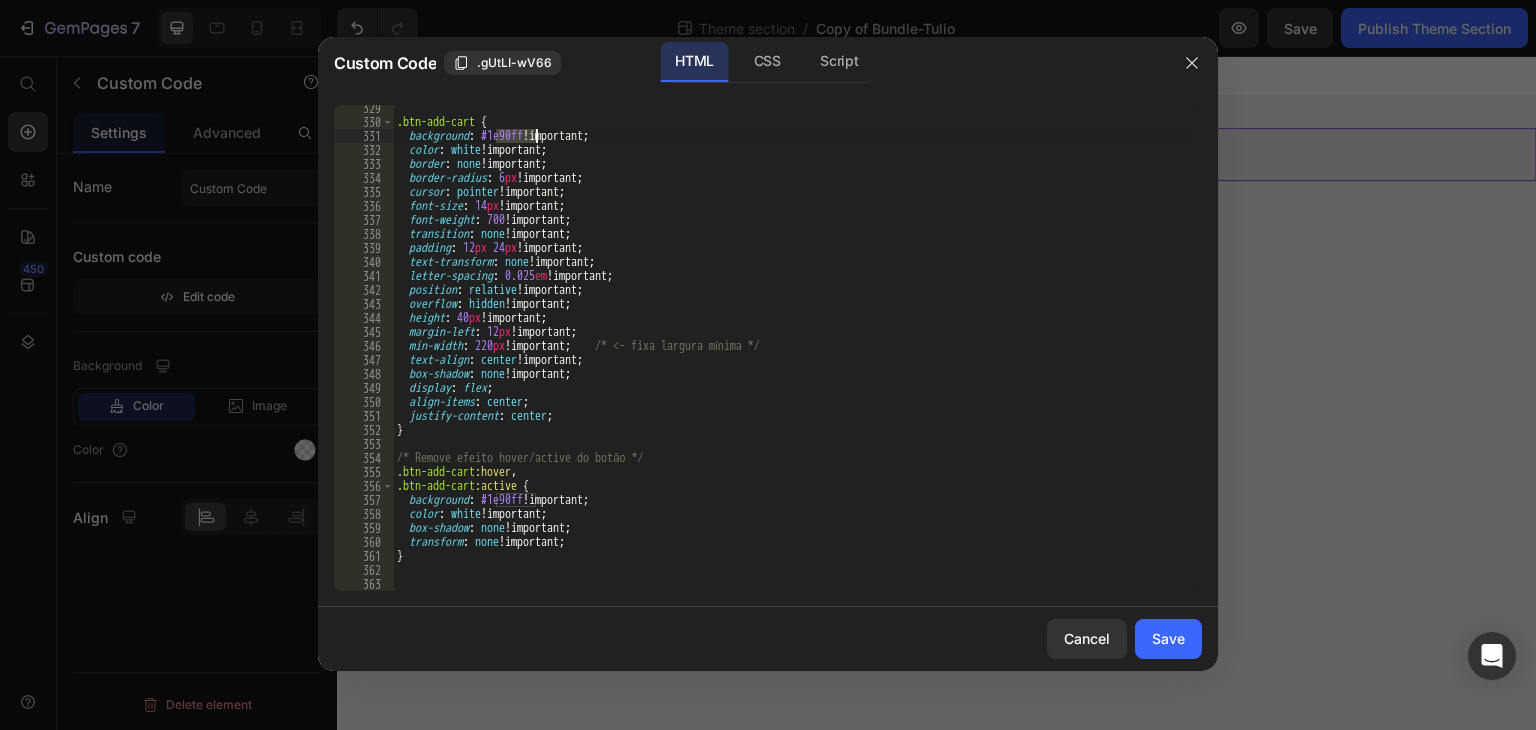 click on ".btn-add-cart   {    background :   #1e90ff  !important ;    color :   white  !important ;    border :   none  !important ;    border-radius :   6 px  !important ;    cursor :   pointer  !important ;    font-size :   14 px  !important ;    font-weight :   700  !important ;    transition :   none  !important ;    padding :   12 px   24 px  !important ;    text-transform :   none  !important ;    letter-spacing :   0.025 em  !important ;    position :   relative  !important ;    overflow :   hidden  !important ;    height :   40 px  !important ;    margin-left :   12 px  !important ;    min-width :   220 px  !important ;      /* <- fixa largura mínima */    text-align :   center  !important ;    box-shadow :   none  !important ;    display :   flex ;    align-items :   center ;    justify-content :   center ; } /* Remove efeito hover/active do botão */ .btn-add-cart :hover , .btn-add-cart :active   {    background :   #1e90ff  !important ;    color :   white  !important ;    box-shadow :   none  !important ;" at bounding box center (790, 348) 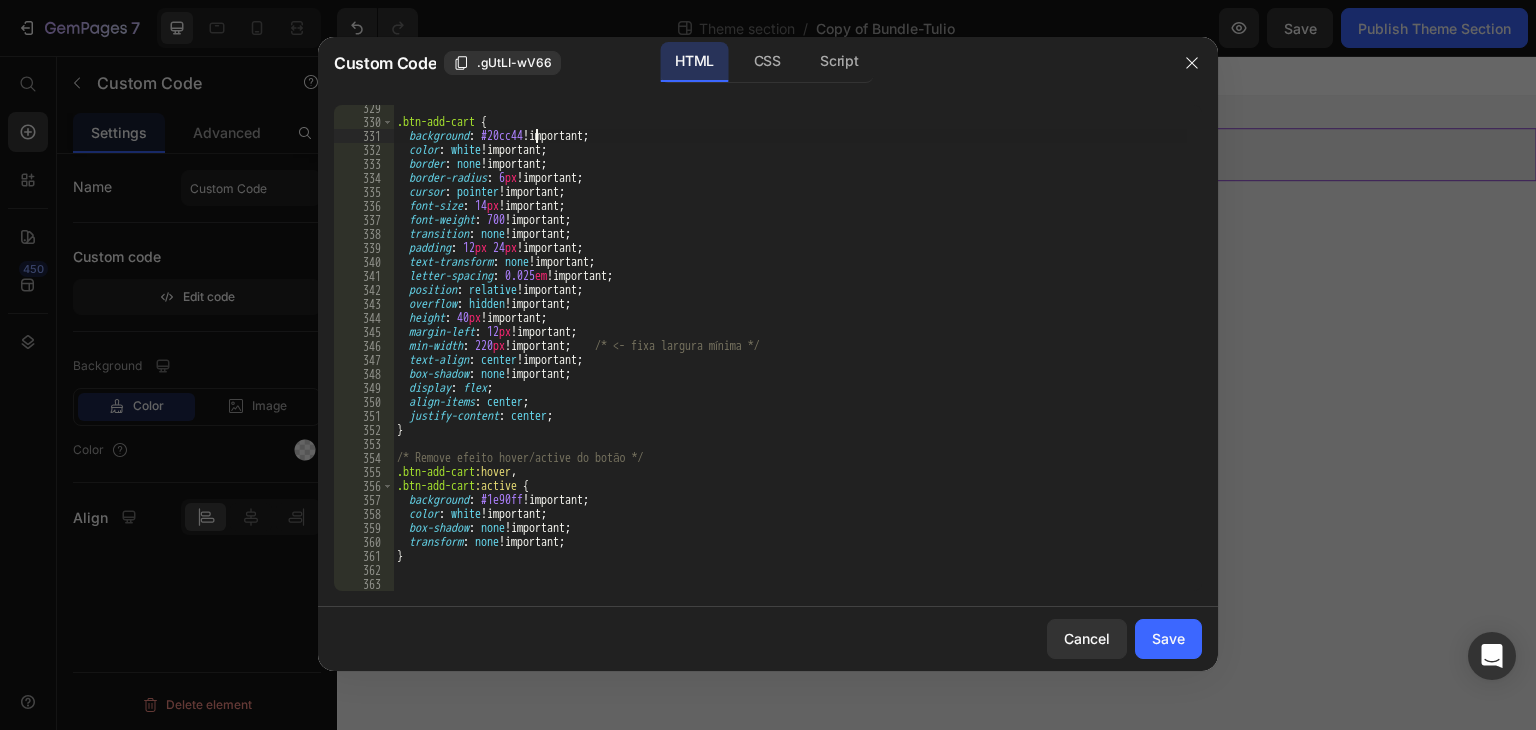 click on ".btn-add-cart   {    background :   #20cc44  !important ;    color :   white  !important ;    border :   none  !important ;    border-radius :   6 px  !important ;    cursor :   pointer  !important ;    font-size :   14 px  !important ;    font-weight :   700  !important ;    transition :   none  !important ;    padding :   12 px   24 px  !important ;    text-transform :   none  !important ;    letter-spacing :   0.025 em  !important ;    position :   relative  !important ;    overflow :   hidden  !important ;    height :   40 px  !important ;    margin-left :   12 px  !important ;    min-width :   220 px  !important ;      /* <- fixa largura mínima */    text-align :   center  !important ;    box-shadow :   none  !important ;    display :   flex ;    align-items :   center ;    justify-content :   center ; } /* Remove efeito hover/active do botão */ .btn-add-cart :hover , .btn-add-cart :active   {    background :   #1e90ff  !important ;    color :   white  !important ;    box-shadow :   none  !important ;" at bounding box center [790, 358] 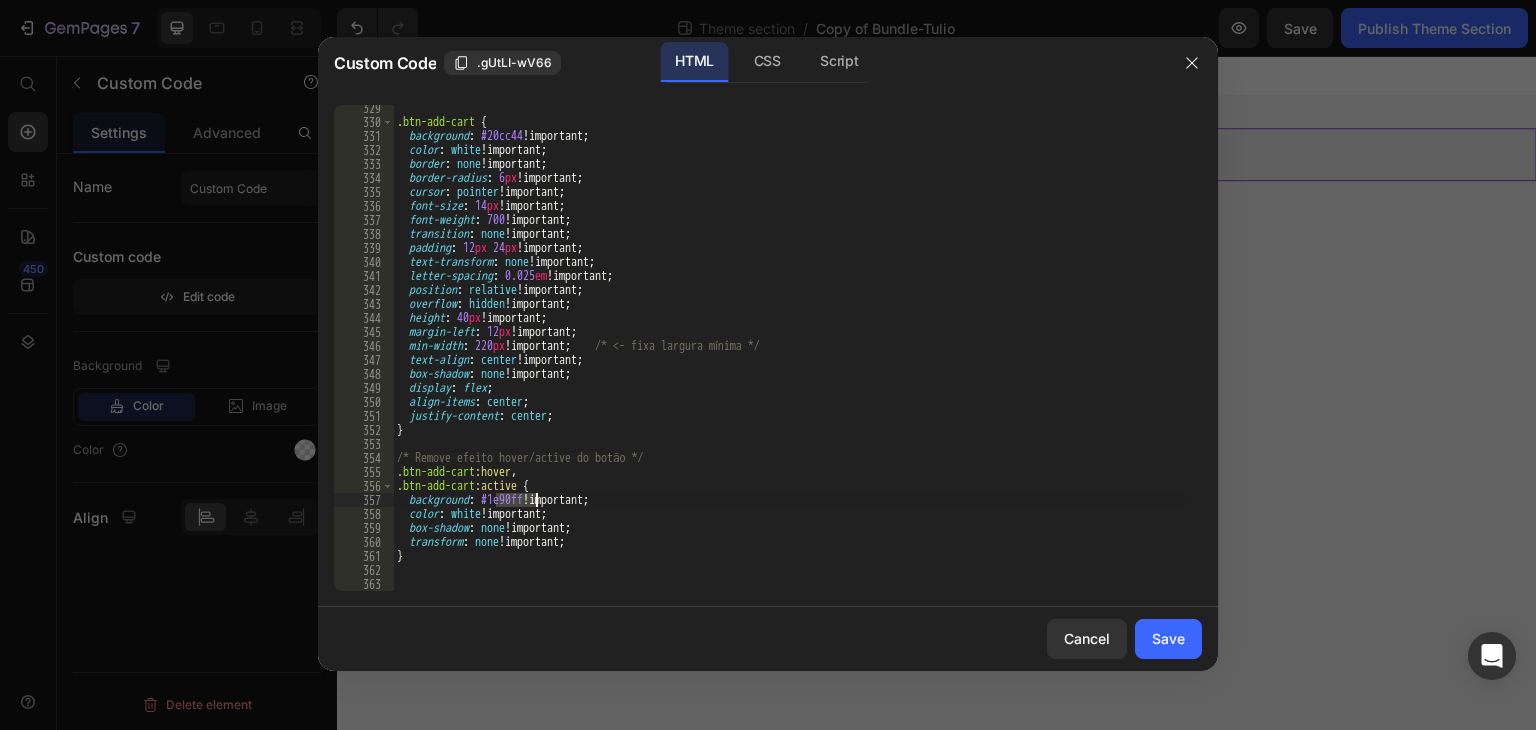 paste on "20cc44" 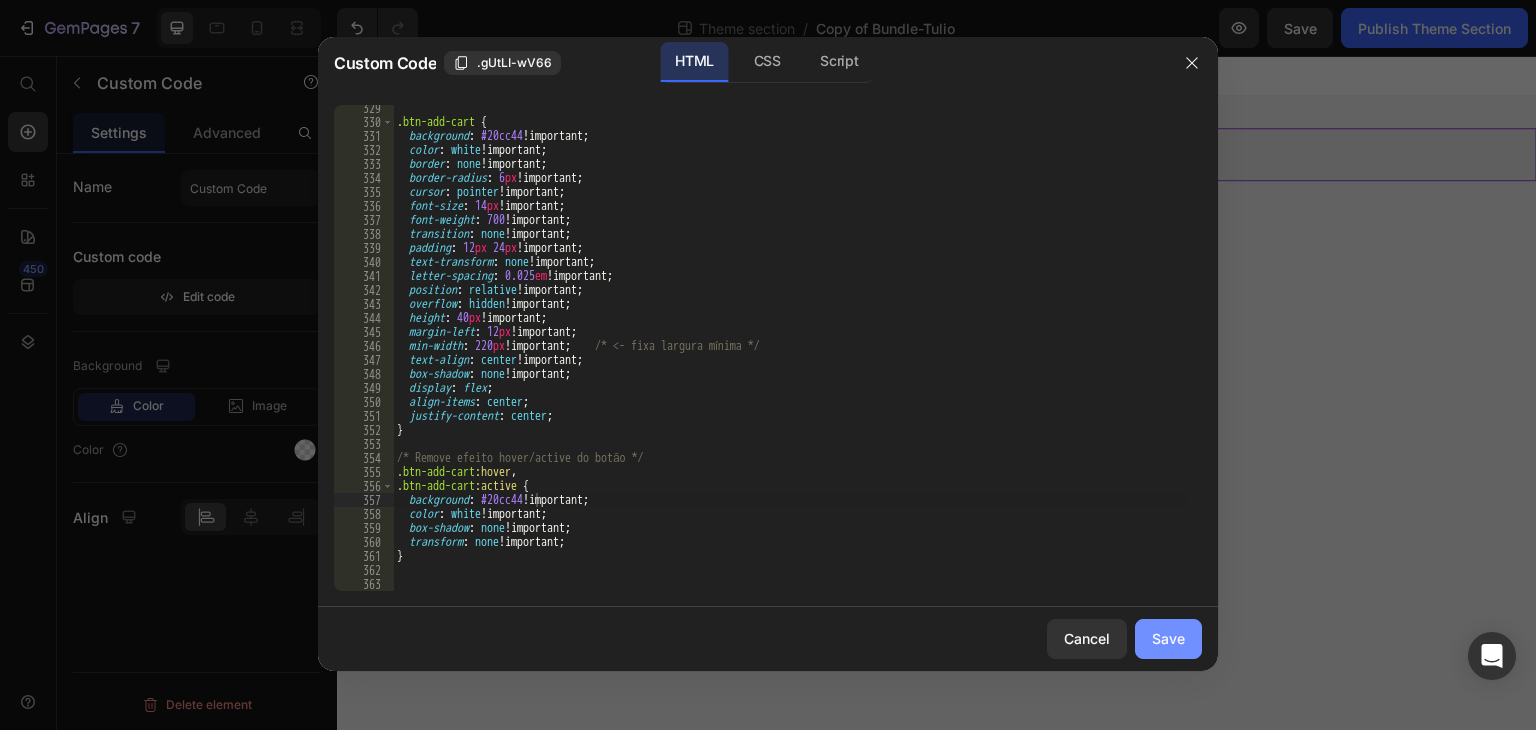 click on "Save" at bounding box center (1168, 638) 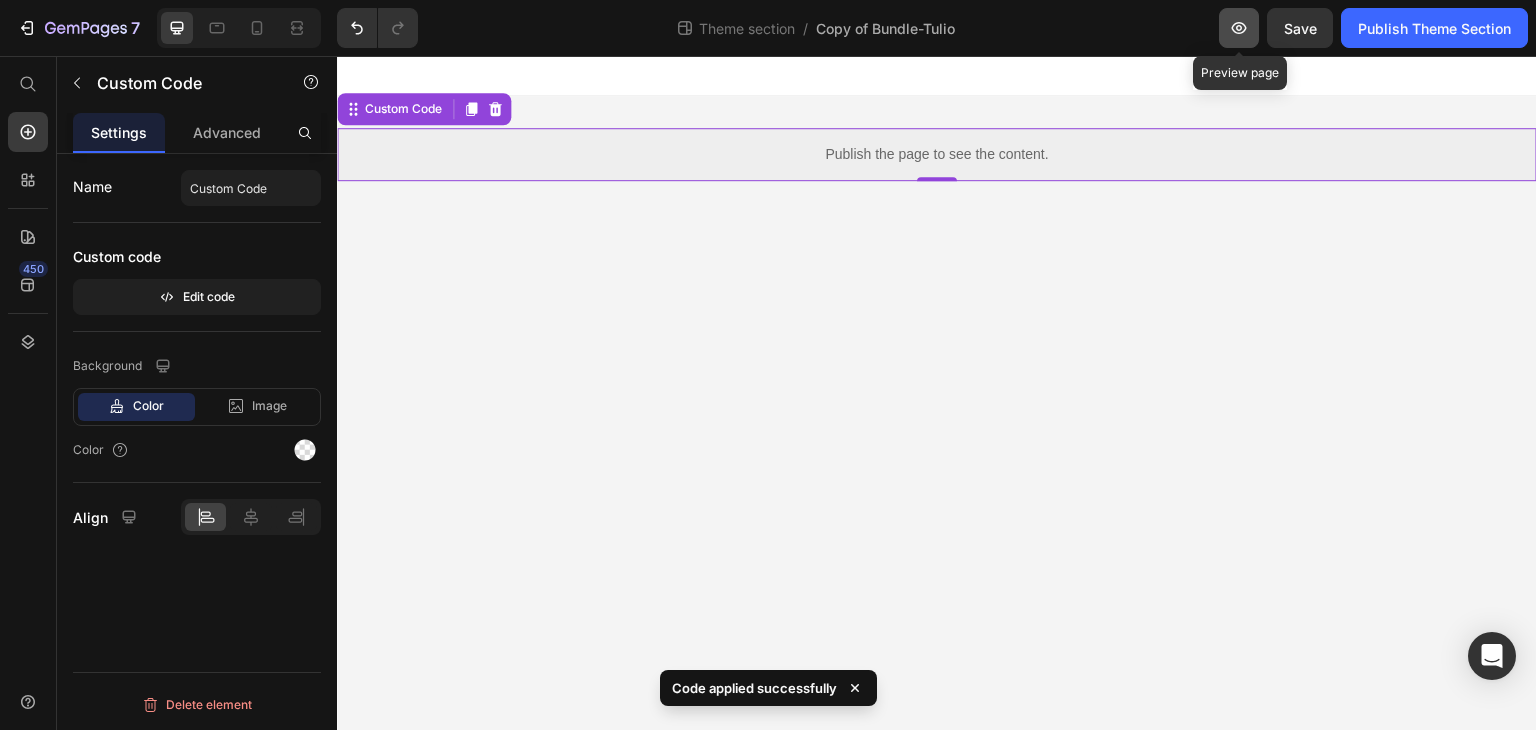 click 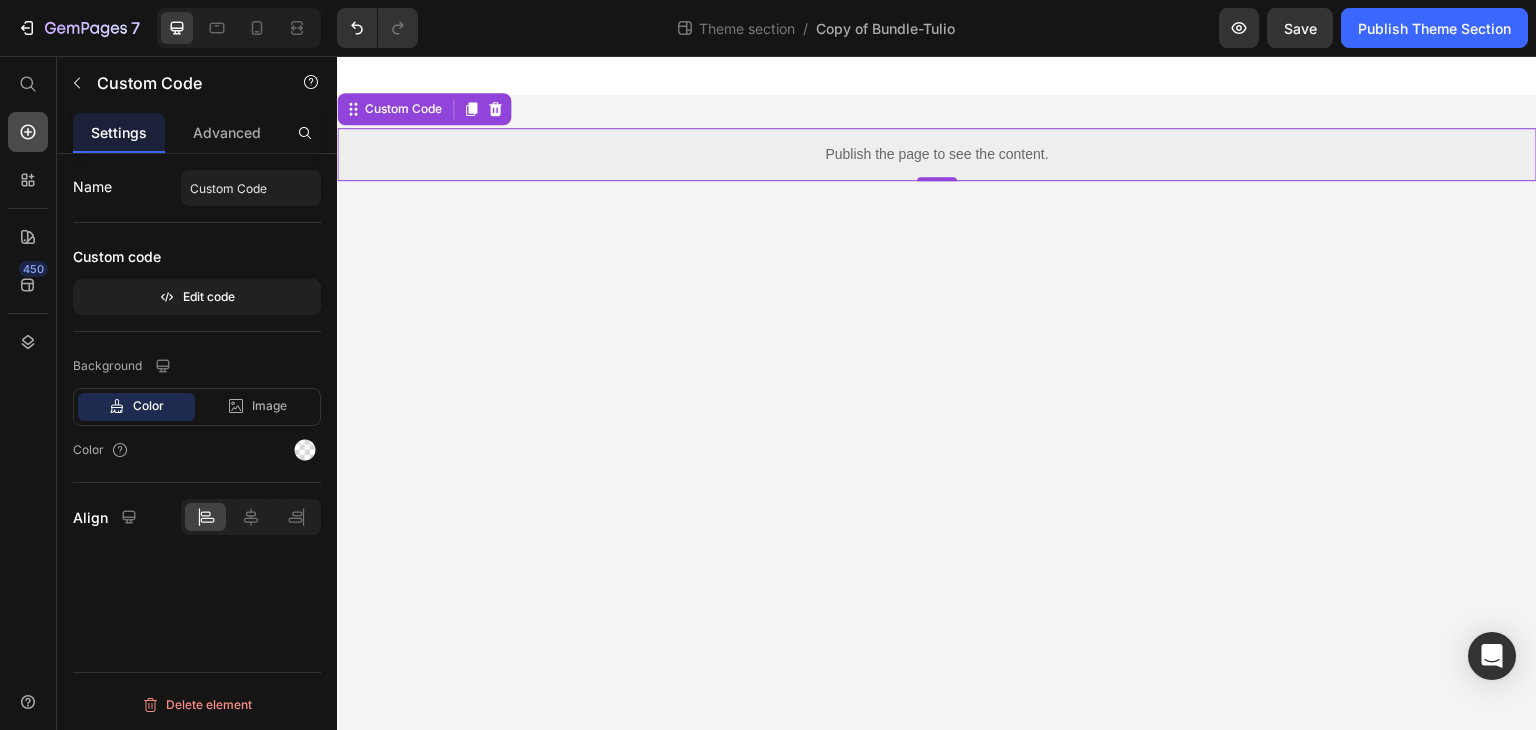 click 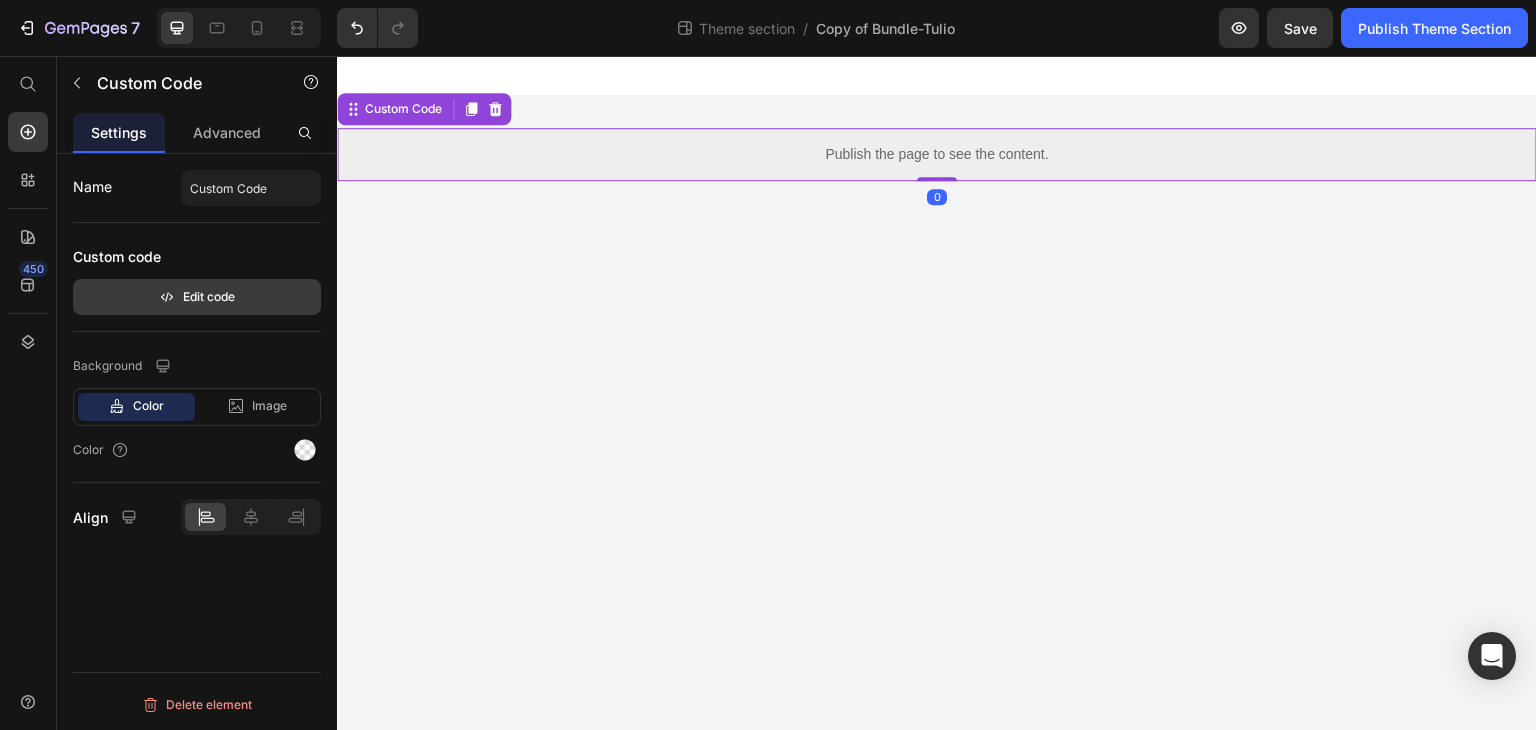 click on "Edit code" at bounding box center [197, 297] 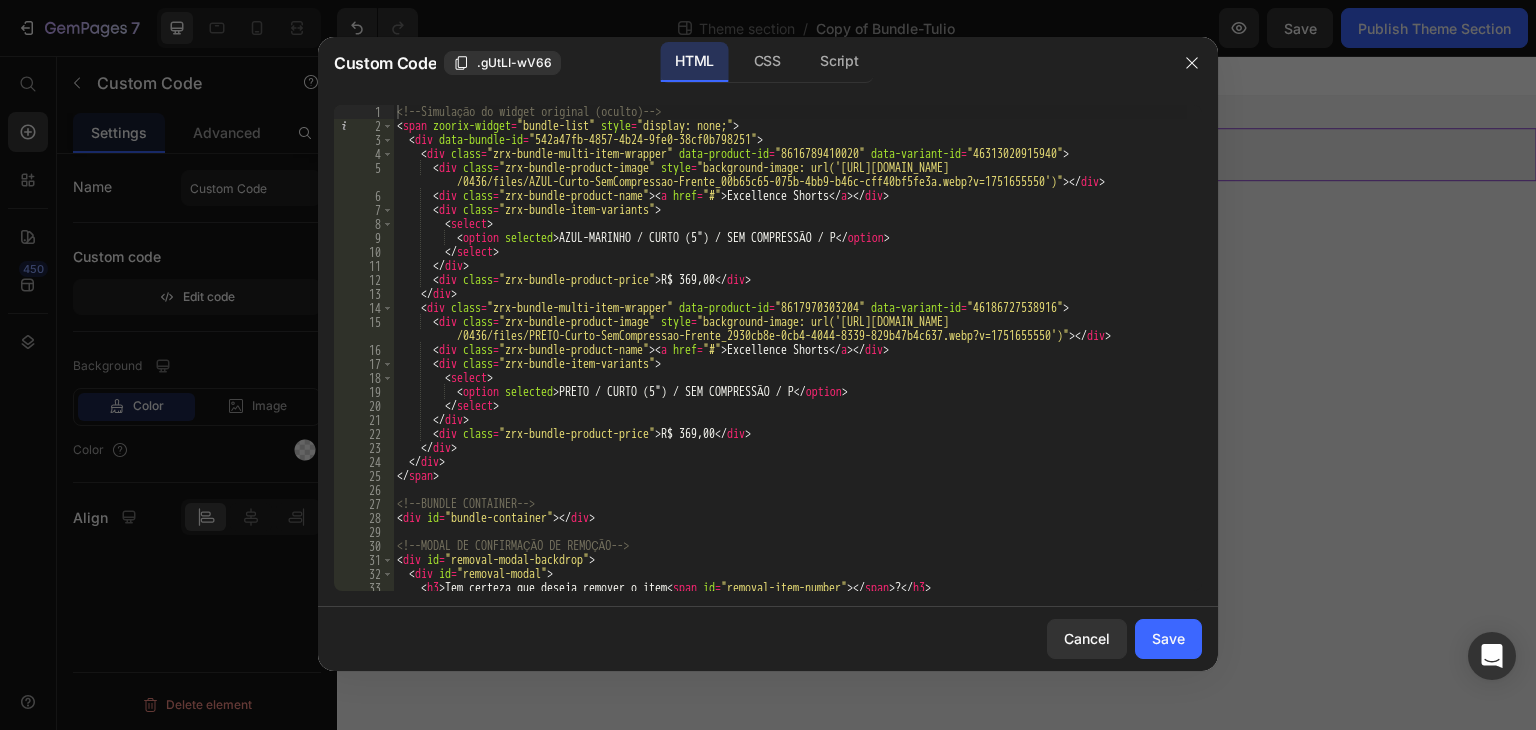 type on "<div class="zrx-bundle-multi-item-wrapper" data-product-id="8617970303204" data-variant-id="46186727538916">" 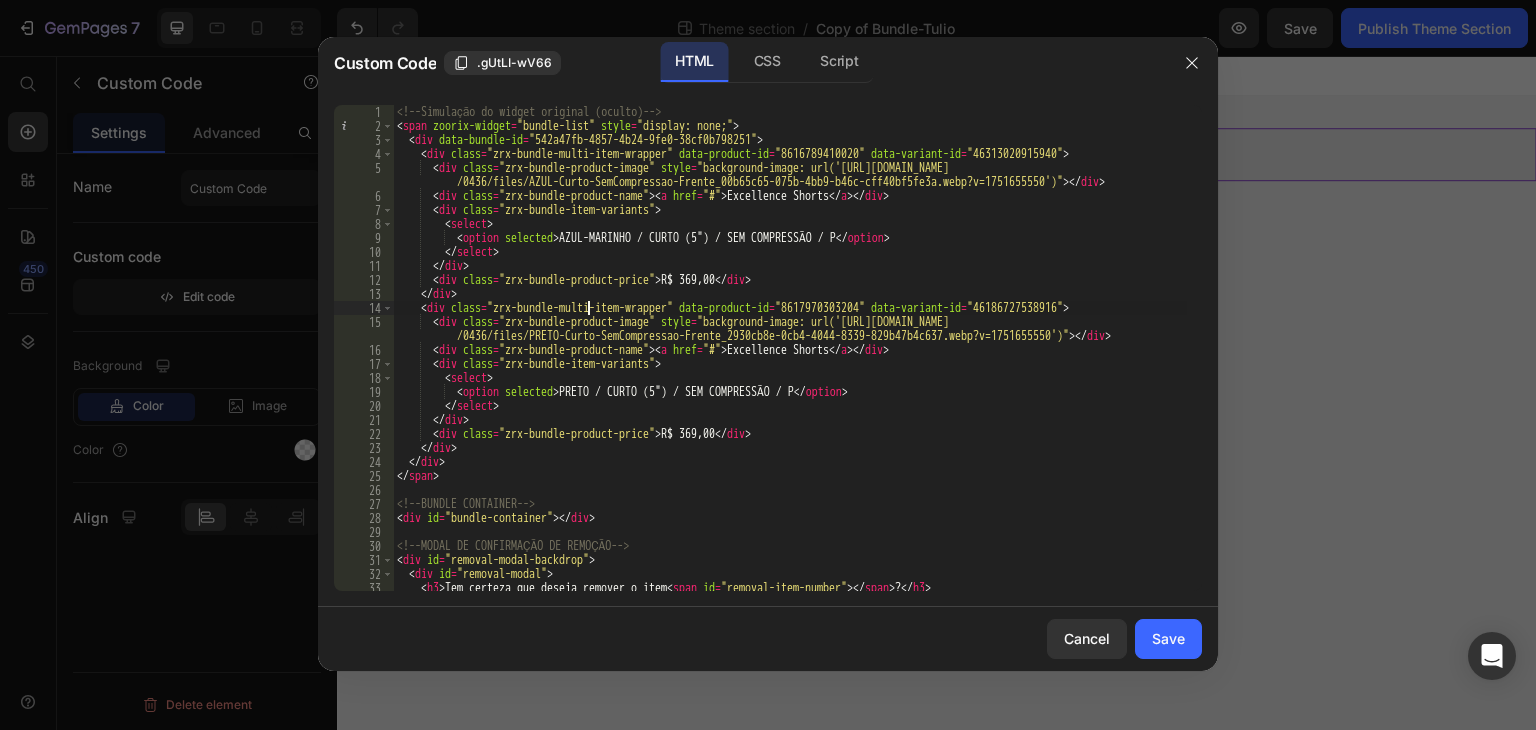 click on "<!--  Simulação do widget original (oculto)  --> < span   zoorix-widget = "bundle-list"   style = "display: none;" >    < div   data-bundle-id = "542a47fb-4857-4b24-9fe0-38cf0b798251" >      < div   class = "zrx-bundle-multi-item-wrapper"   data-product-id = "8616789410020"   data-variant-id = "46313020915940" >         < div   class = "zrx-bundle-product-image"   style = "background-image: url('[URL][DOMAIN_NAME]            /0436/files/AZUL-[PERSON_NAME]-SemCompressao-Frente_00b65c65-075b-4bb9-b46c-cff40bf5fe3a.webp?v=1751655550')" > </ div >         < div   class = "zrx-bundle-product-name" > < a   href = "#" > Excellence Shorts </ a > </ div >         < div   class = "zrx-bundle-item-variants" >           < select >              < option   selected > AZUL-MARINHO / [PERSON_NAME] (5") / SEM COMPRESSÃO / P </ option >           </ select >         </ div >         < div   class = "zrx-bundle-product-price" > R$ 369,00 </ div >      </ div >      < div   class =   data-product-id =   = >" at bounding box center [790, 362] 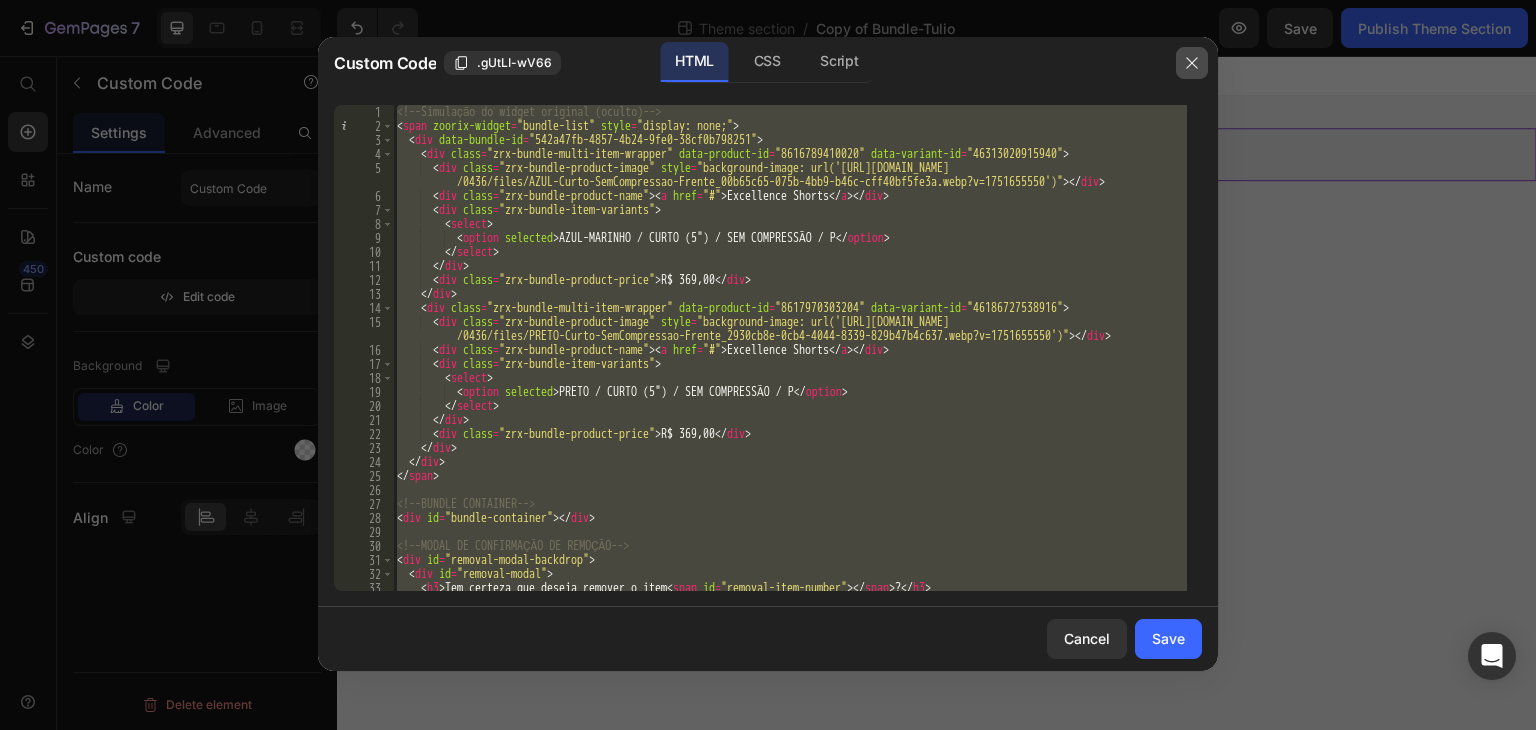click 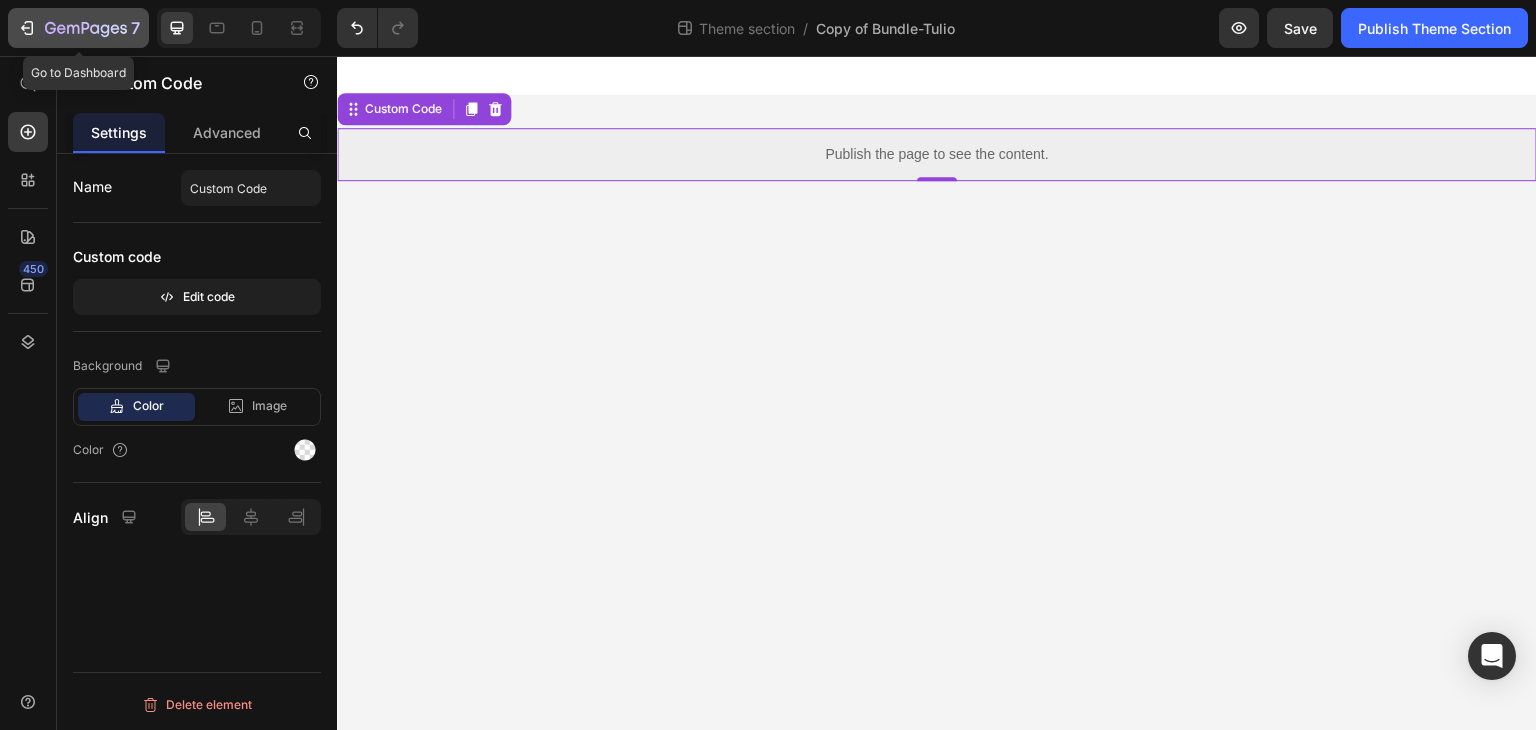 click 